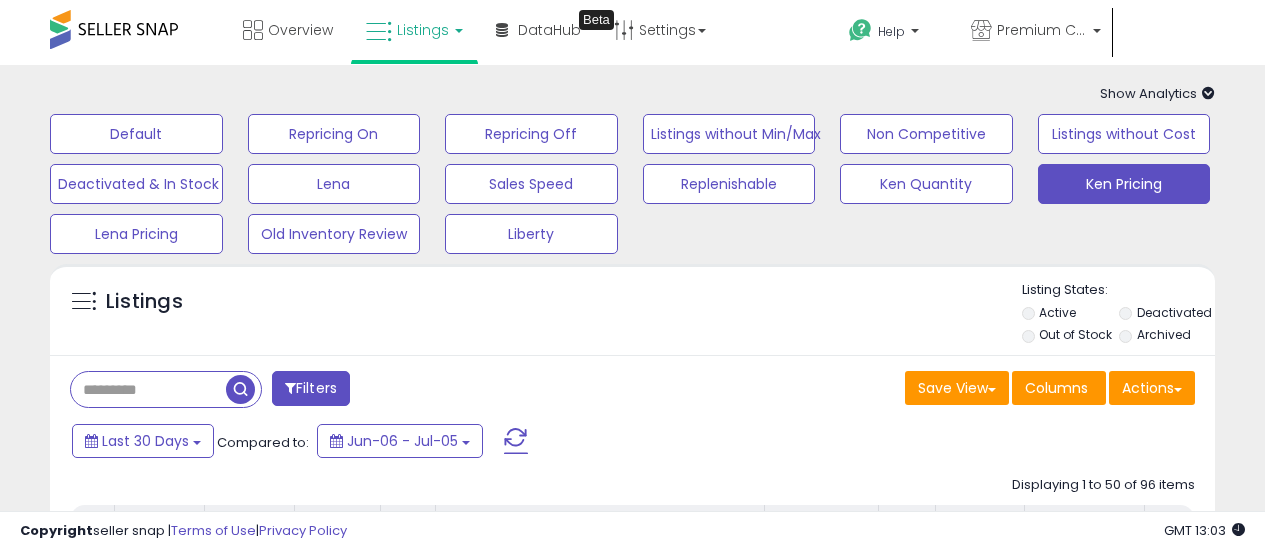 select on "**" 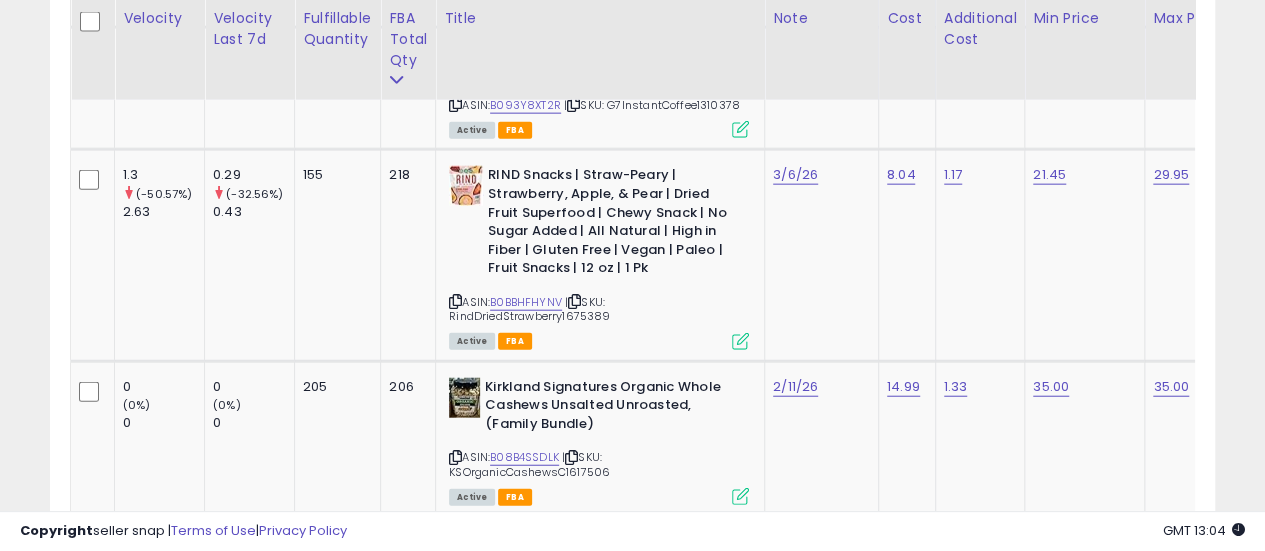 scroll, scrollTop: 0, scrollLeft: 160, axis: horizontal 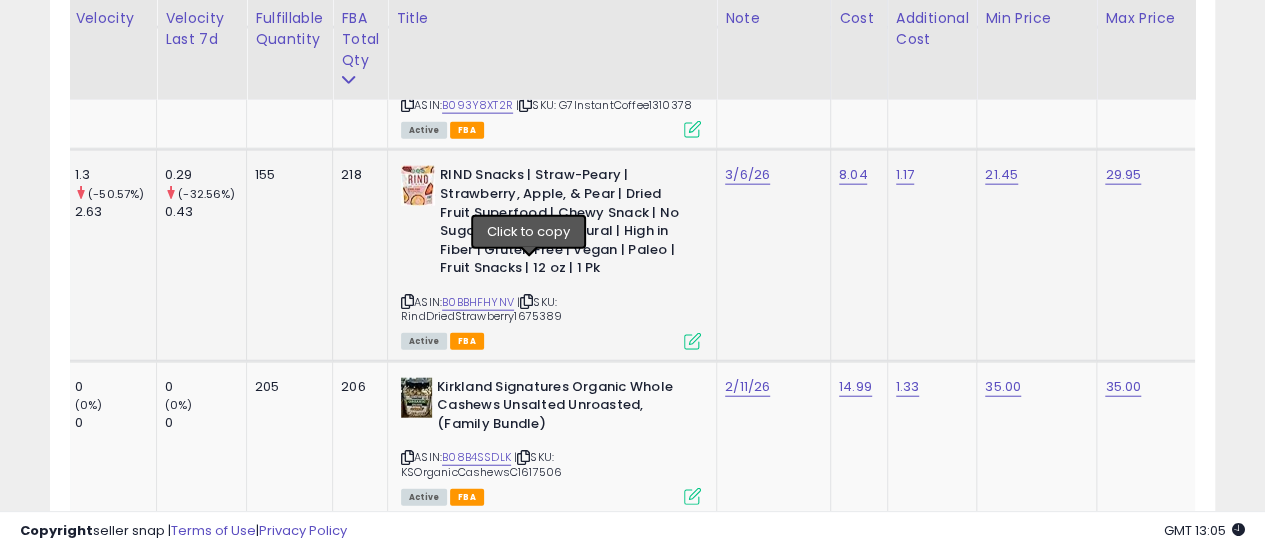 click at bounding box center (526, 301) 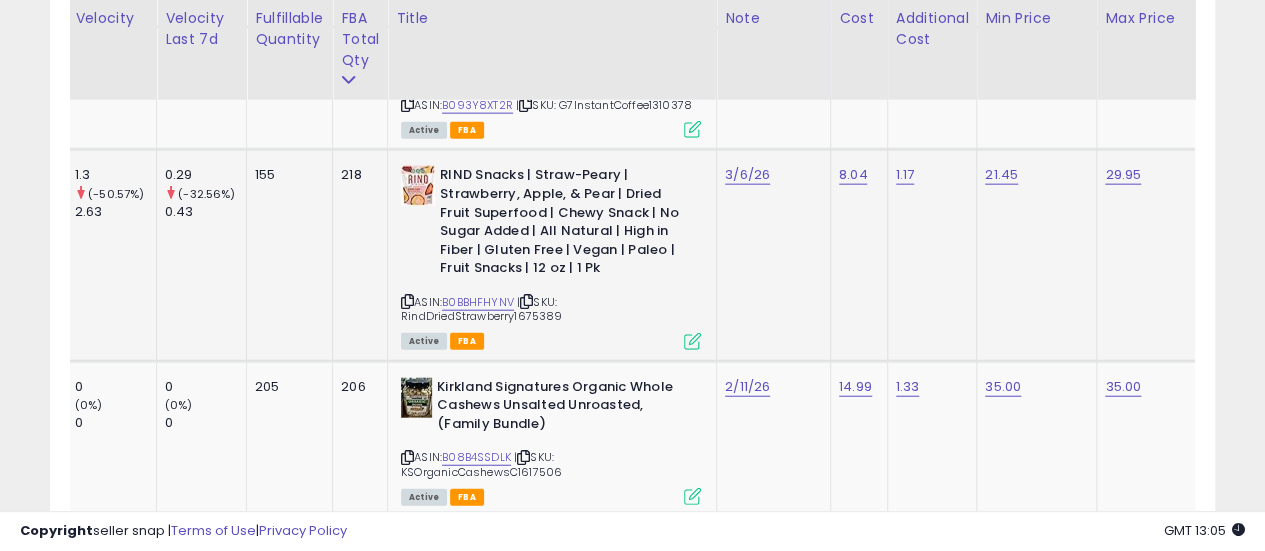 click at bounding box center [526, 301] 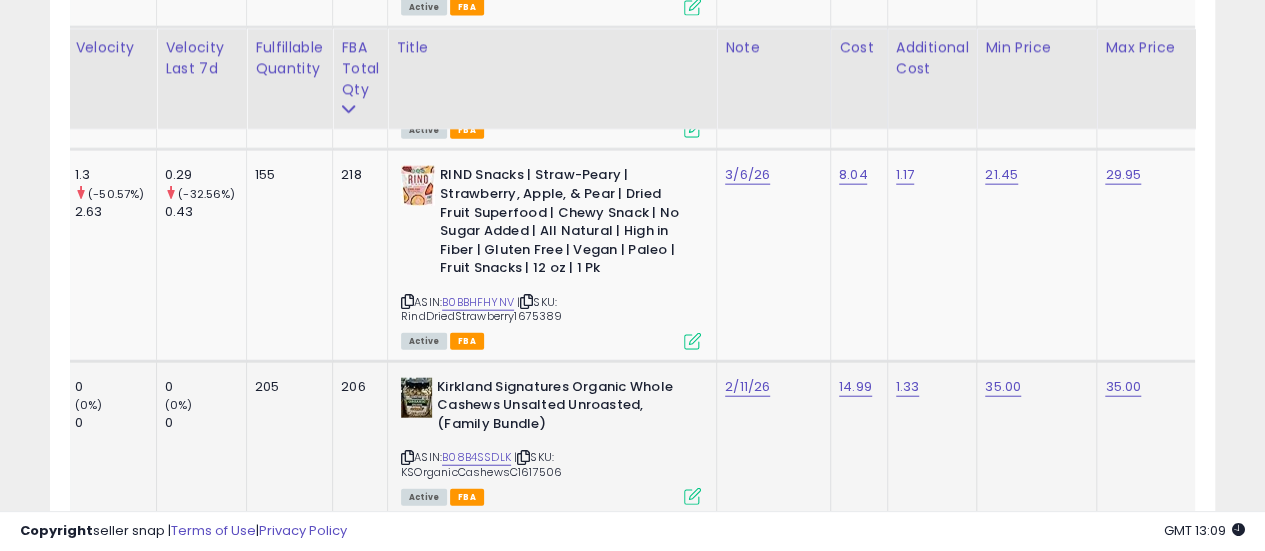 scroll, scrollTop: 6200, scrollLeft: 0, axis: vertical 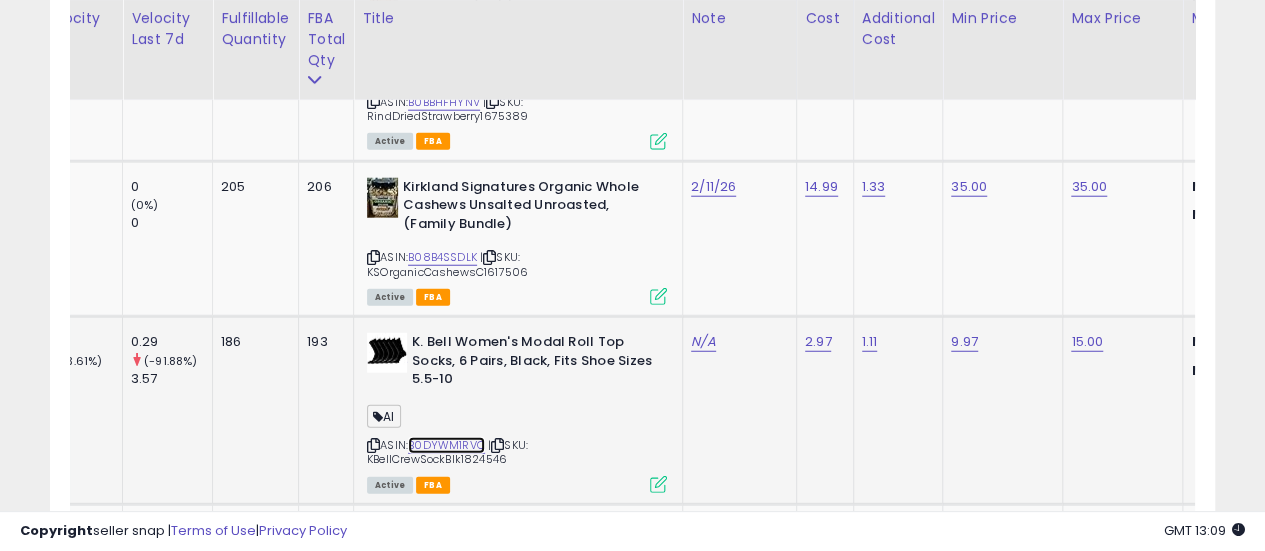 click on "B0DYWM1RVC" at bounding box center [446, 445] 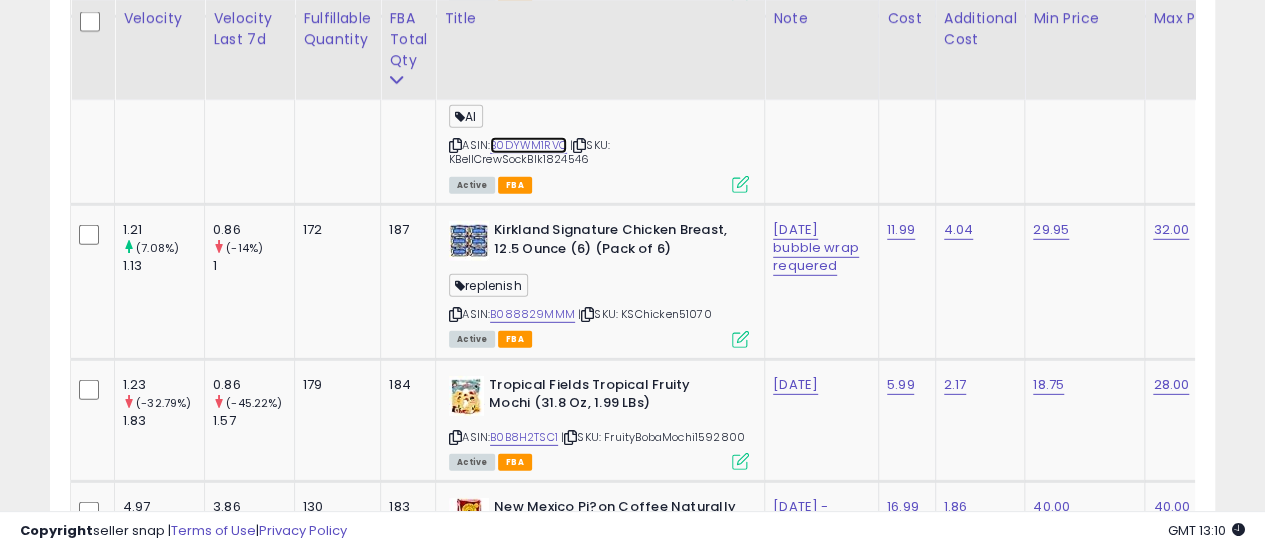 scroll, scrollTop: 0, scrollLeft: 177, axis: horizontal 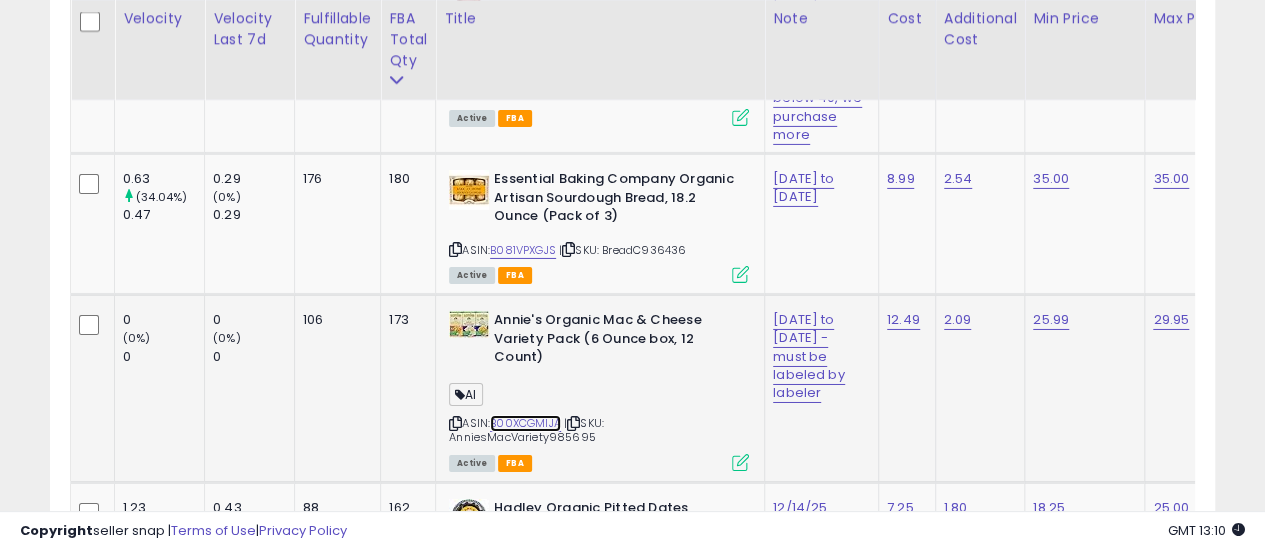 click on "B00XCGMIJA" at bounding box center (525, 423) 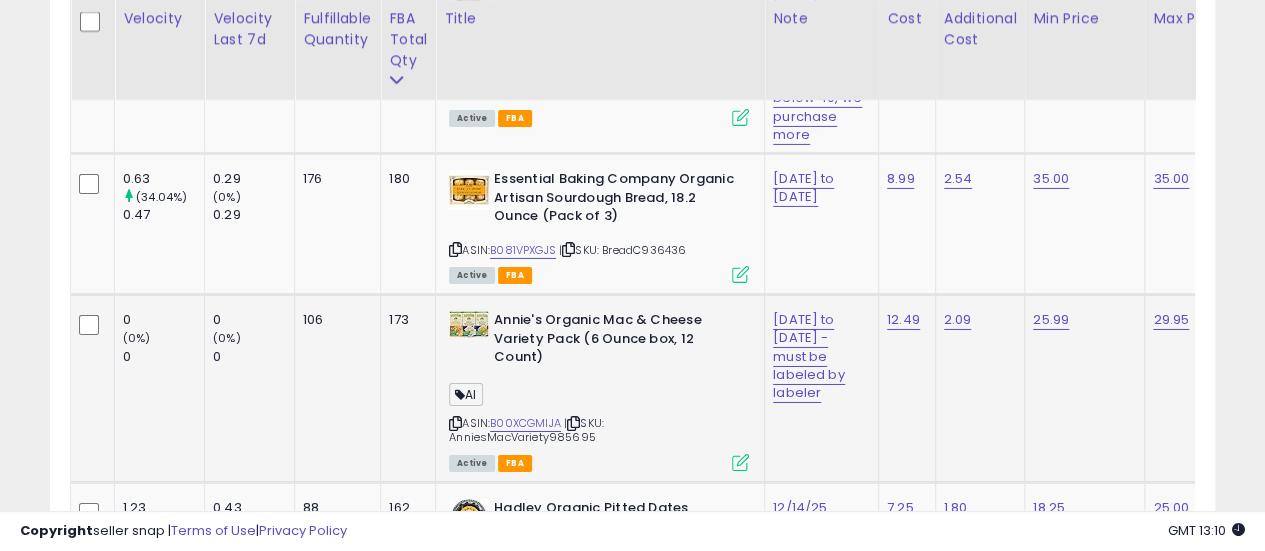 click on "|   SKU: AnniesMacVariety985695" at bounding box center [526, 430] 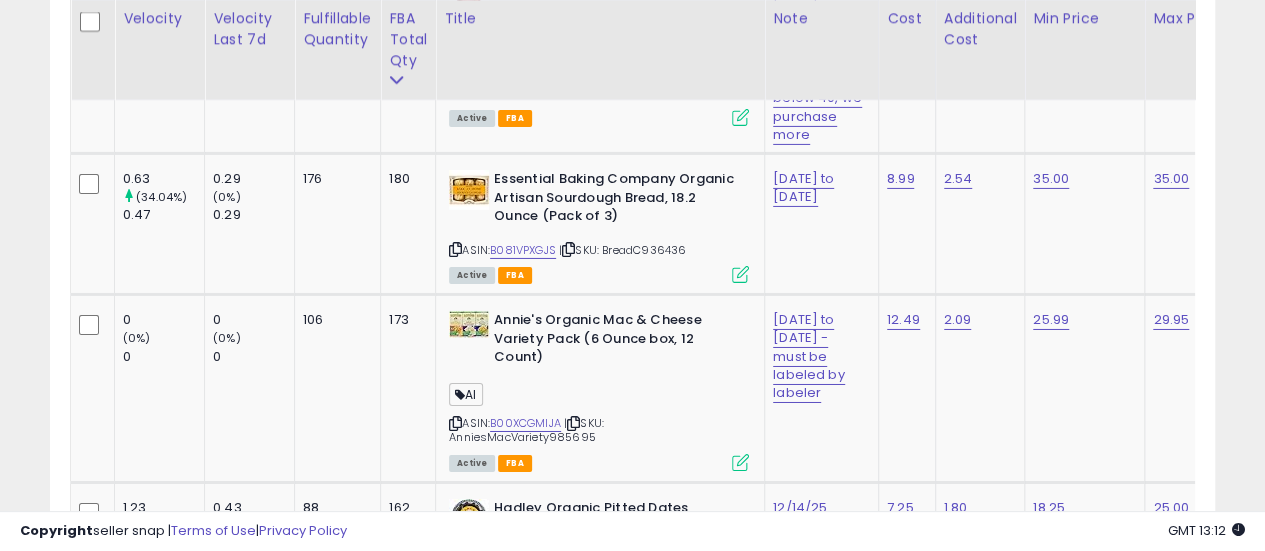scroll, scrollTop: 0, scrollLeft: 182, axis: horizontal 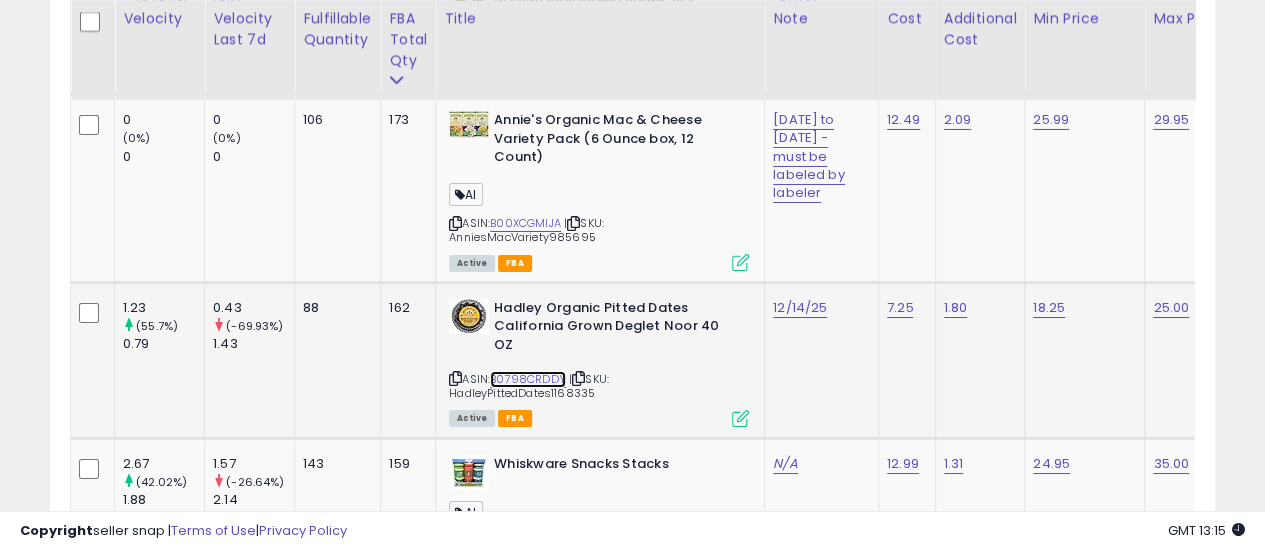 click on "B0798CRDDY" at bounding box center (528, 379) 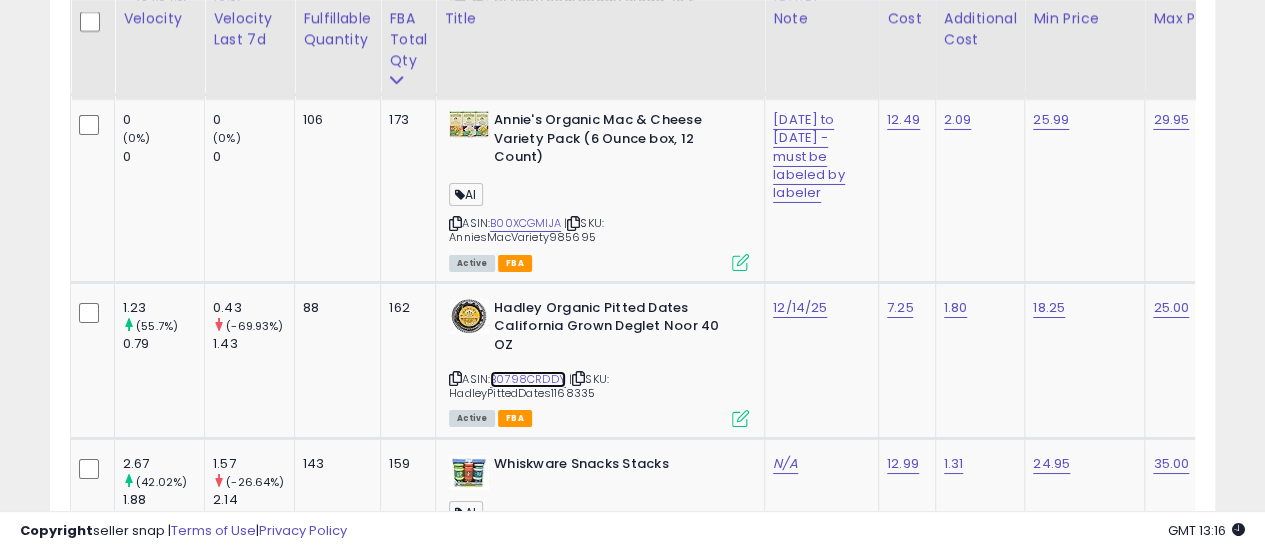 scroll, scrollTop: 0, scrollLeft: 168, axis: horizontal 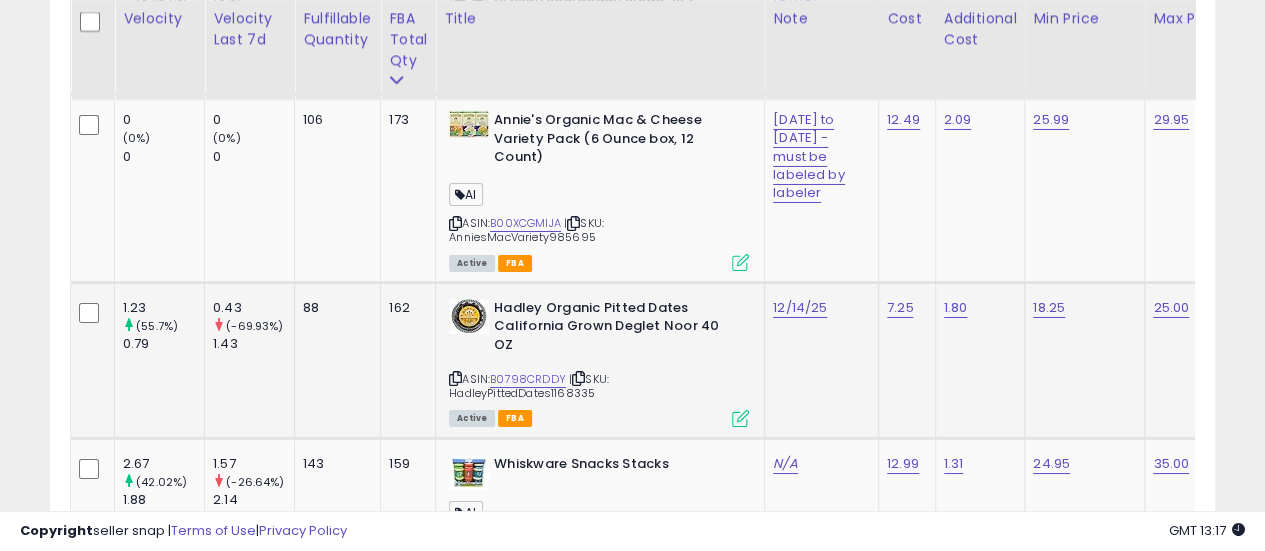 click at bounding box center [740, 418] 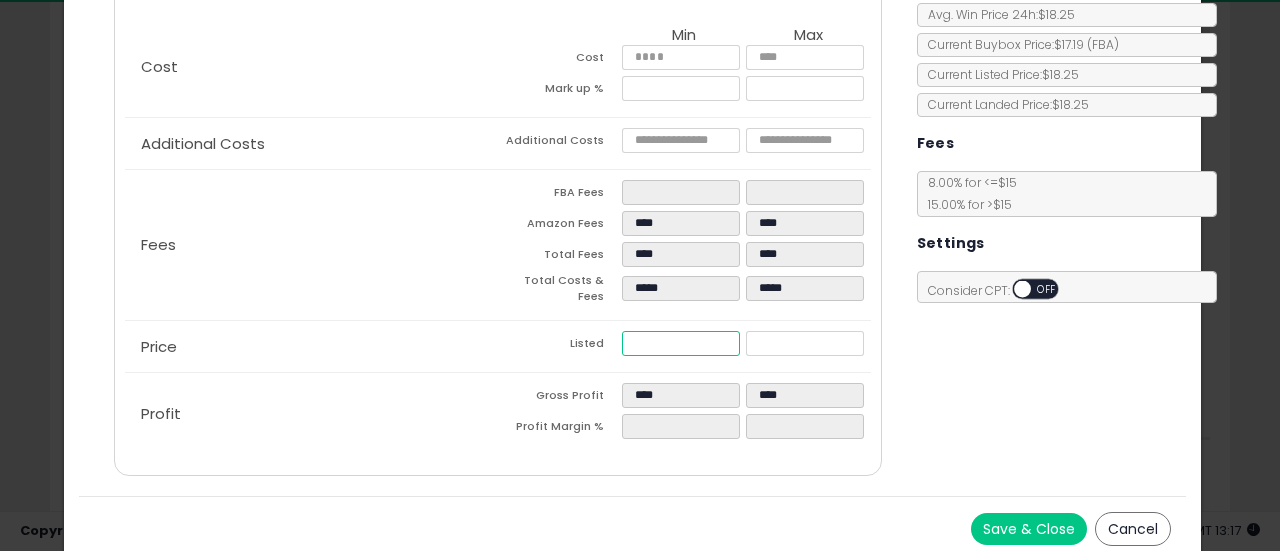 drag, startPoint x: 659, startPoint y: 332, endPoint x: 539, endPoint y: 334, distance: 120.01666 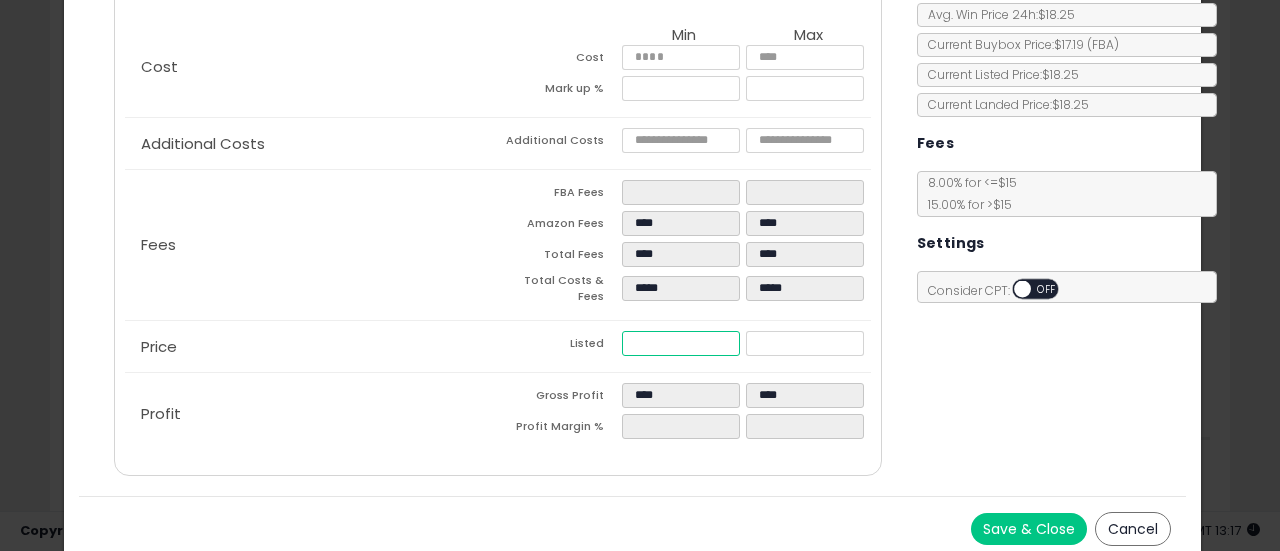 type on "****" 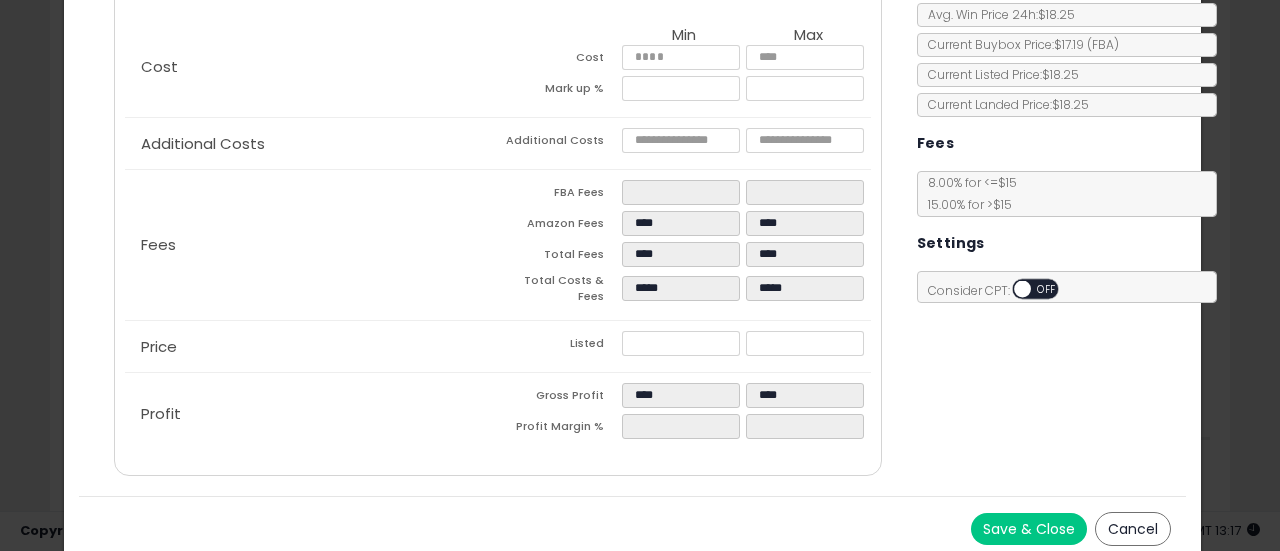 type on "*****" 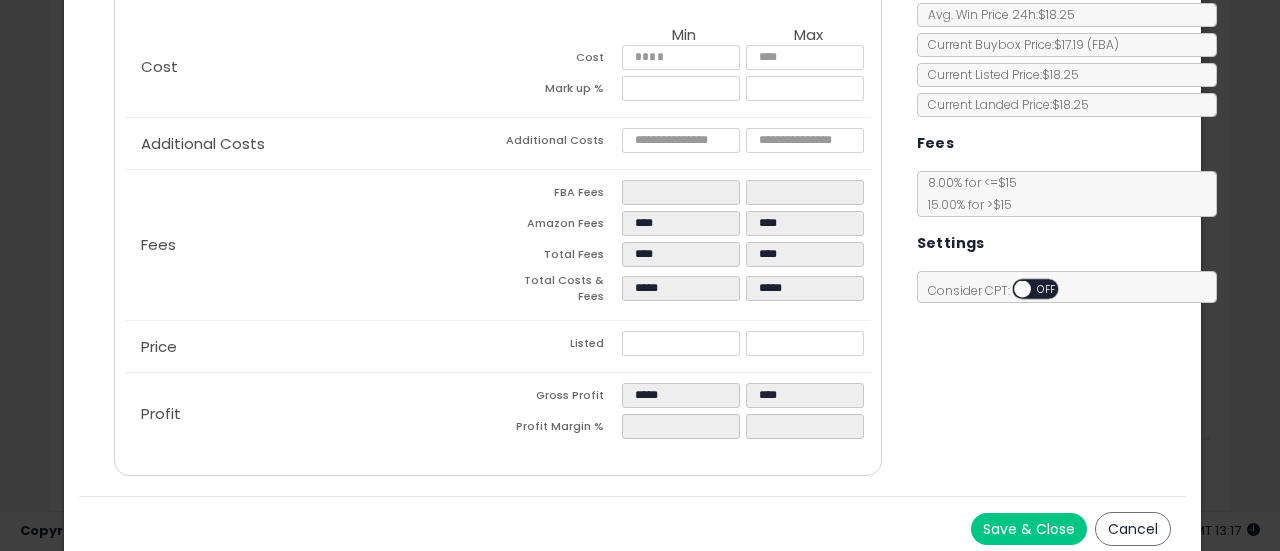 click on "Price
Listed
*****
*****" 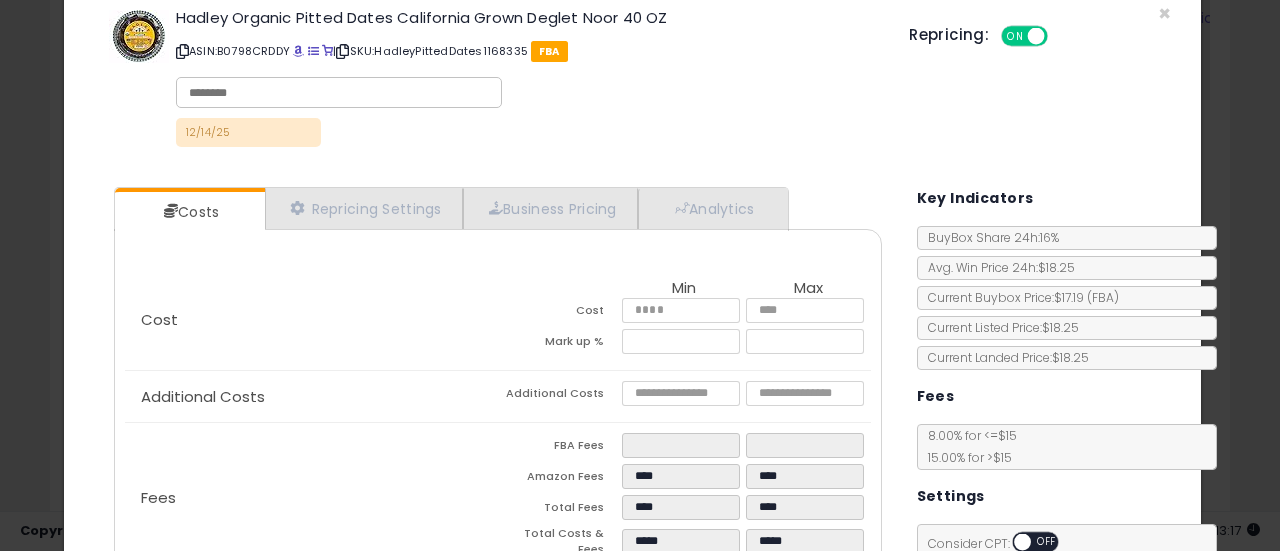scroll, scrollTop: 0, scrollLeft: 0, axis: both 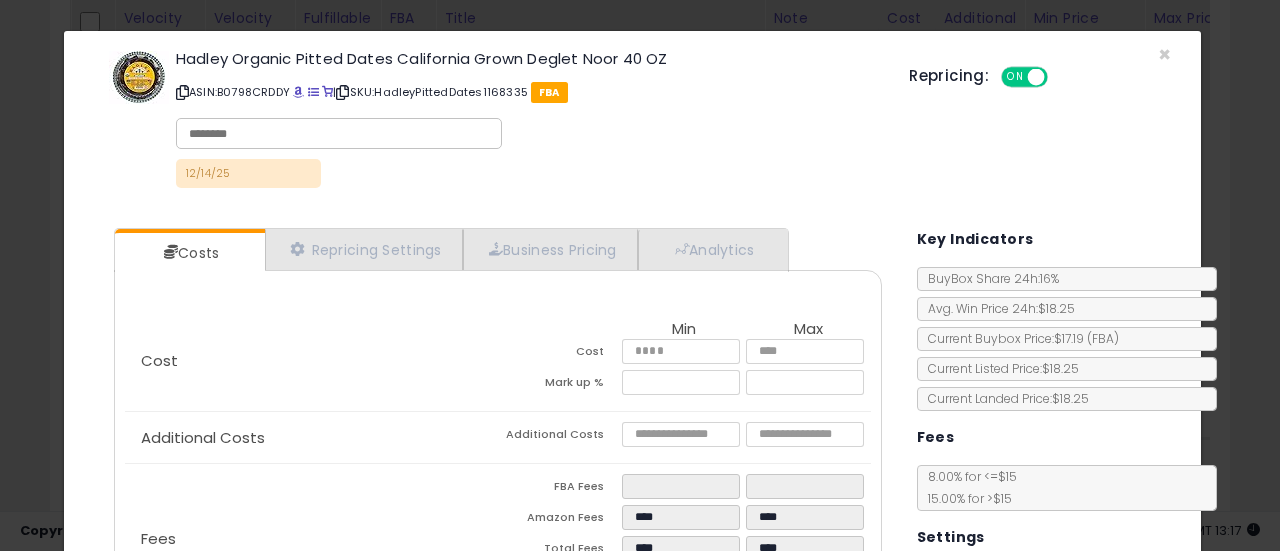 click at bounding box center (342, 92) 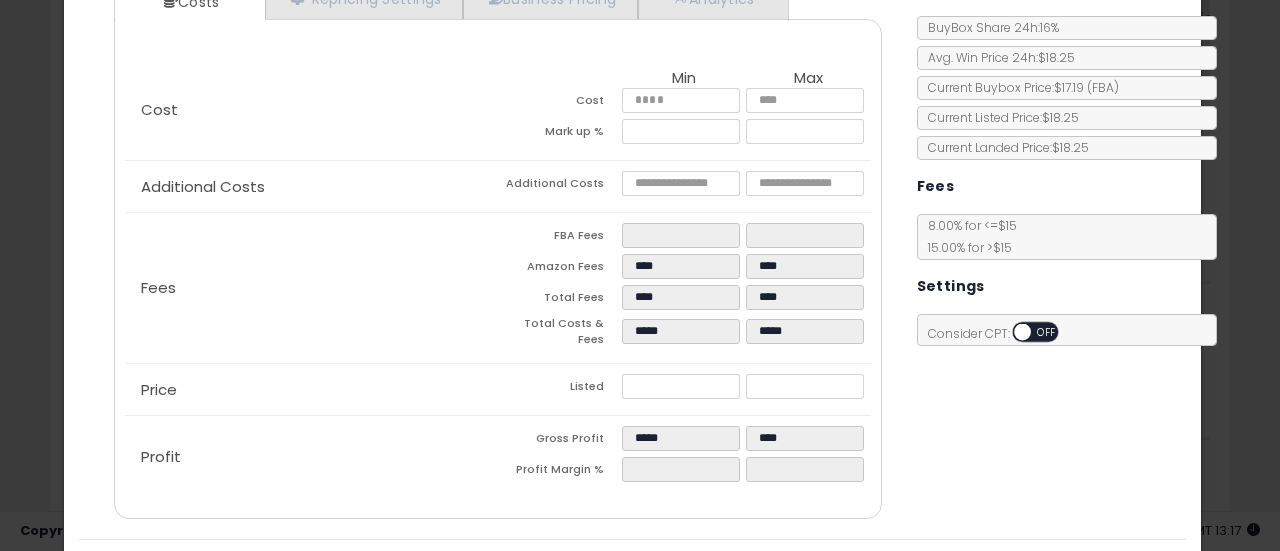 scroll, scrollTop: 294, scrollLeft: 0, axis: vertical 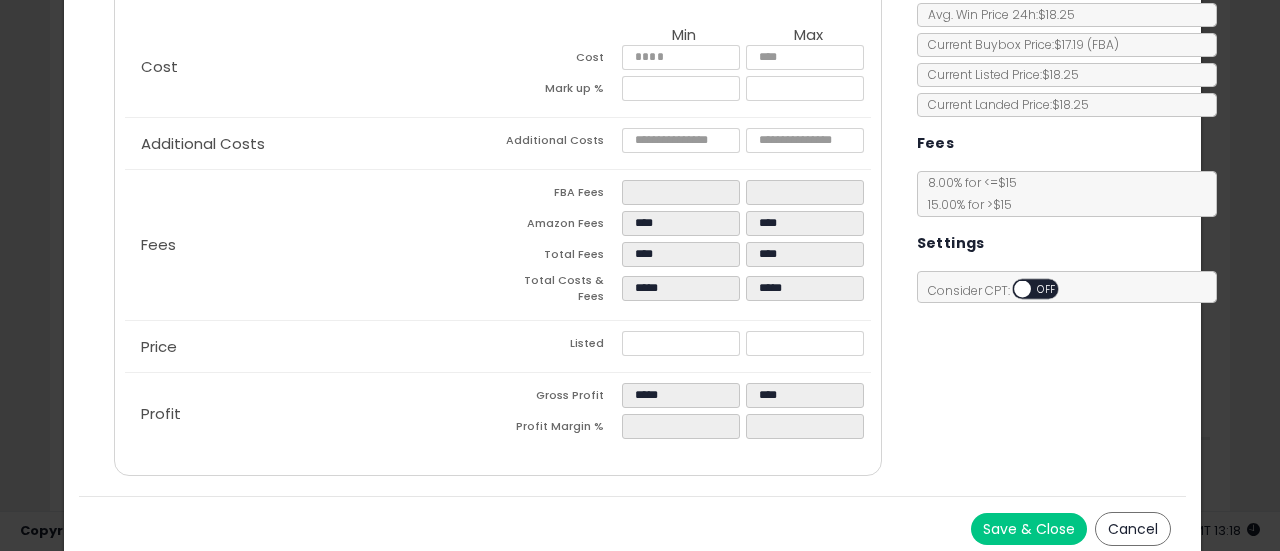 click on "Save & Close" at bounding box center (1029, 529) 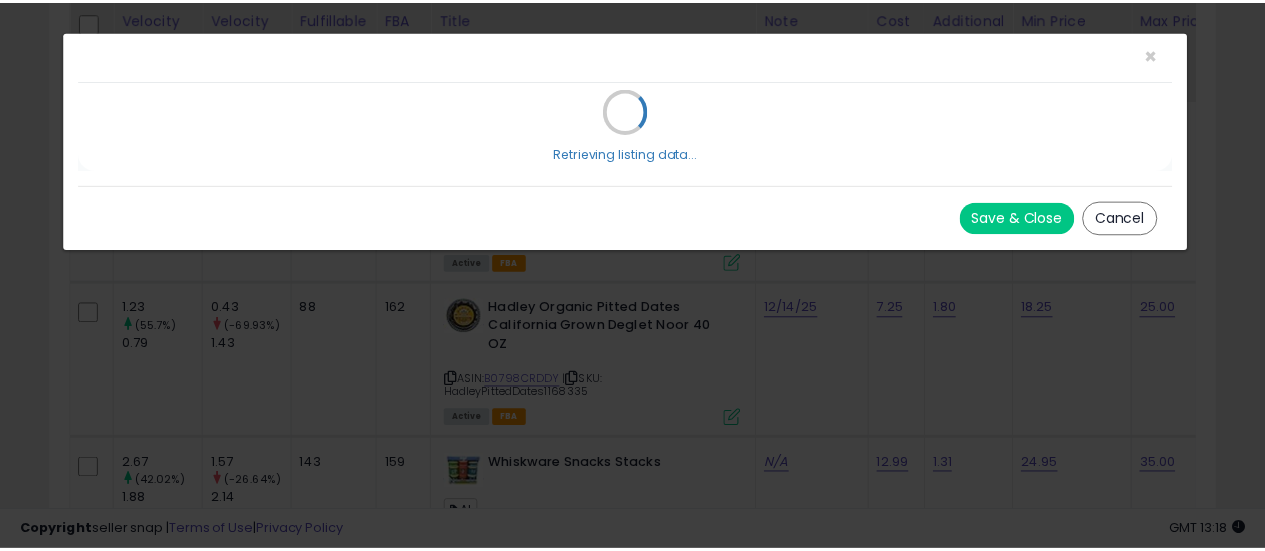 scroll, scrollTop: 0, scrollLeft: 0, axis: both 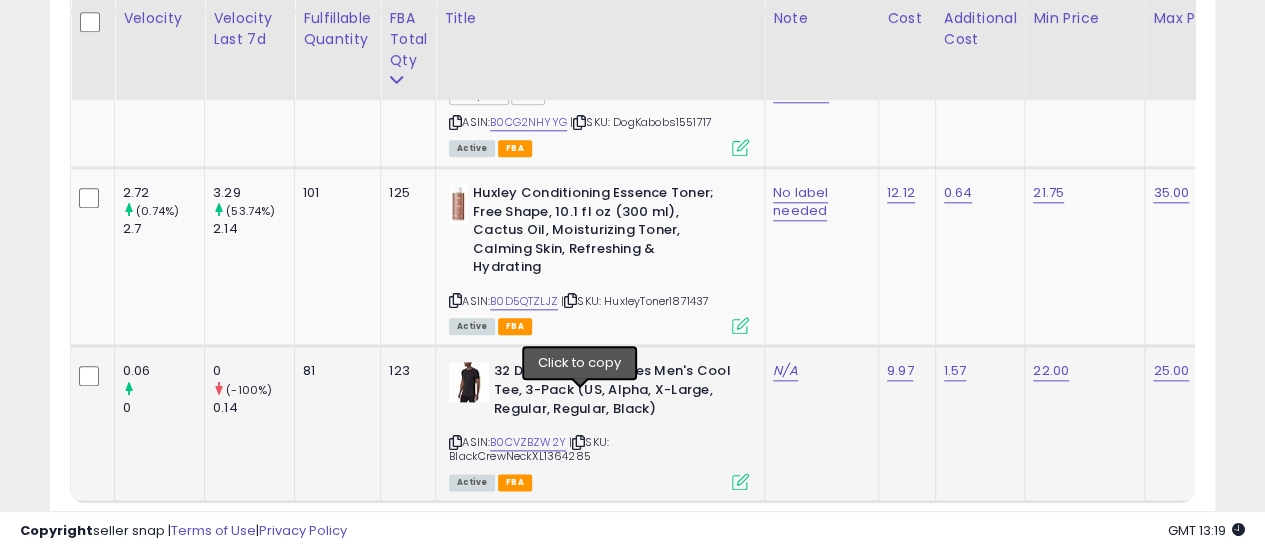 click at bounding box center [578, 442] 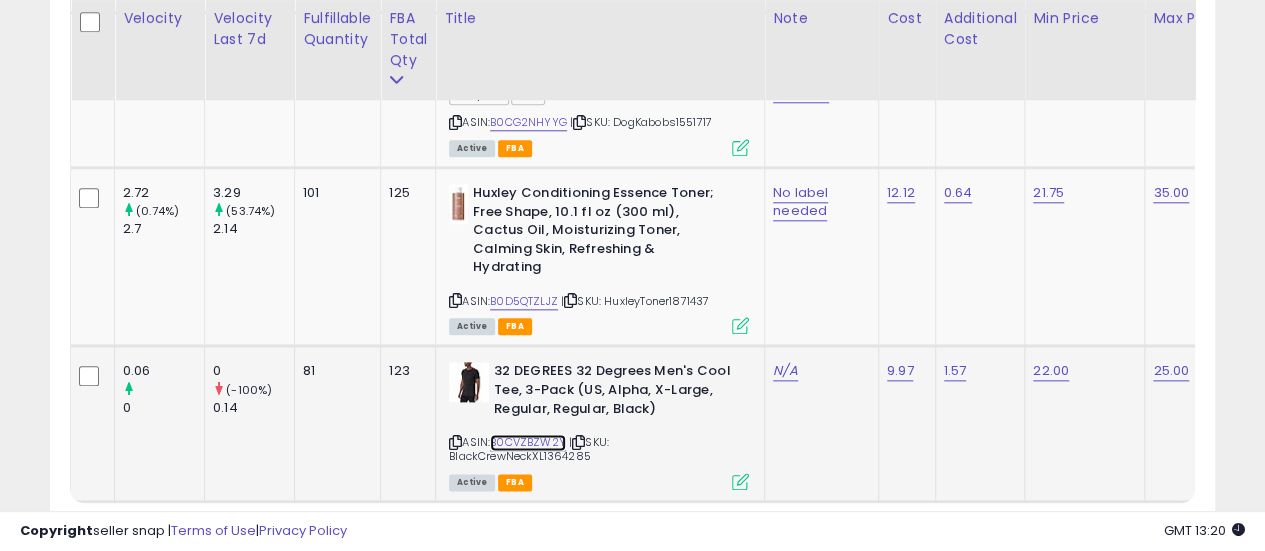 click on "B0CVZBZW2Y" at bounding box center [528, 442] 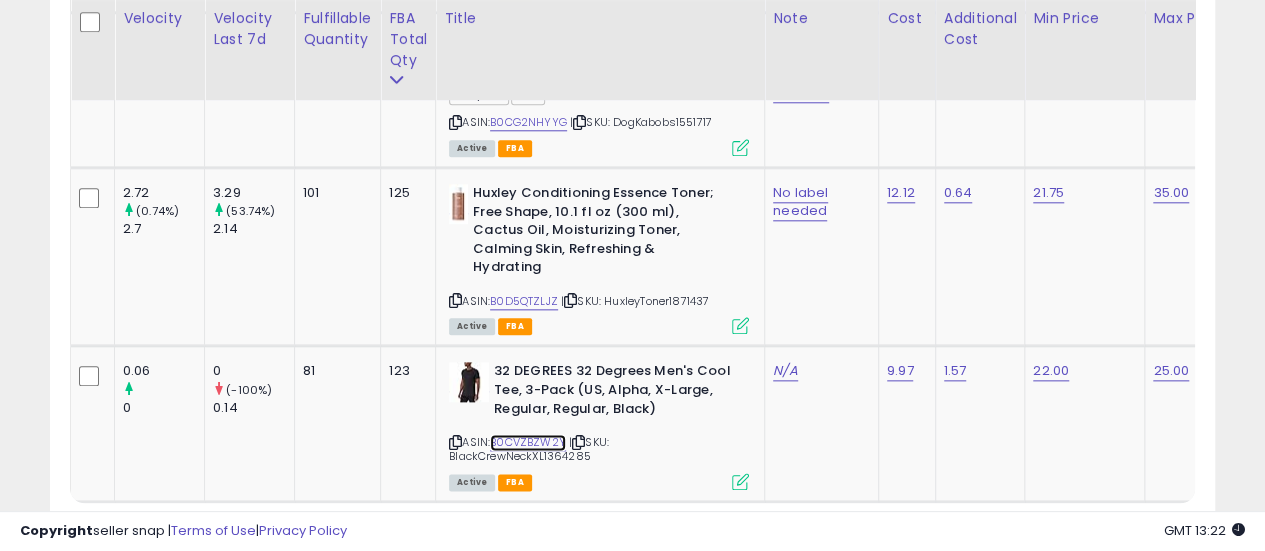 scroll, scrollTop: 0, scrollLeft: 342, axis: horizontal 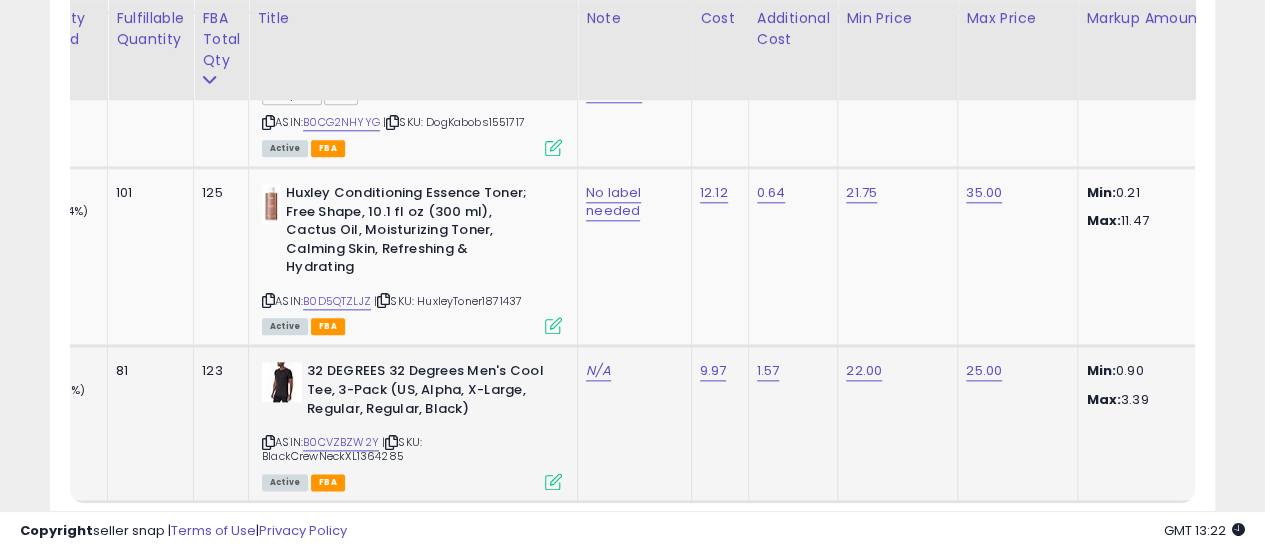 click at bounding box center [553, 481] 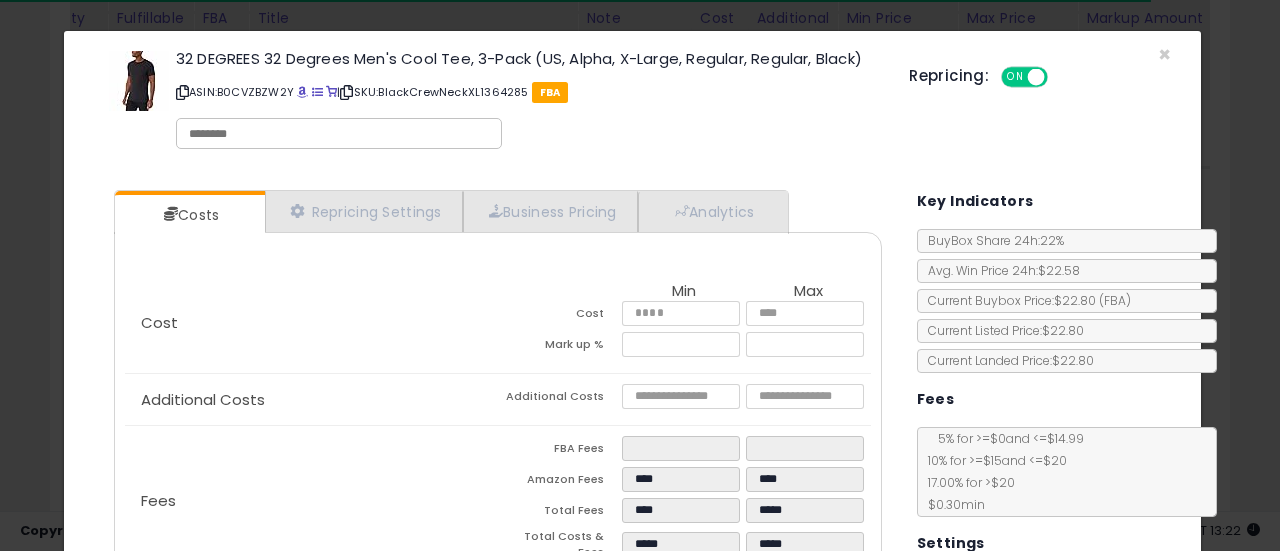 scroll, scrollTop: 200, scrollLeft: 0, axis: vertical 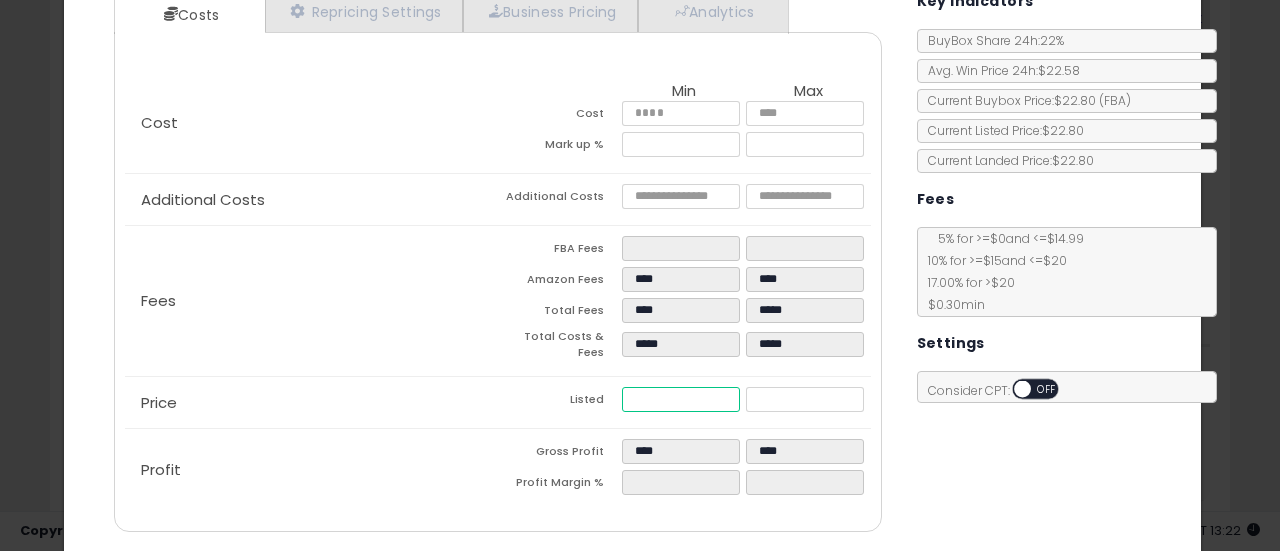drag, startPoint x: 602, startPoint y: 385, endPoint x: 468, endPoint y: 359, distance: 136.49908 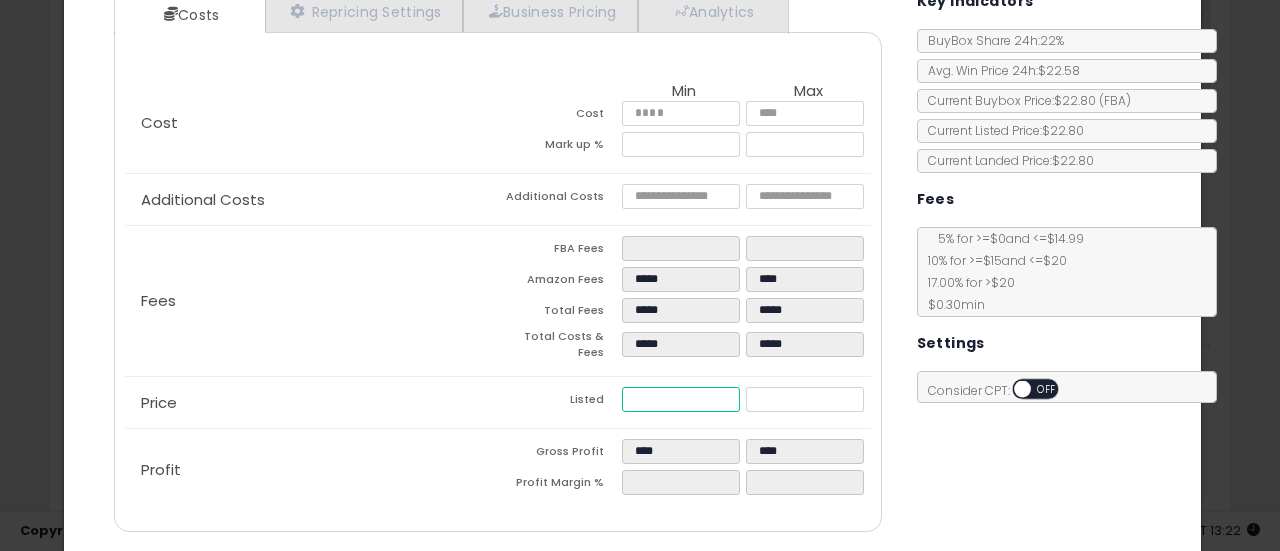 type on "****" 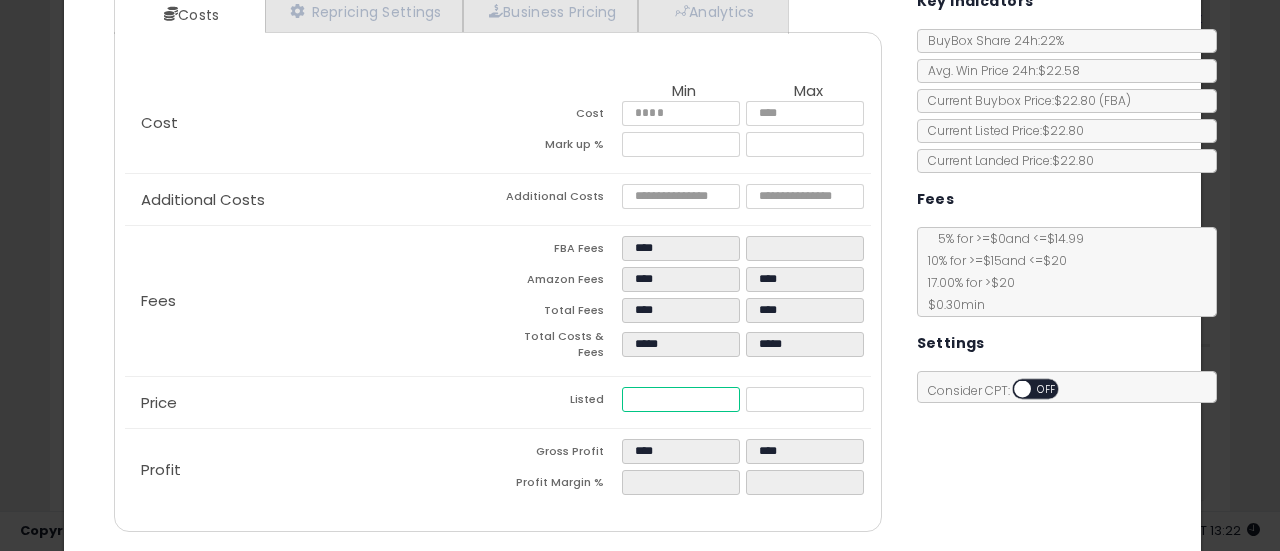 type on "****" 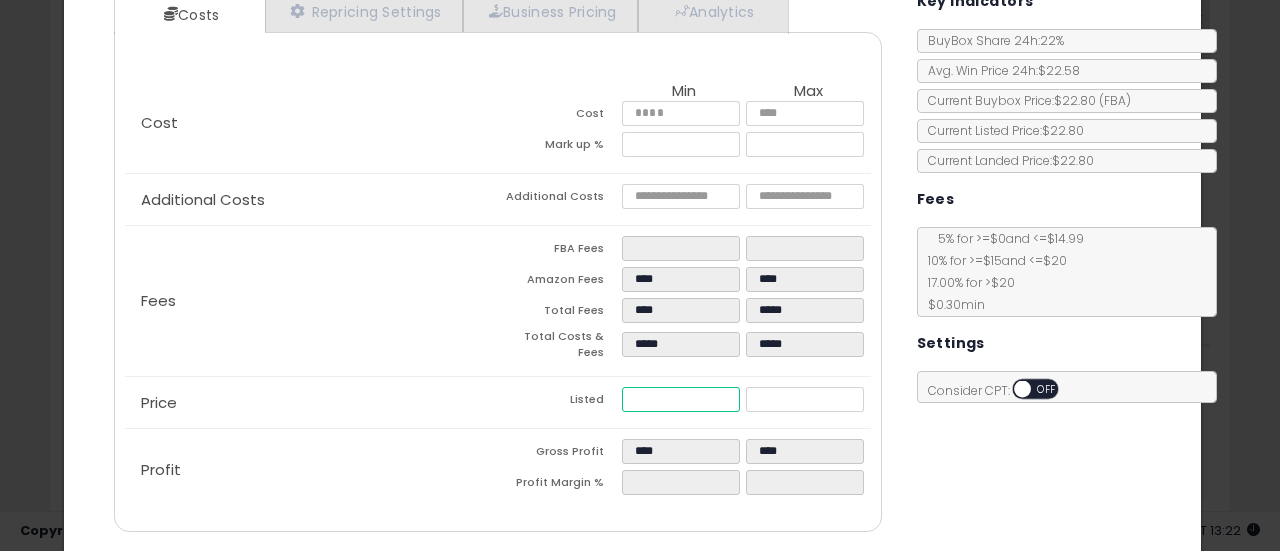type on "****" 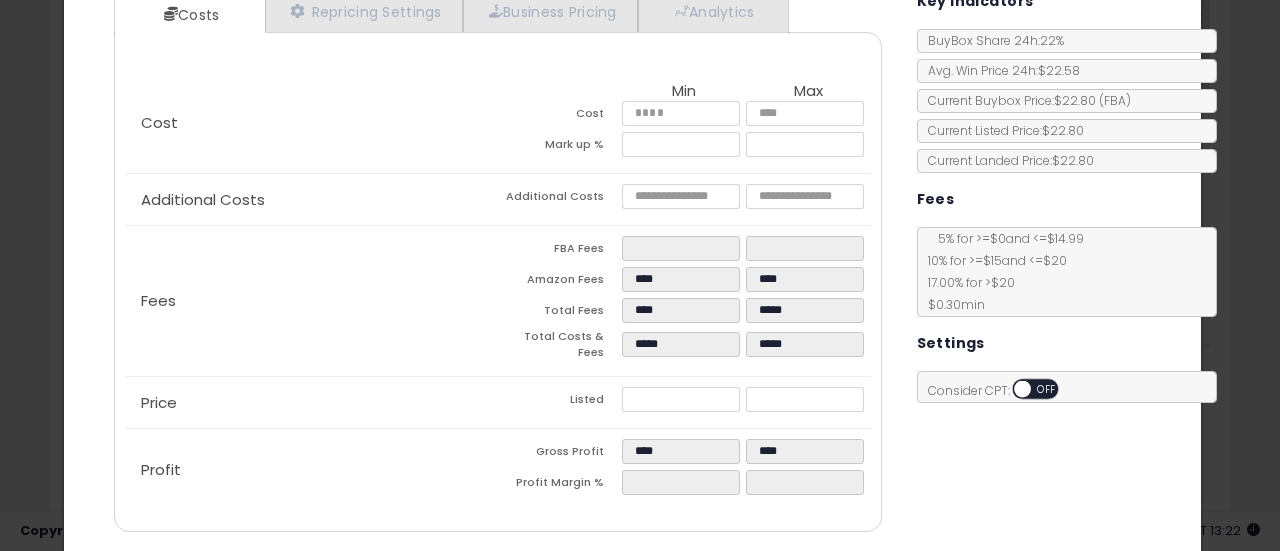 click on "Fees
FBA Fees
****
****
Amazon Fees
****
****
Total Fees
****
*****
Total Costs & Fees
*****
*****" 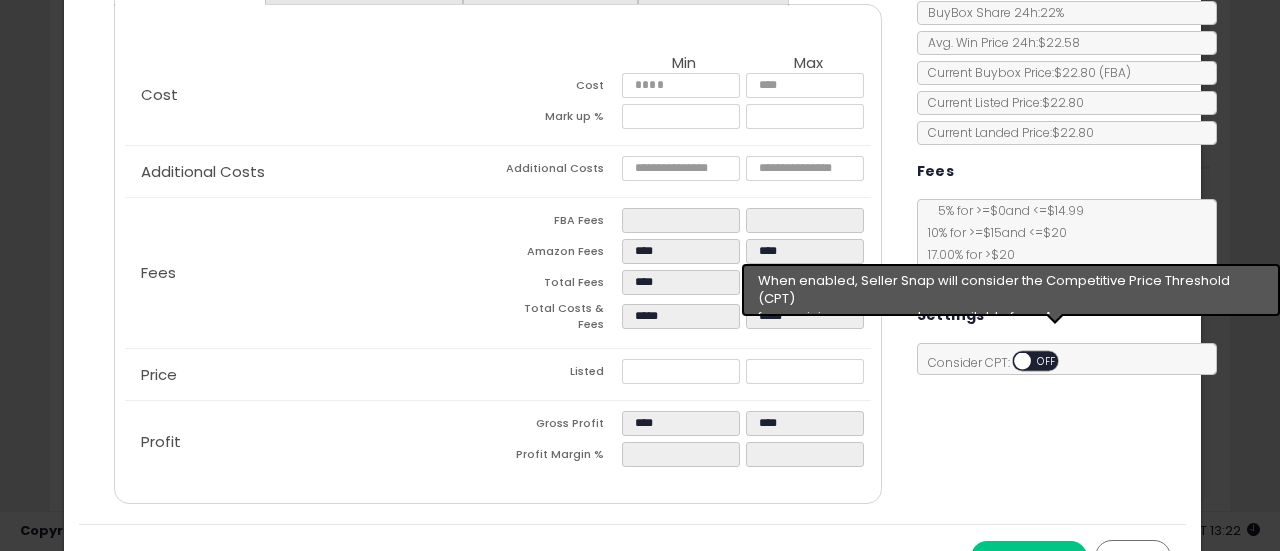 scroll, scrollTop: 256, scrollLeft: 0, axis: vertical 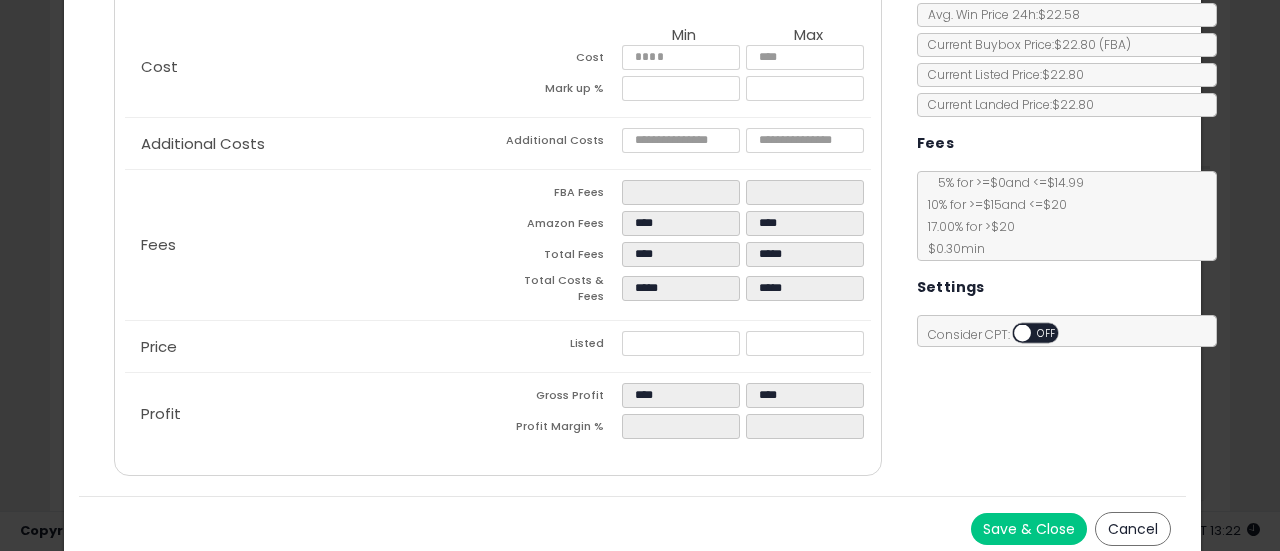 click on "Save & Close" at bounding box center [1029, 529] 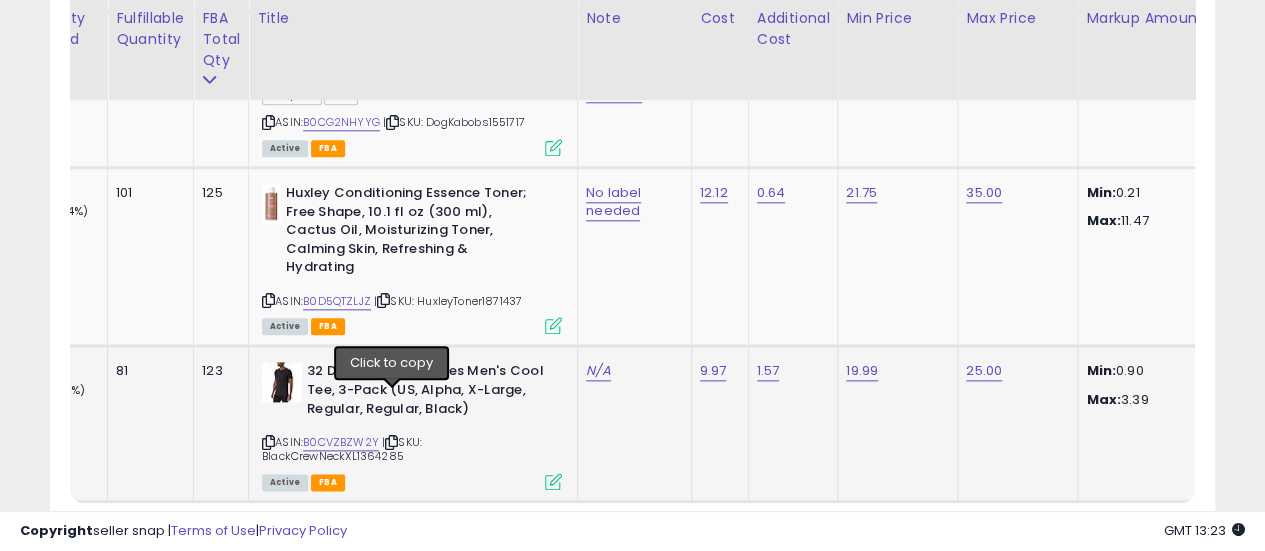 click at bounding box center [391, 442] 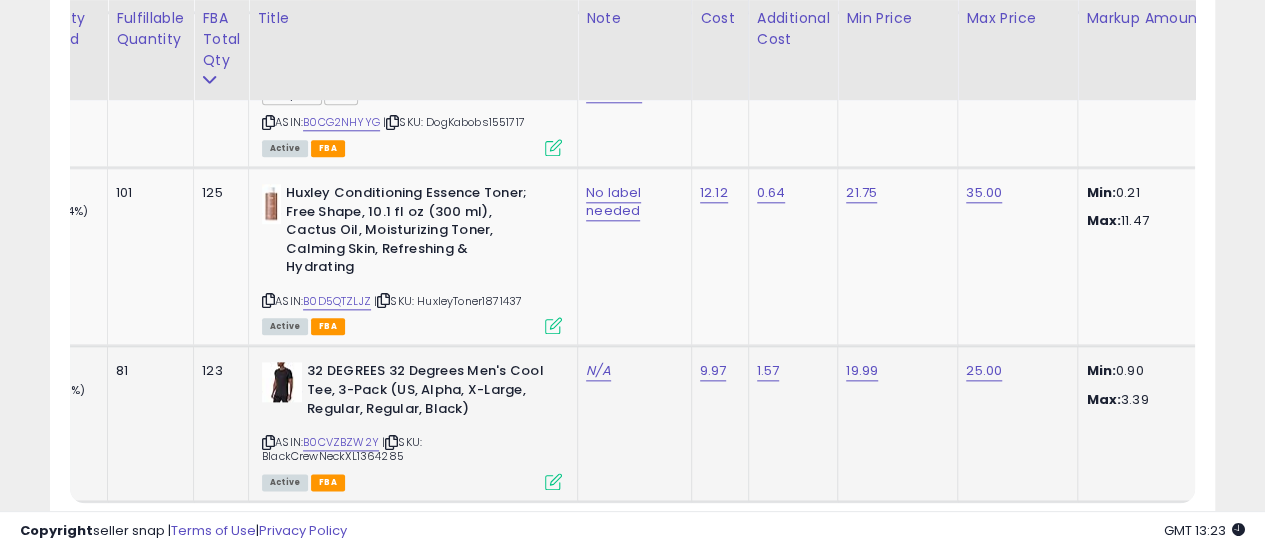 click at bounding box center (553, 481) 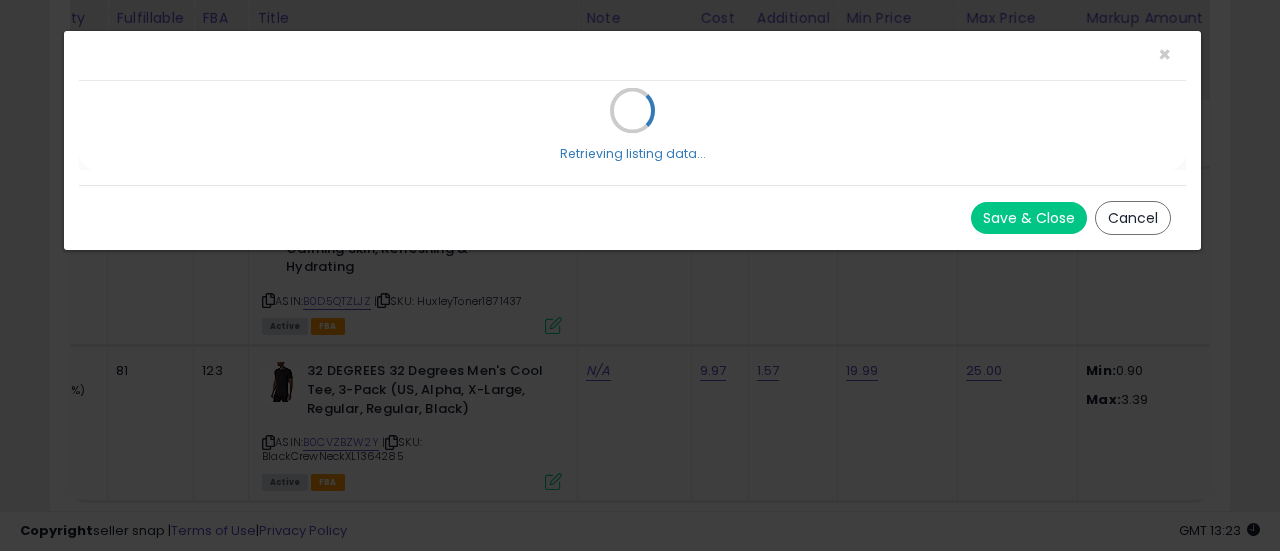 select on "**" 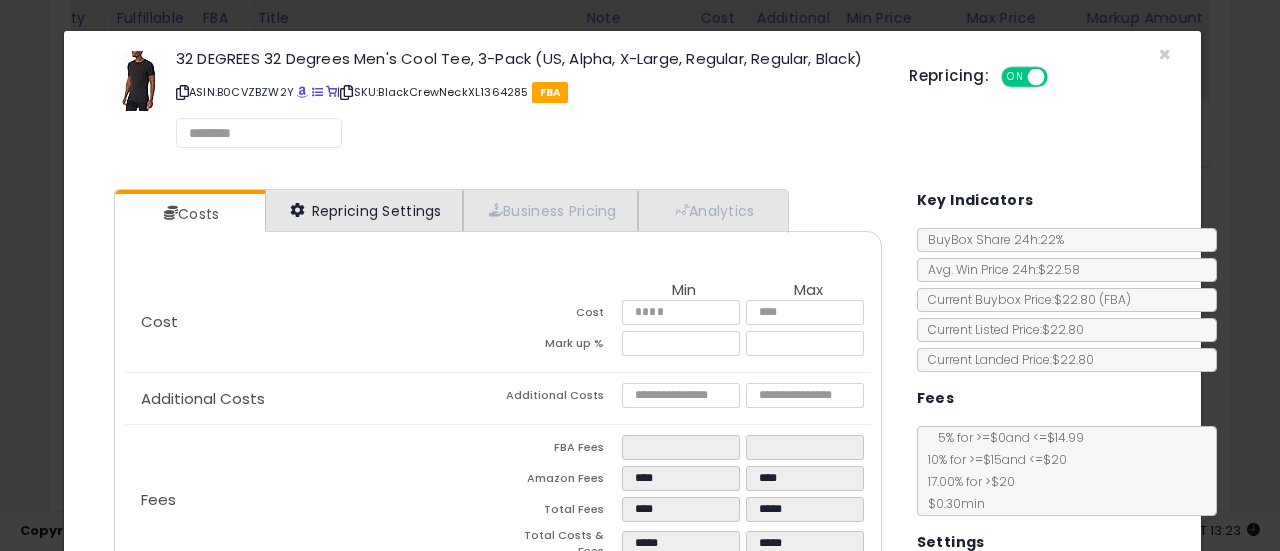 select on "*********" 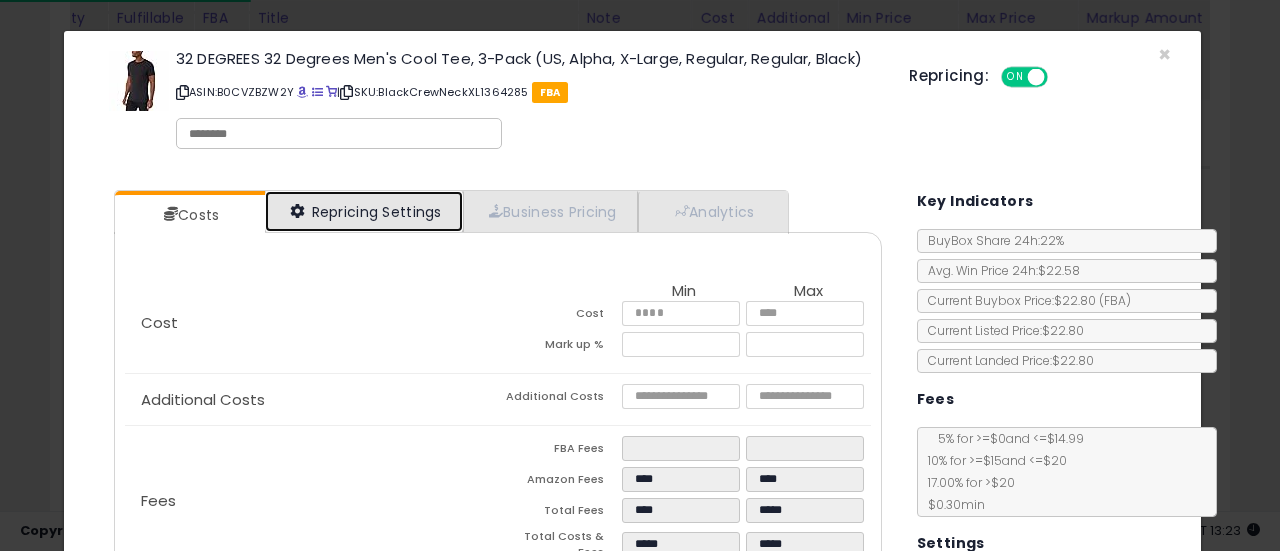 select on "**********" 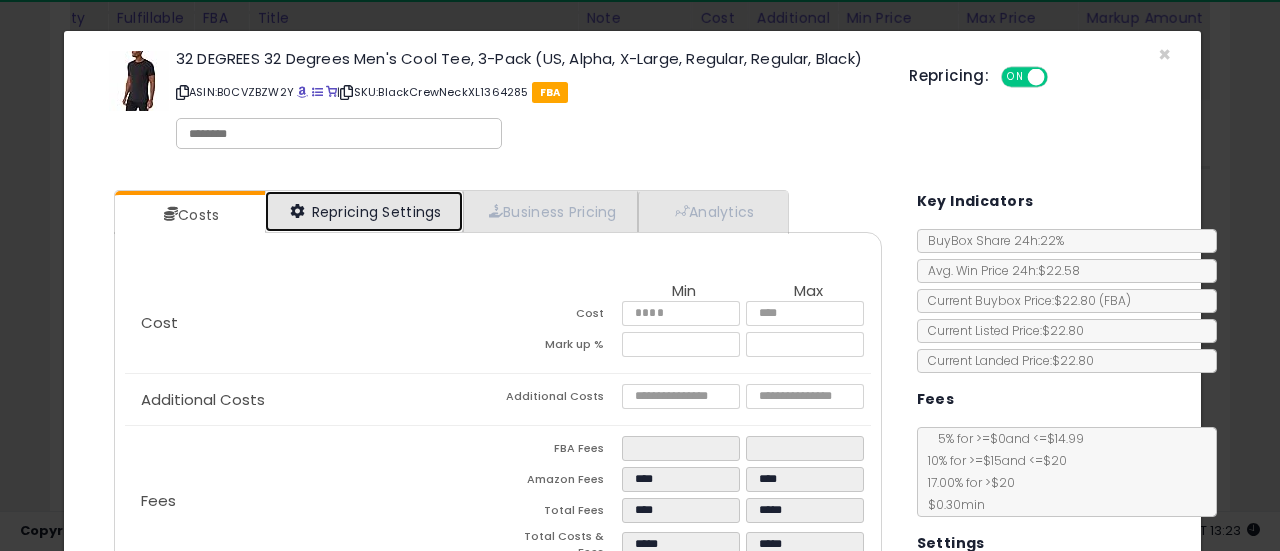 click on "Repricing Settings" at bounding box center [364, 211] 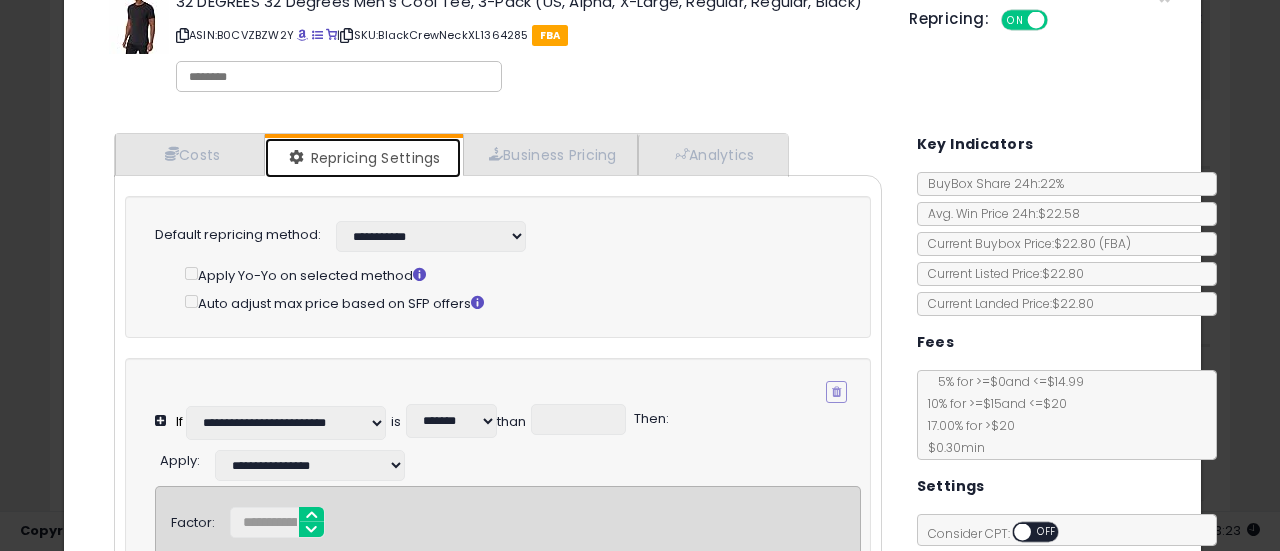 scroll, scrollTop: 100, scrollLeft: 0, axis: vertical 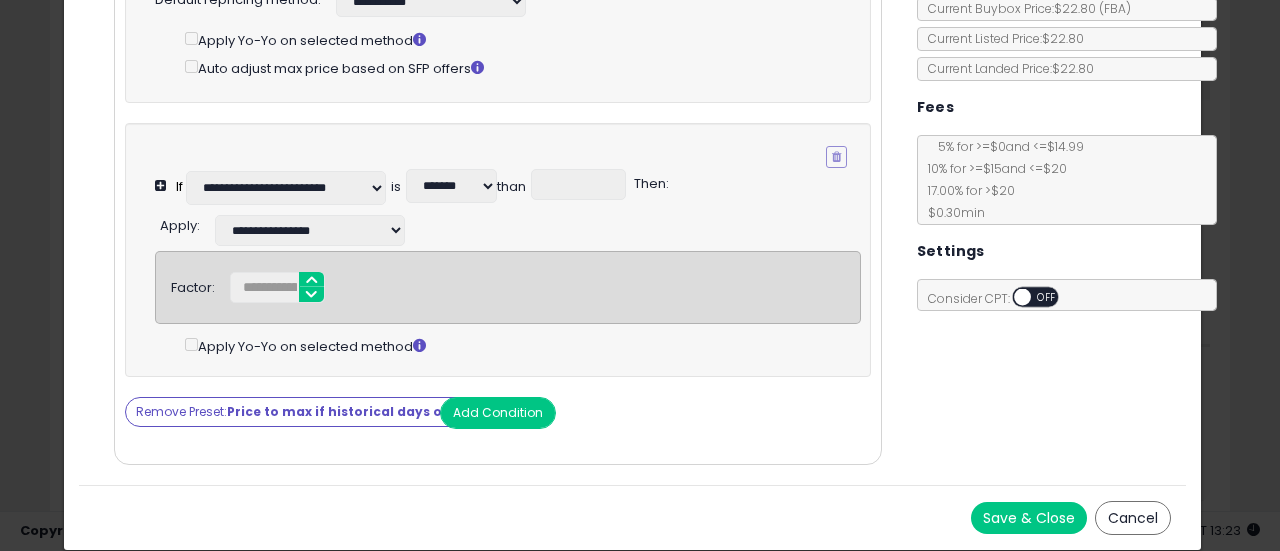 click on "Remove Preset:
Price to max if historical days of supply < 30" at bounding box center (331, 412) 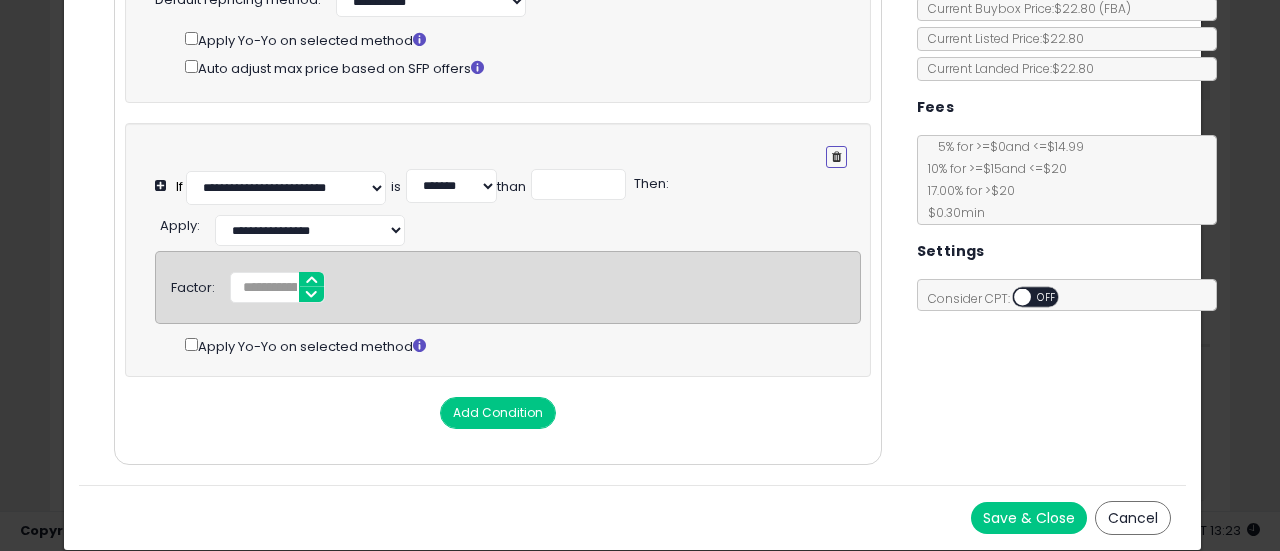 click at bounding box center (836, 157) 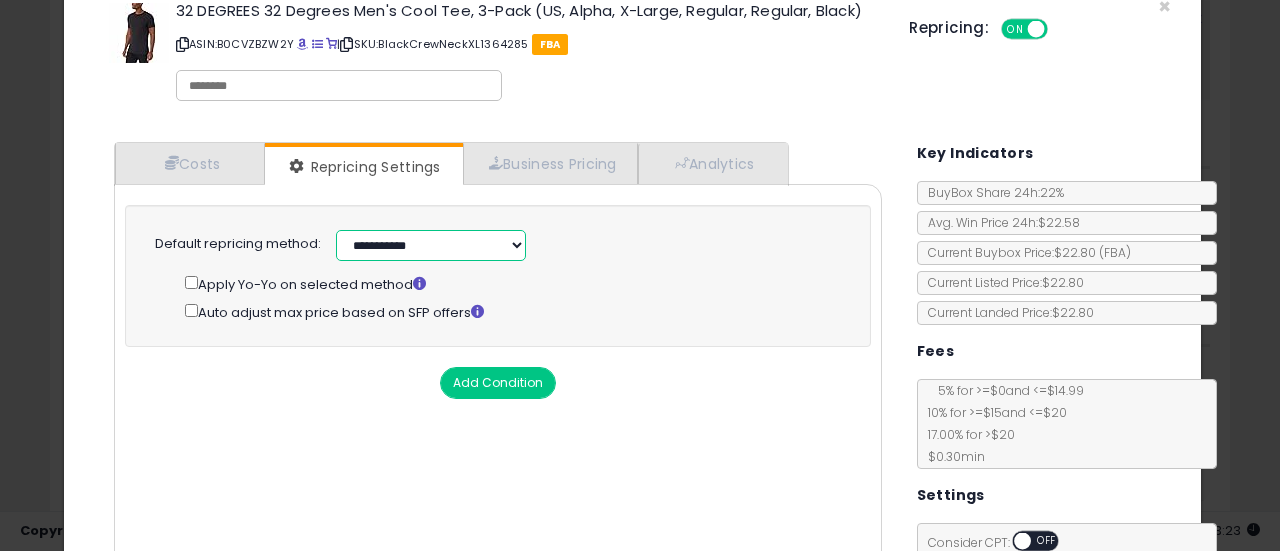 click on "**********" at bounding box center (431, 245) 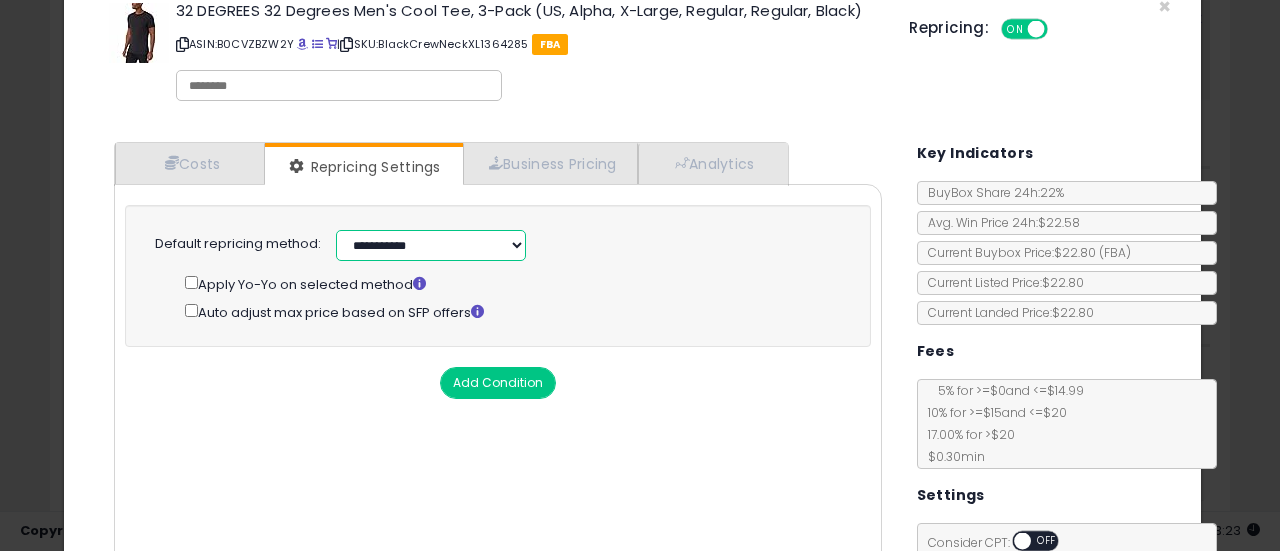 select on "******" 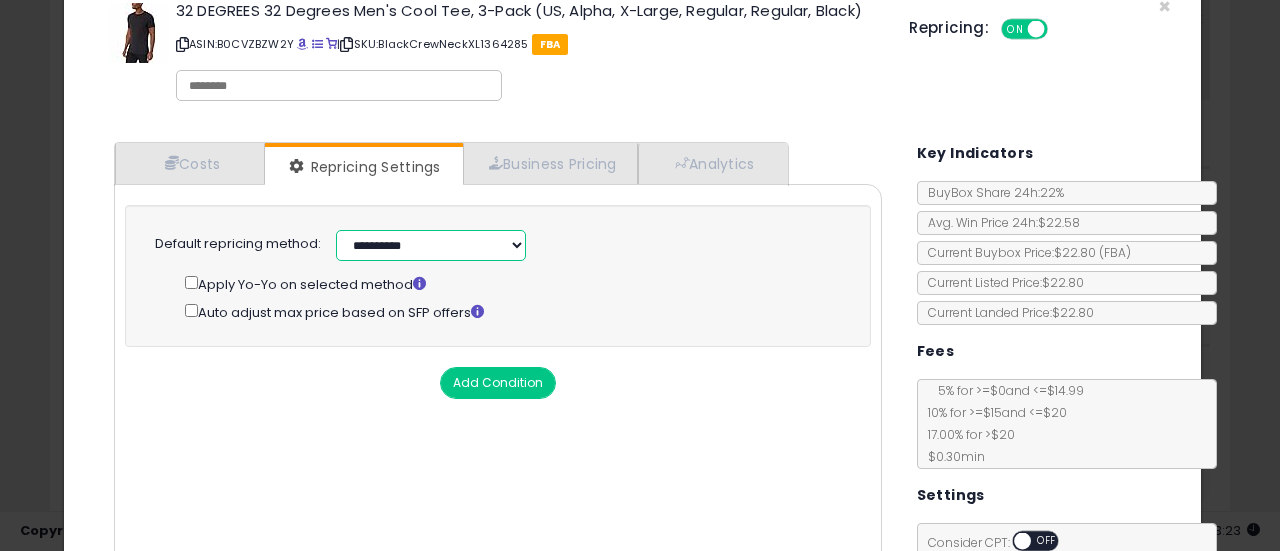 click on "**********" at bounding box center [431, 245] 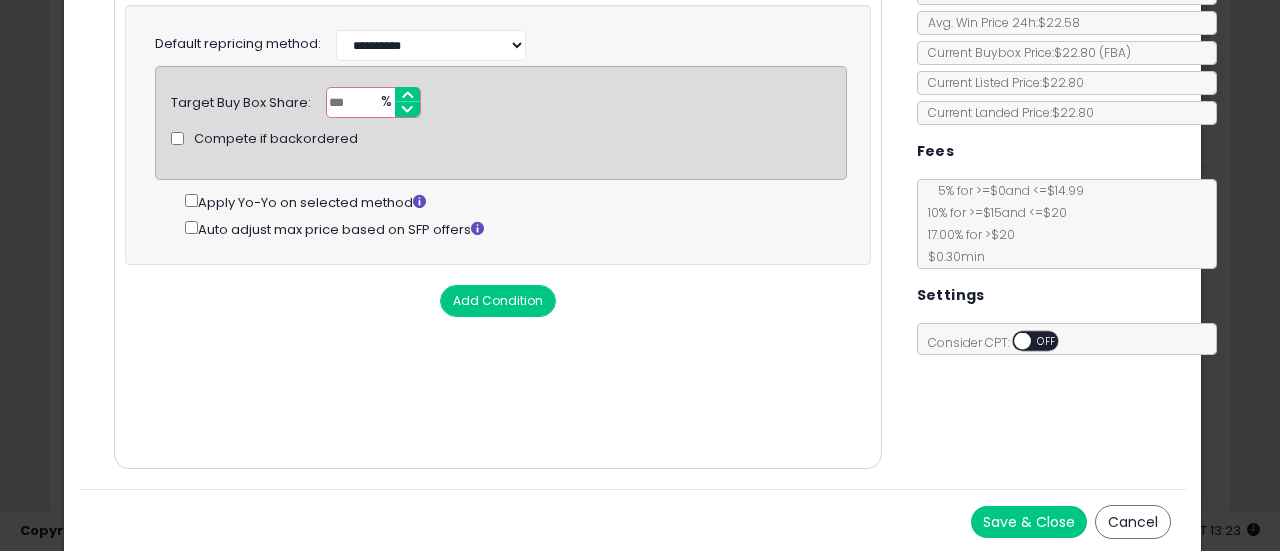click on "Save & Close" at bounding box center [1029, 522] 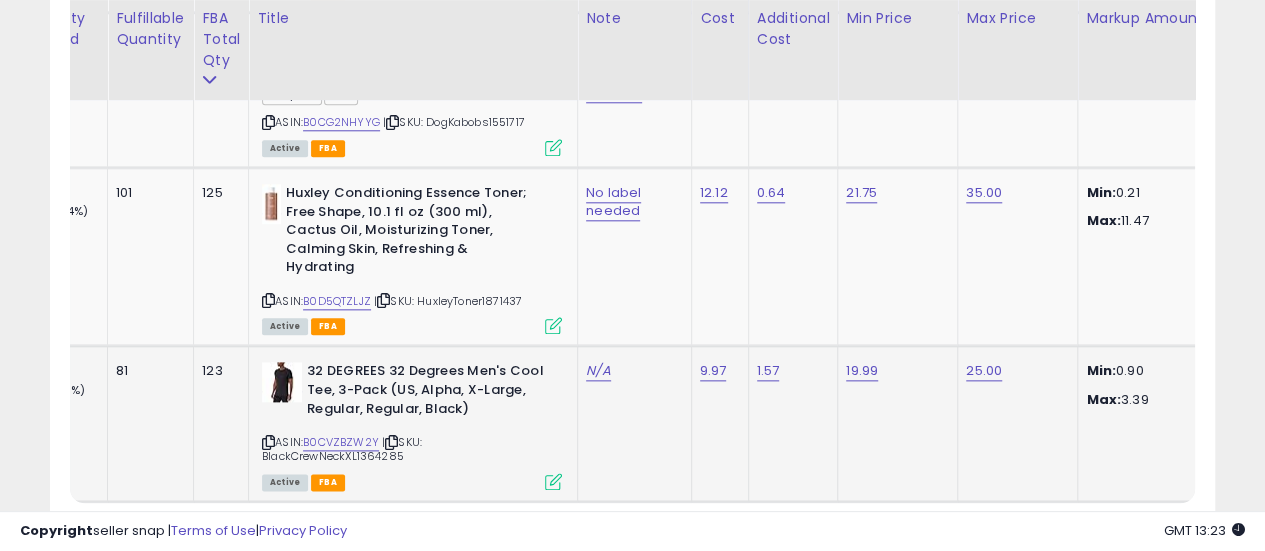 click at bounding box center [553, 481] 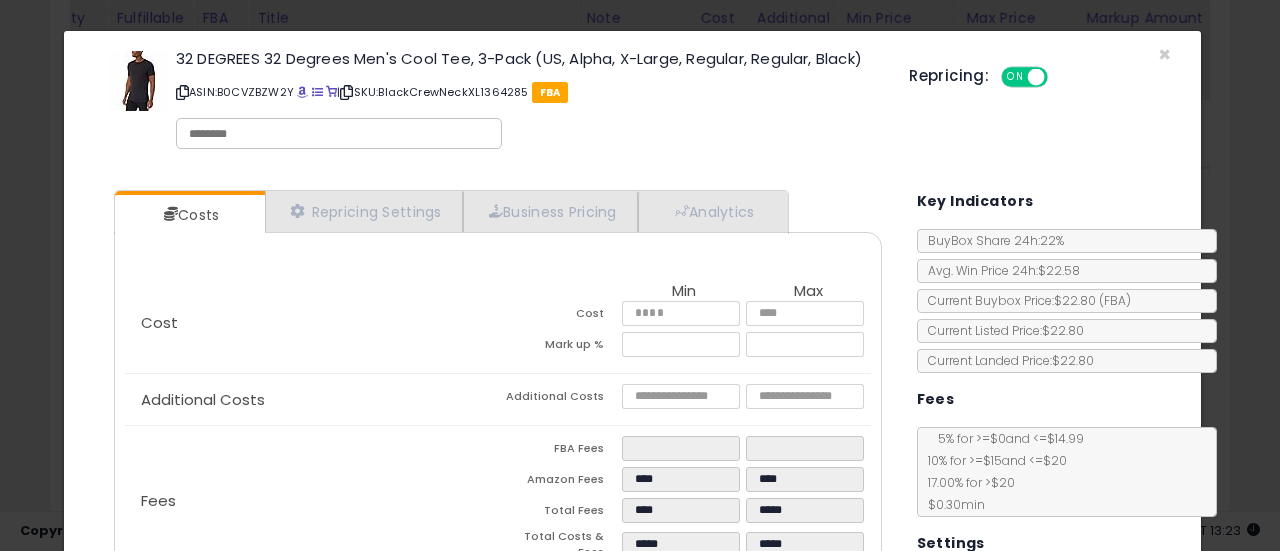 drag, startPoint x: 280, startPoint y: 149, endPoint x: 268, endPoint y: 131, distance: 21.633308 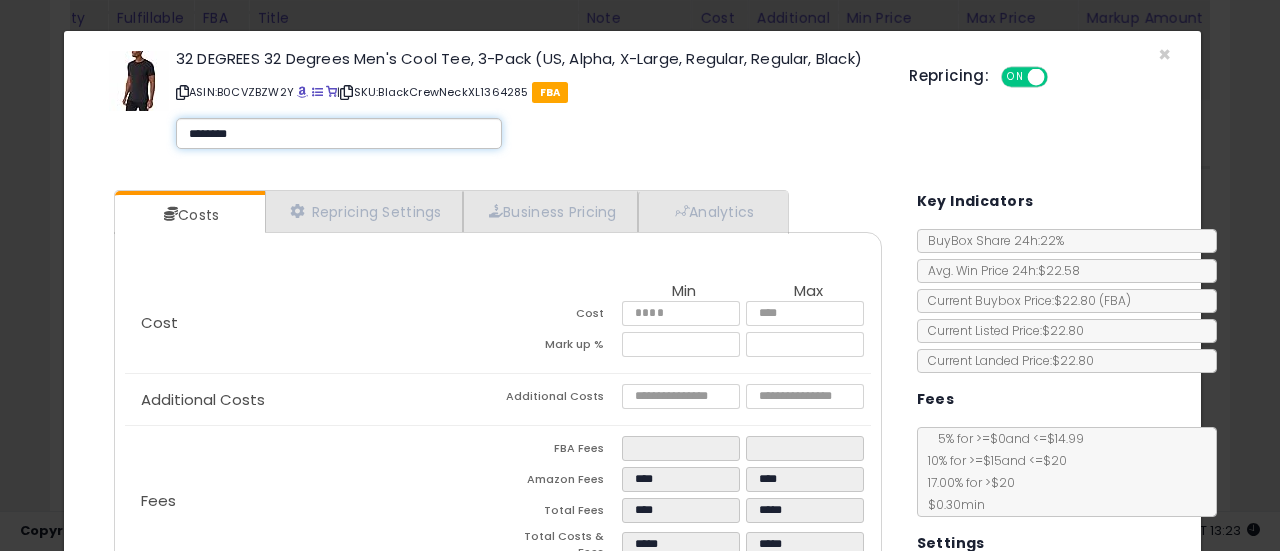 type on "*********" 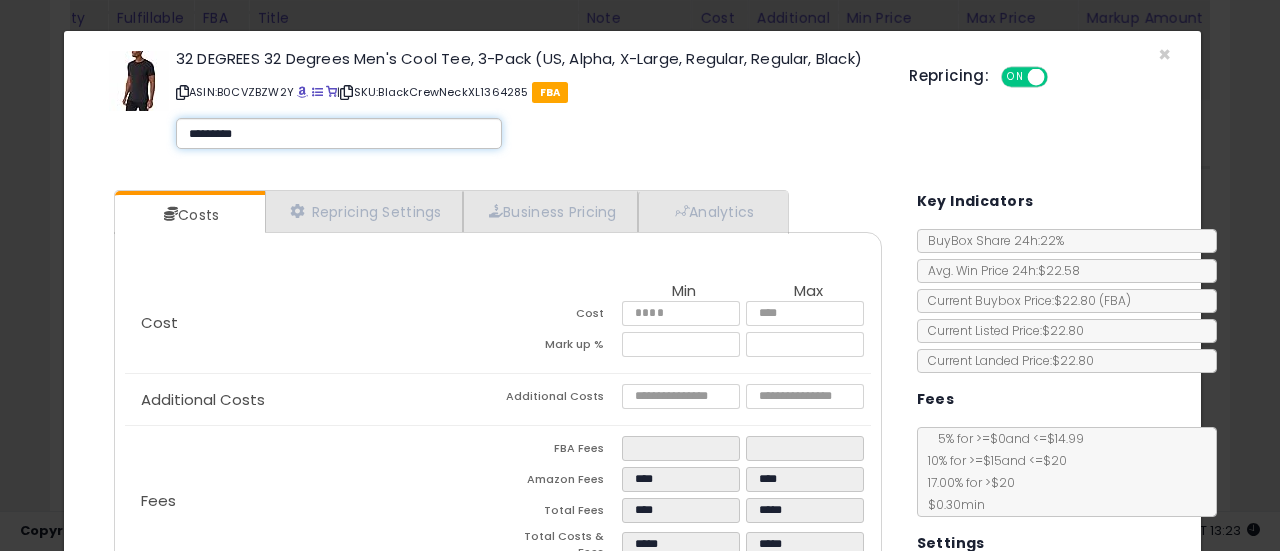 type on "*********" 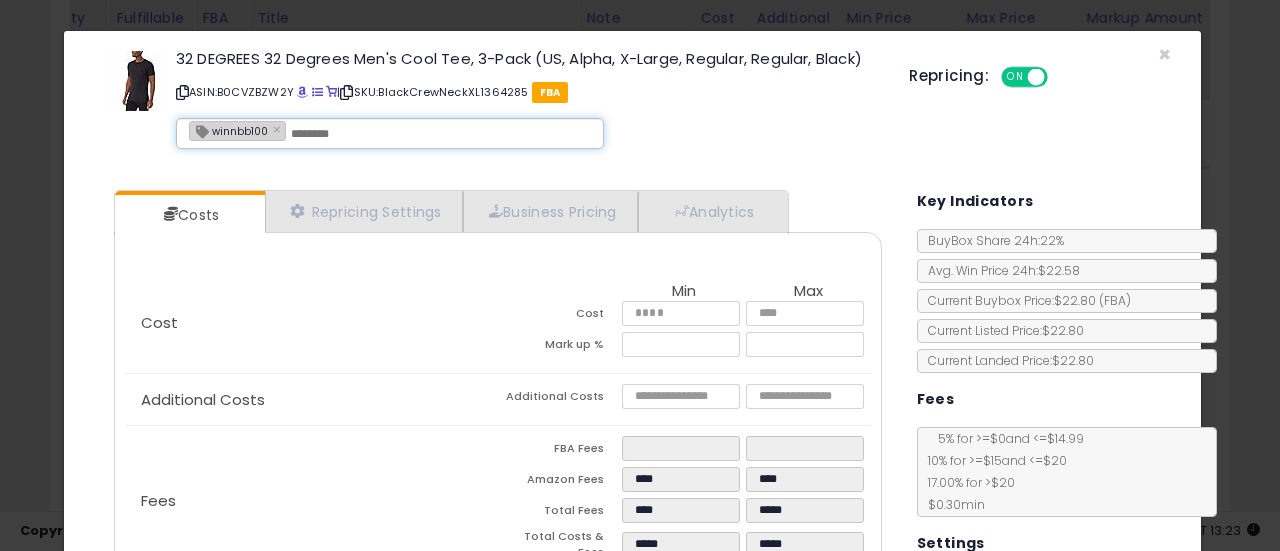 scroll, scrollTop: 256, scrollLeft: 0, axis: vertical 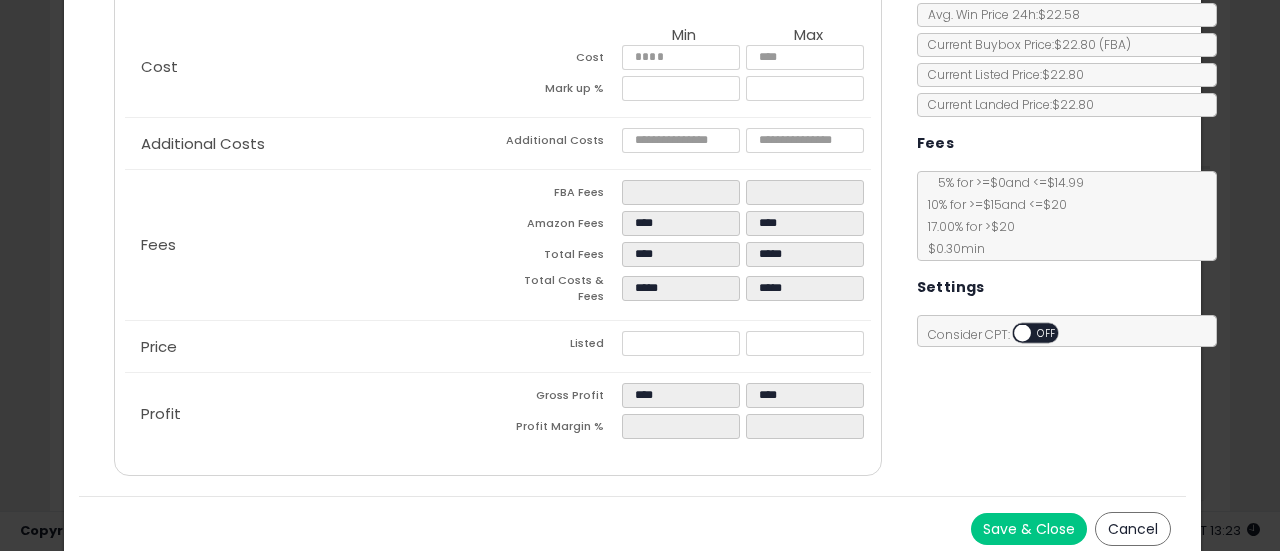 click on "Save & Close" at bounding box center (1029, 529) 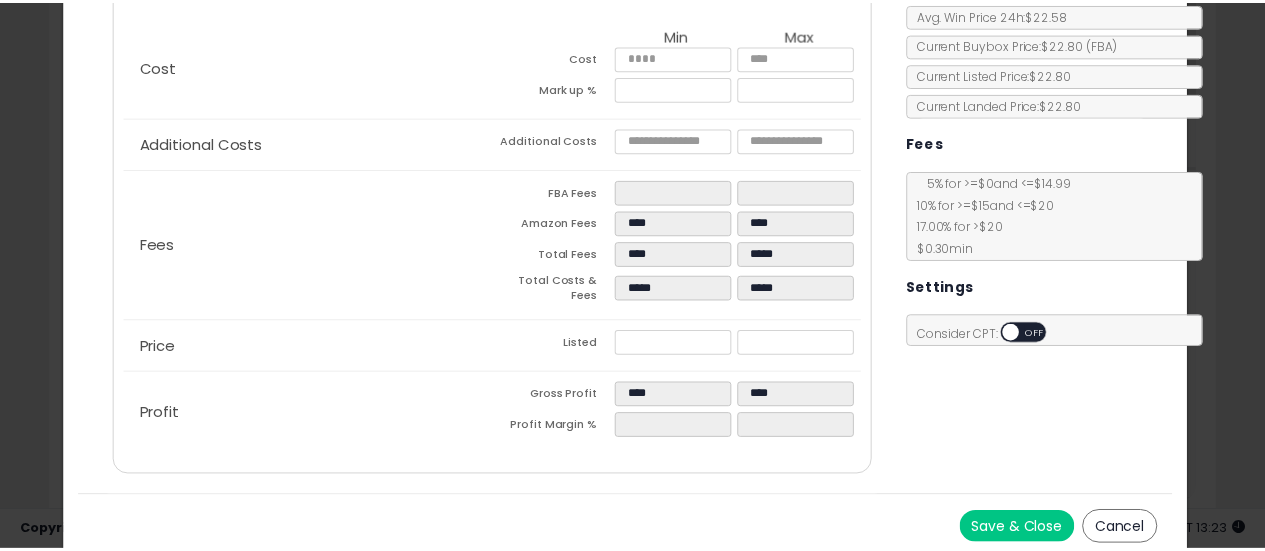 scroll, scrollTop: 0, scrollLeft: 0, axis: both 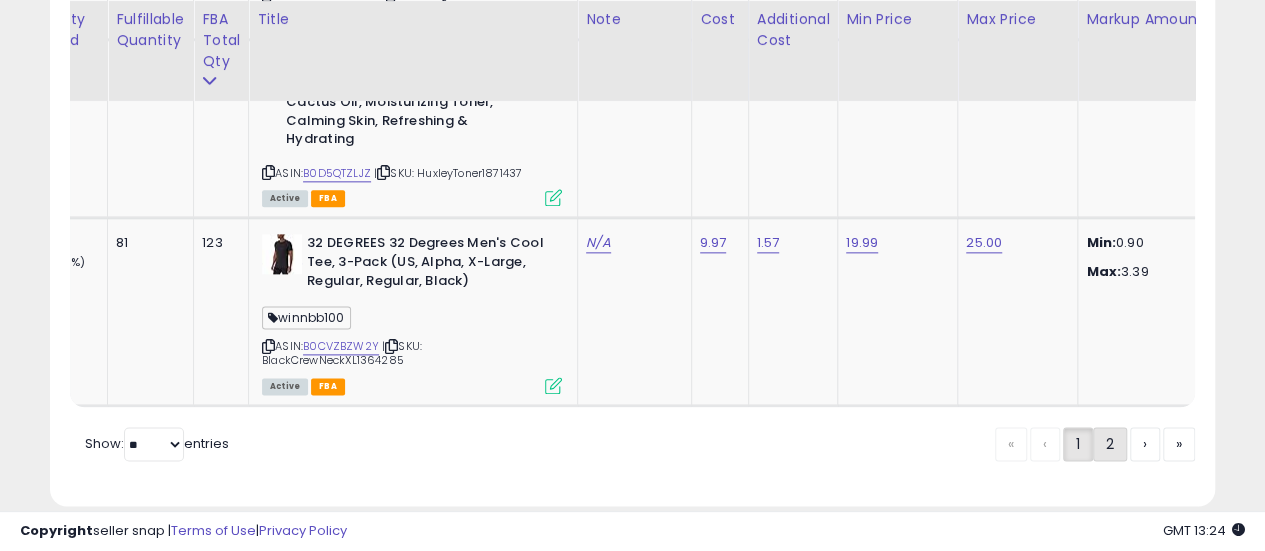 click on "2" 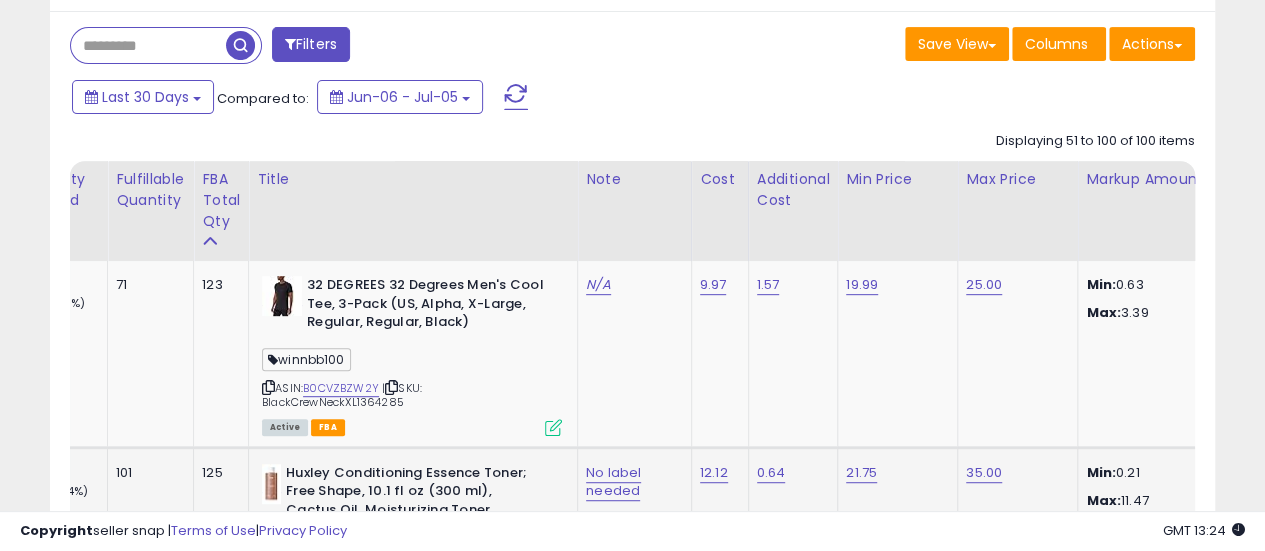 scroll, scrollTop: 444, scrollLeft: 0, axis: vertical 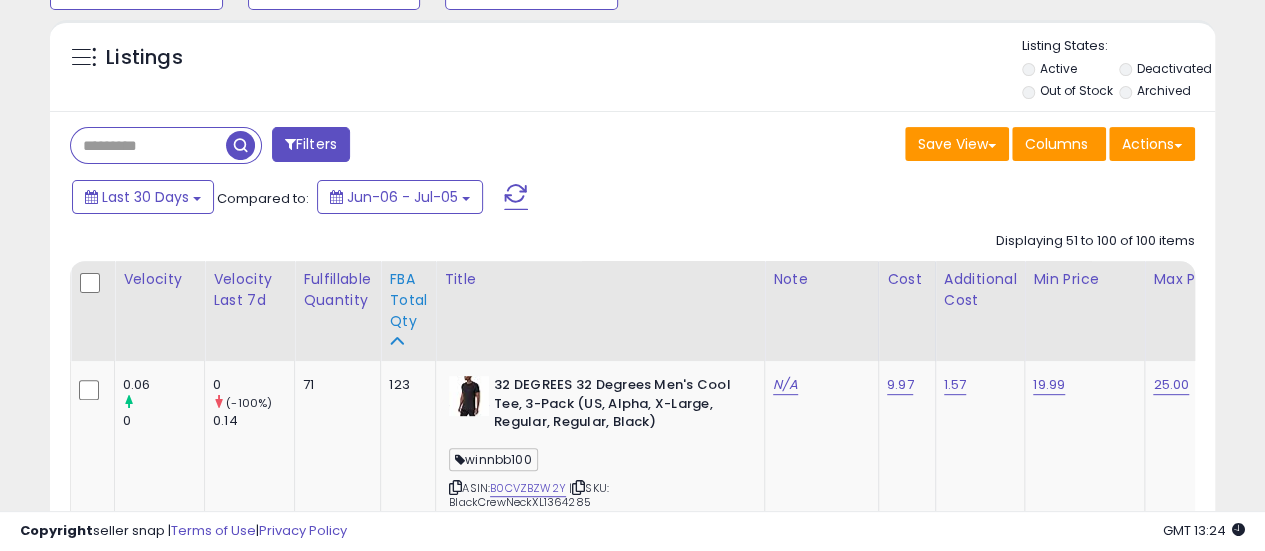 click on "FBA Total Qty" at bounding box center (408, 300) 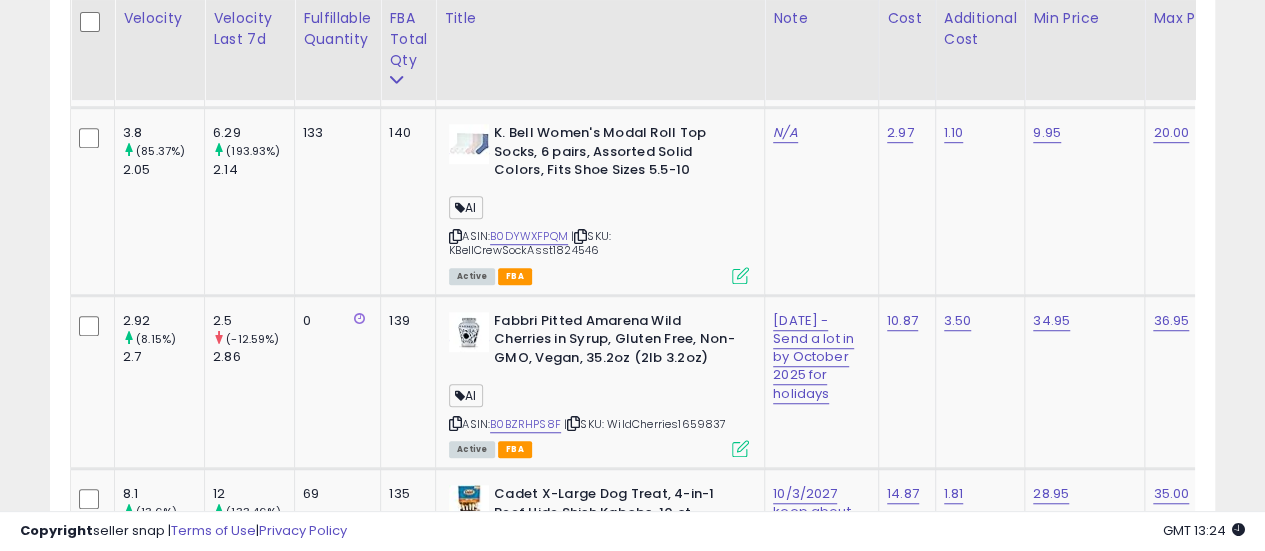 scroll, scrollTop: 8728, scrollLeft: 0, axis: vertical 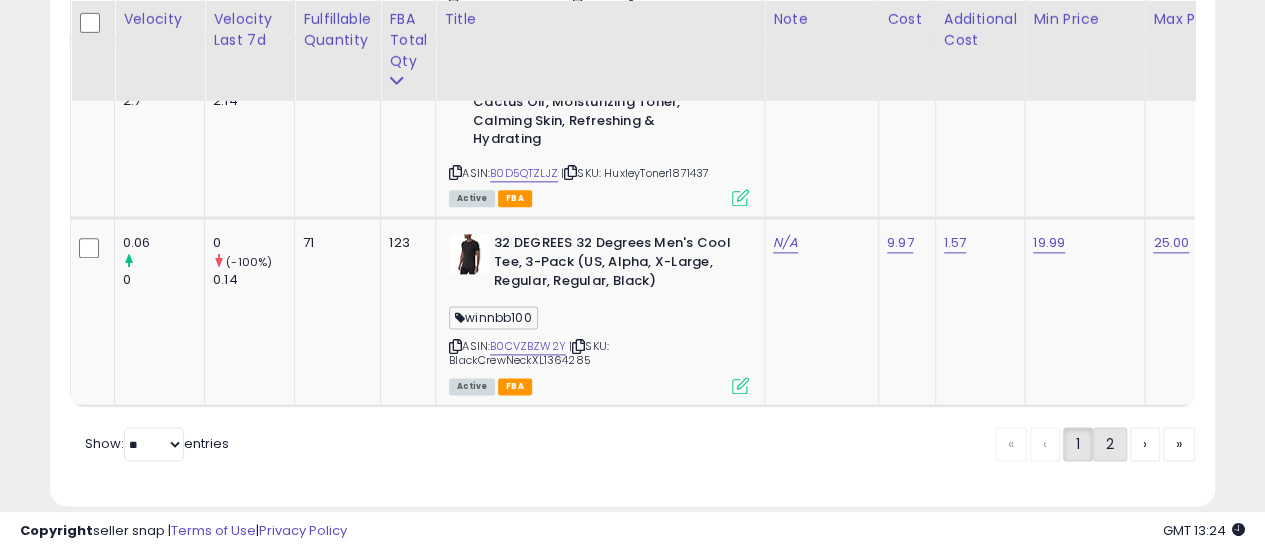 click on "2" 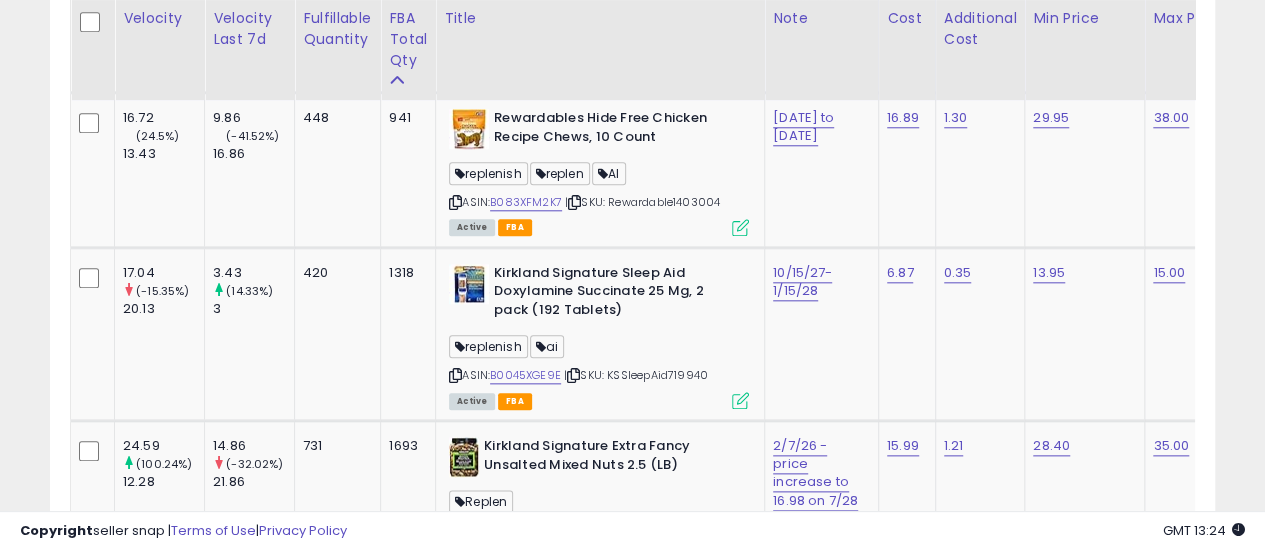 scroll, scrollTop: 8728, scrollLeft: 0, axis: vertical 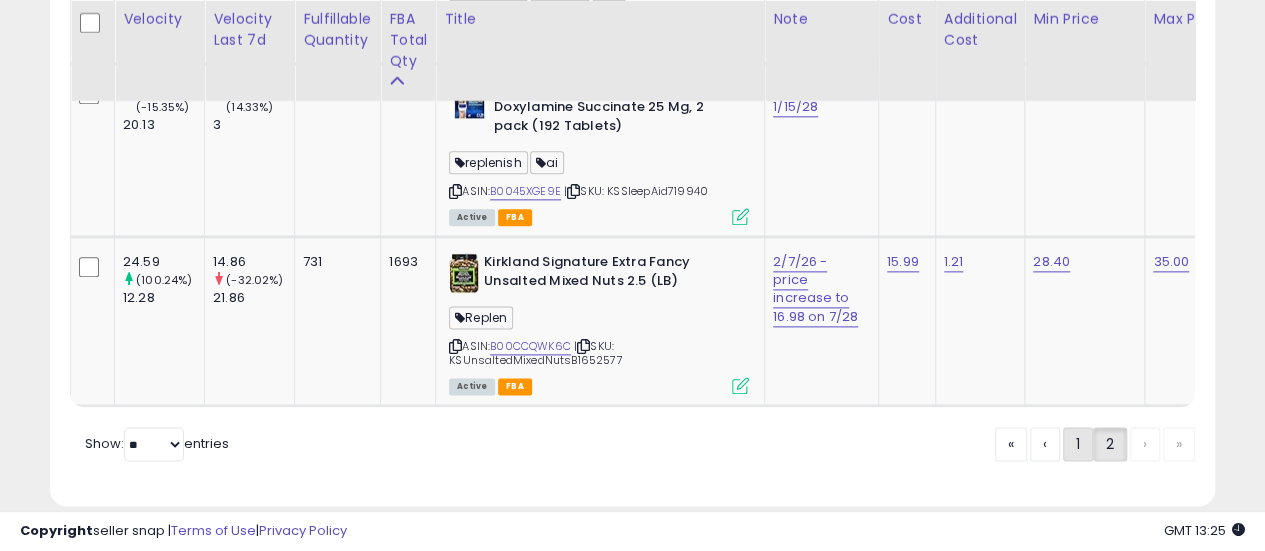 click on "1" 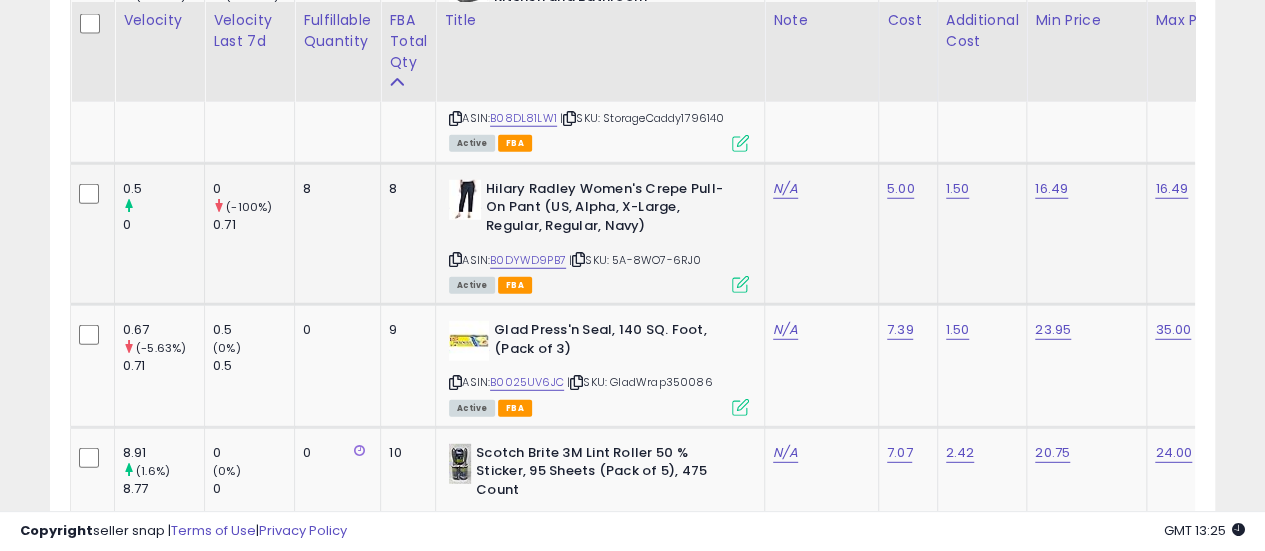 scroll, scrollTop: 2644, scrollLeft: 0, axis: vertical 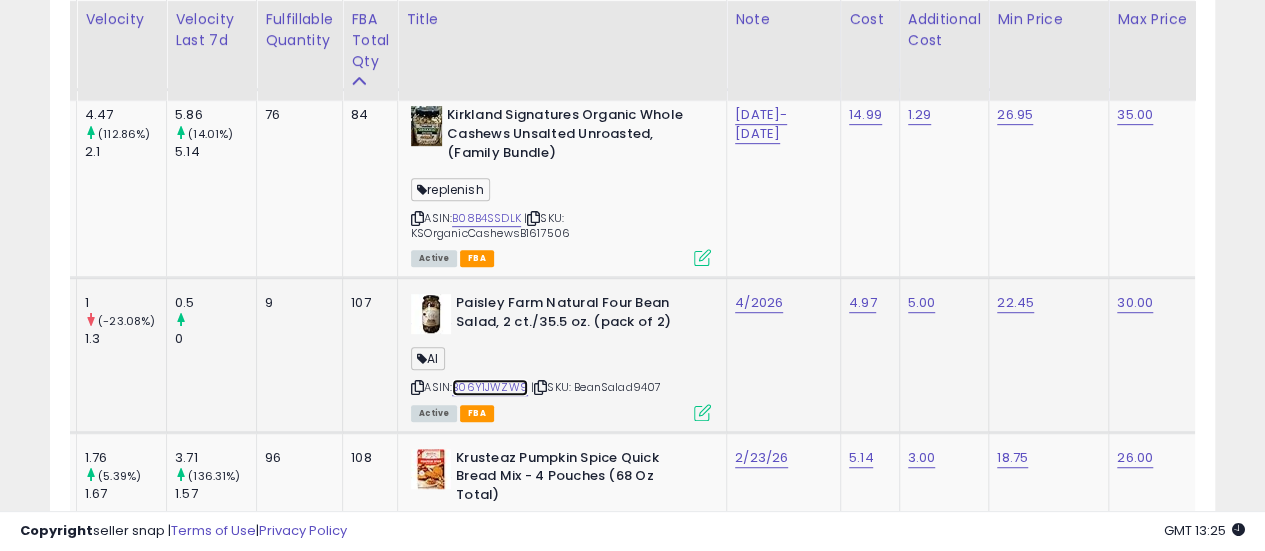 click on "B06Y1JWZW9" at bounding box center (490, 387) 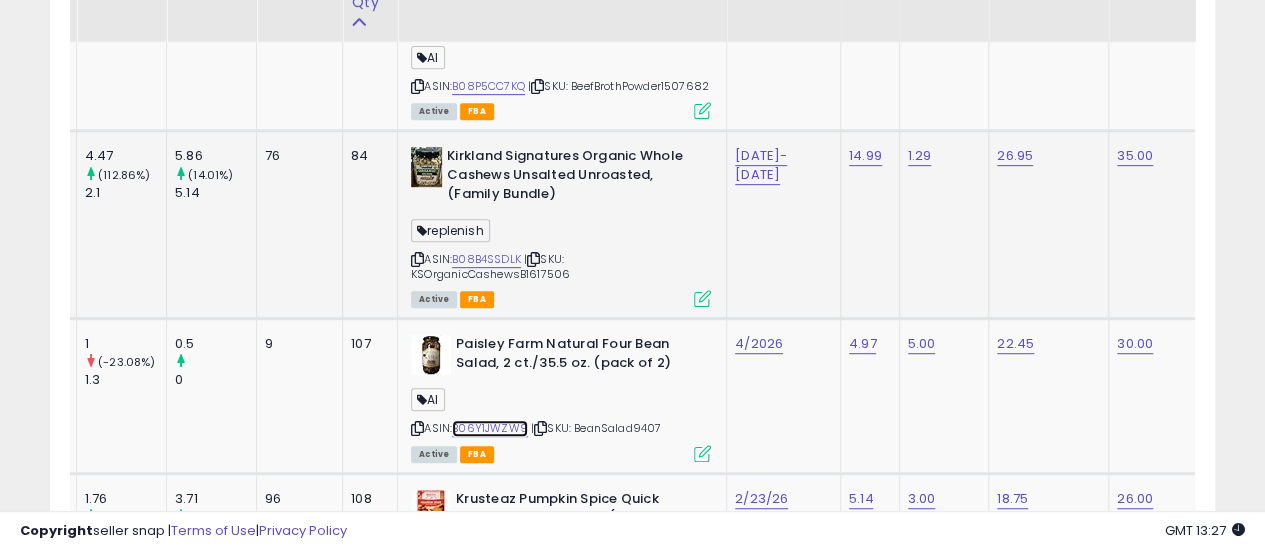 scroll, scrollTop: 7940, scrollLeft: 0, axis: vertical 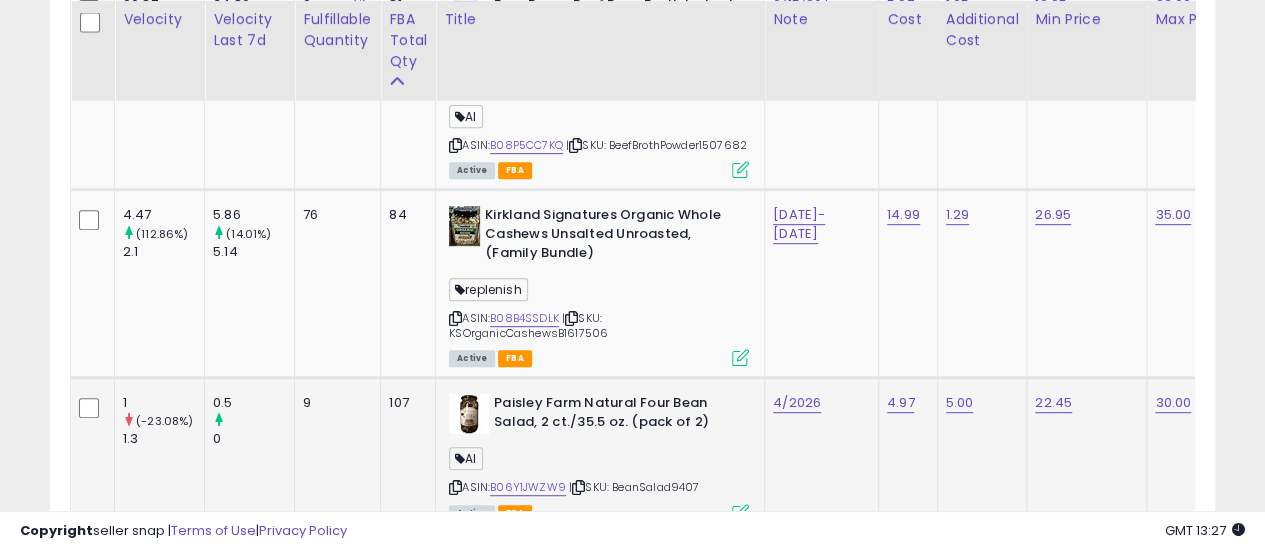 click at bounding box center [740, 512] 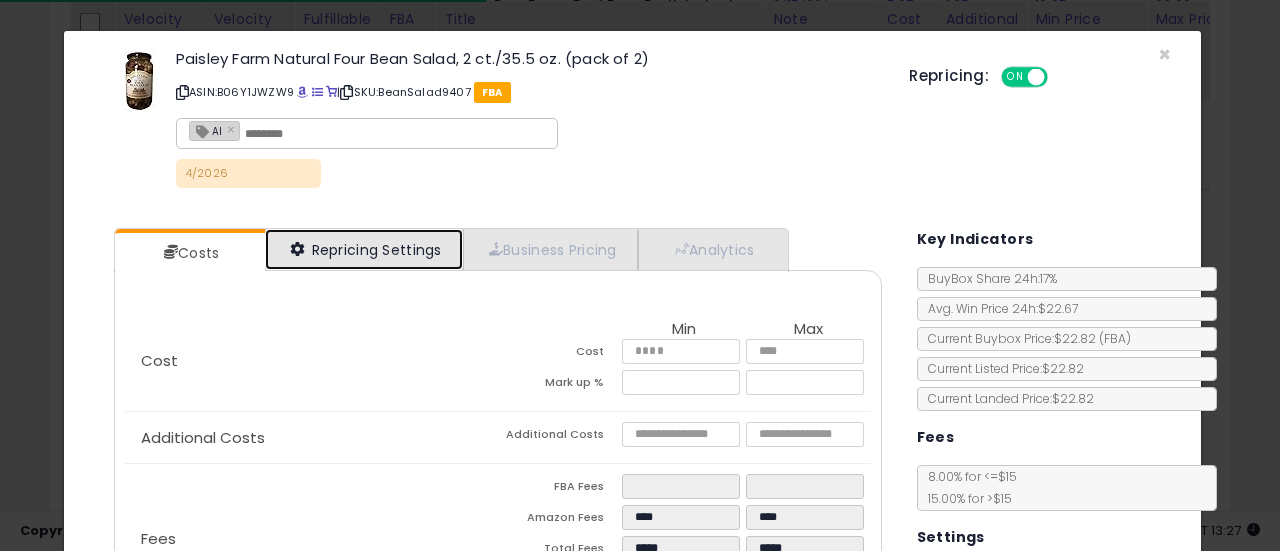 click on "Repricing Settings" at bounding box center [364, 249] 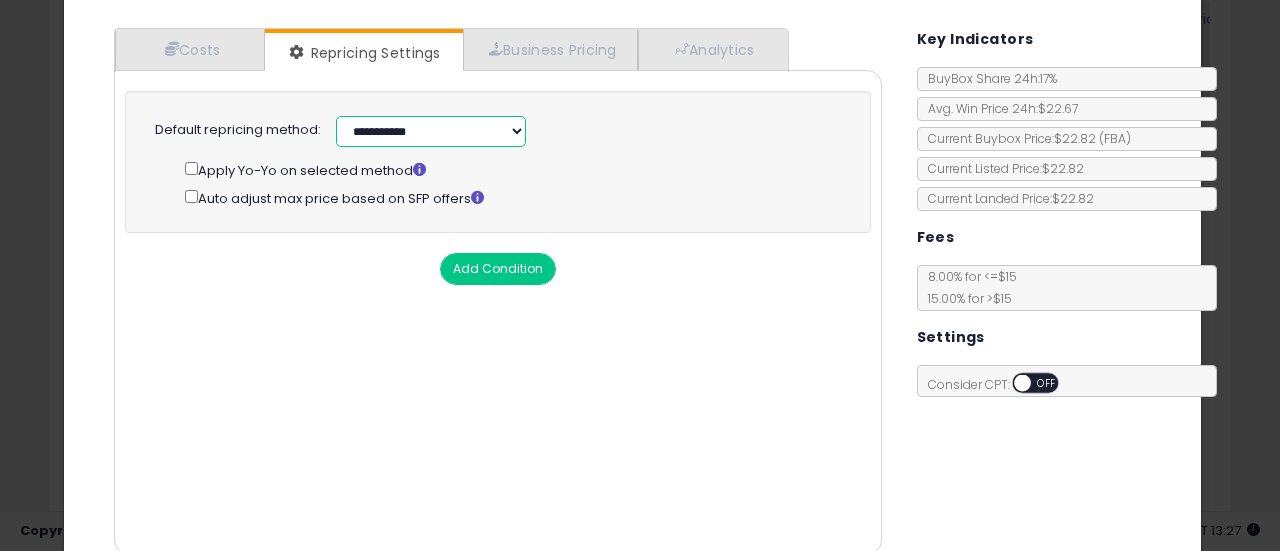 click on "**********" at bounding box center [431, 131] 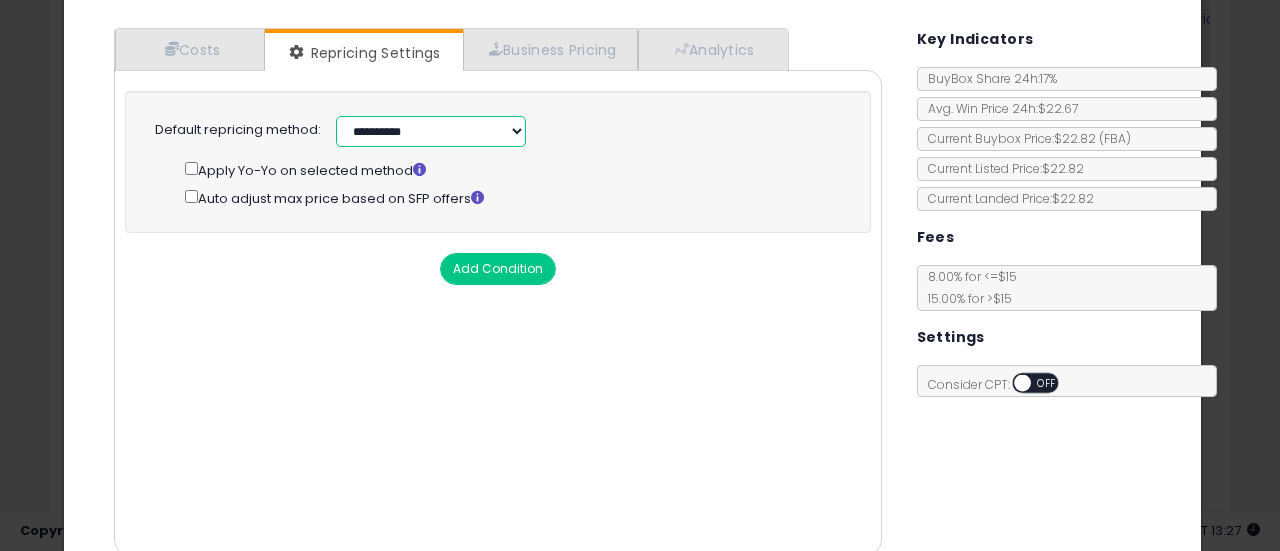 click on "**********" at bounding box center [431, 131] 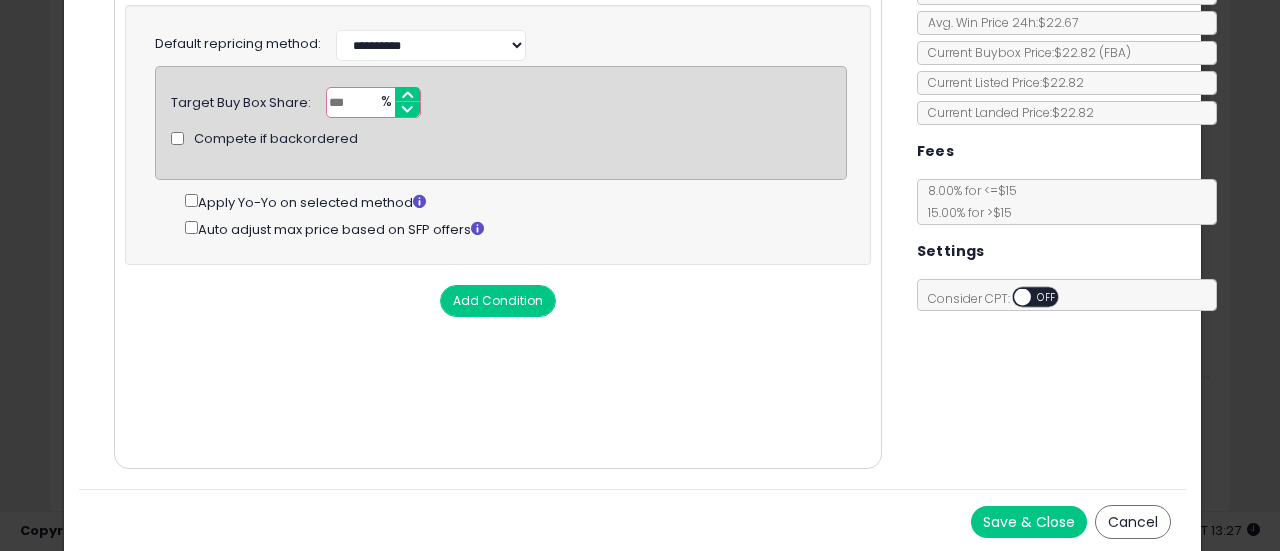 click on "Save & Close" at bounding box center [1029, 522] 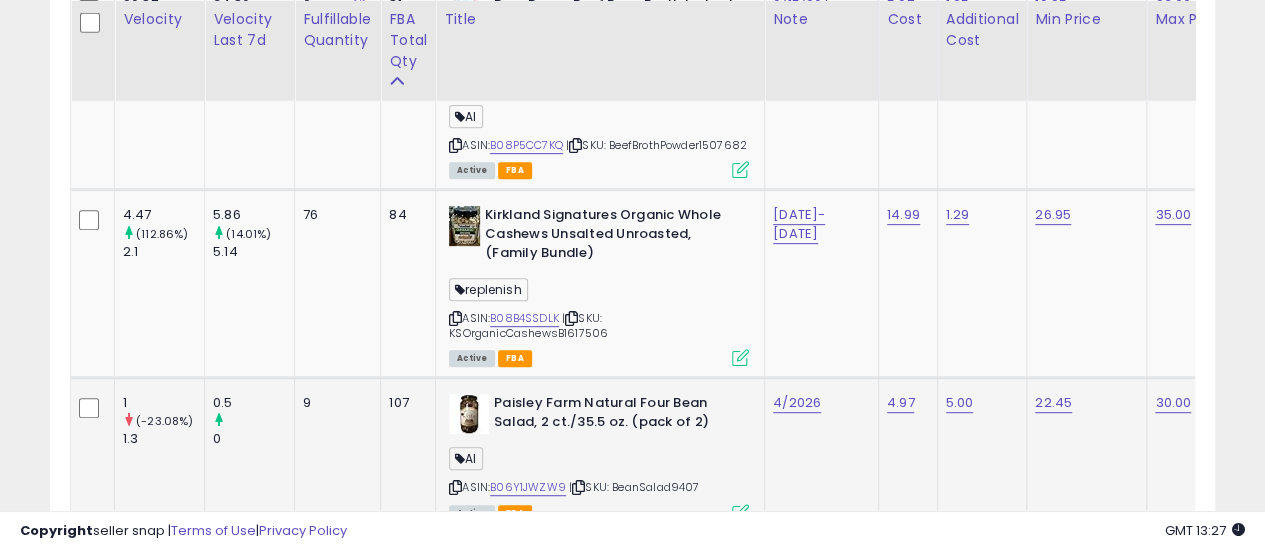 click at bounding box center [740, 512] 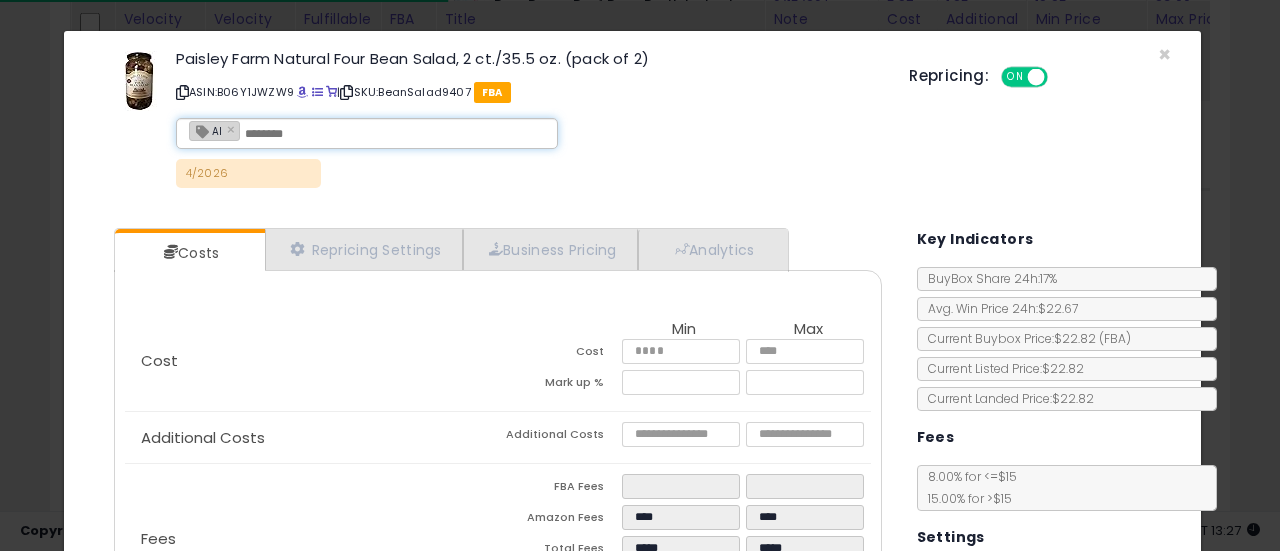 click at bounding box center [395, 134] 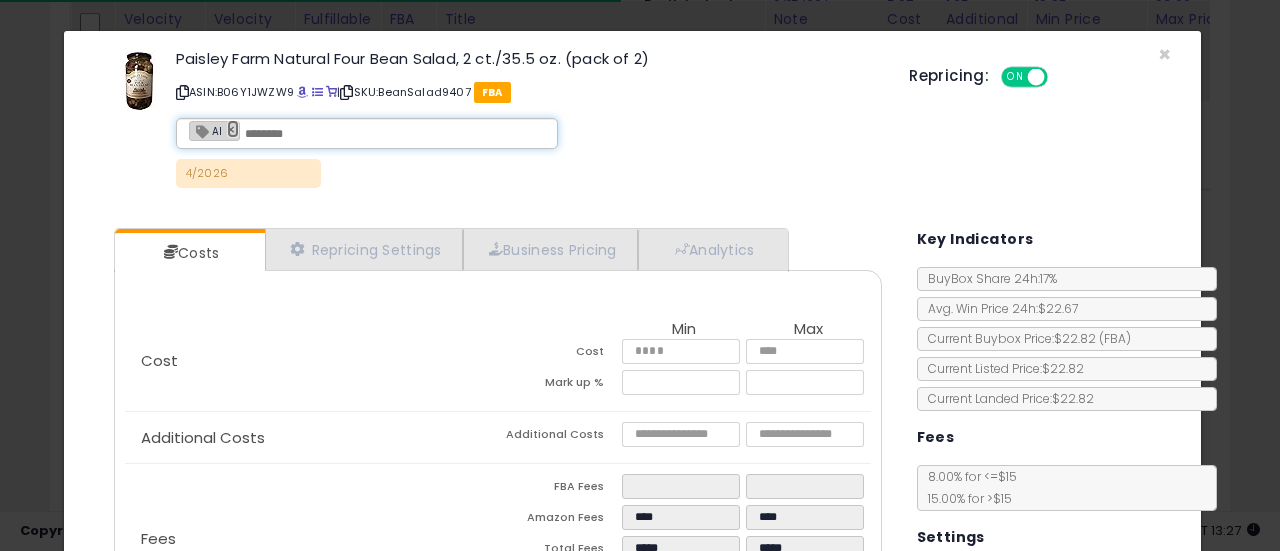 click on "×" at bounding box center (233, 129) 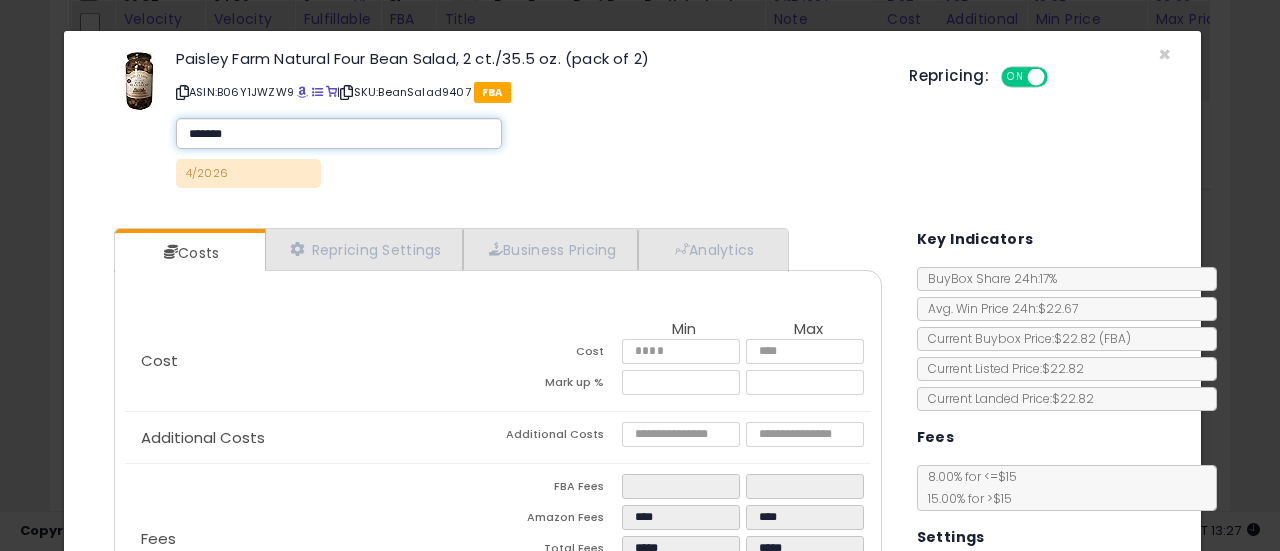 type on "********" 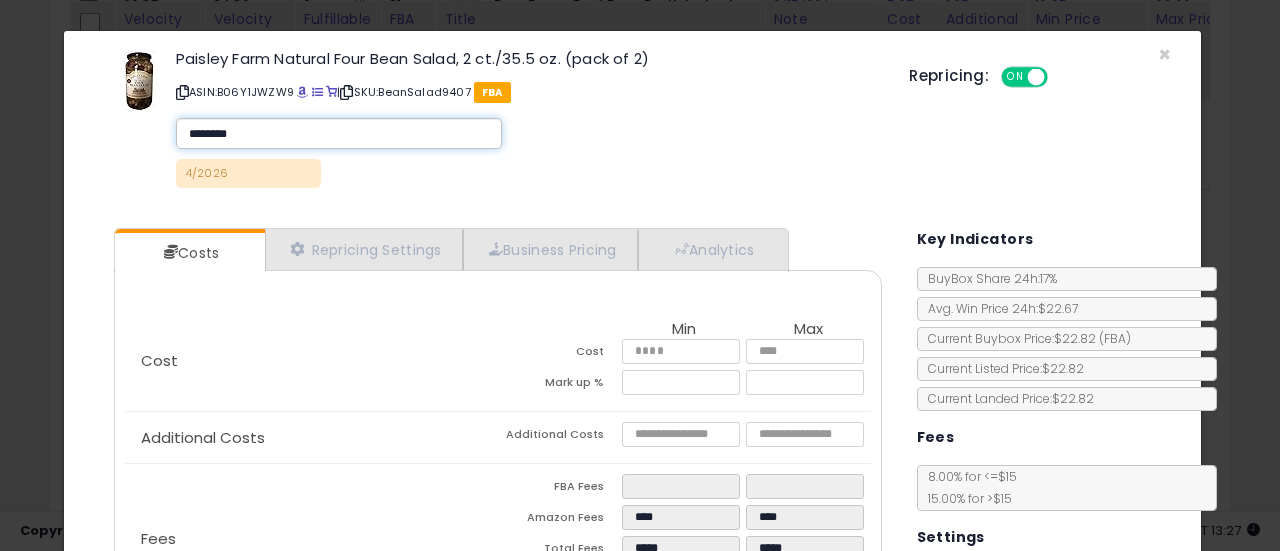 type on "********" 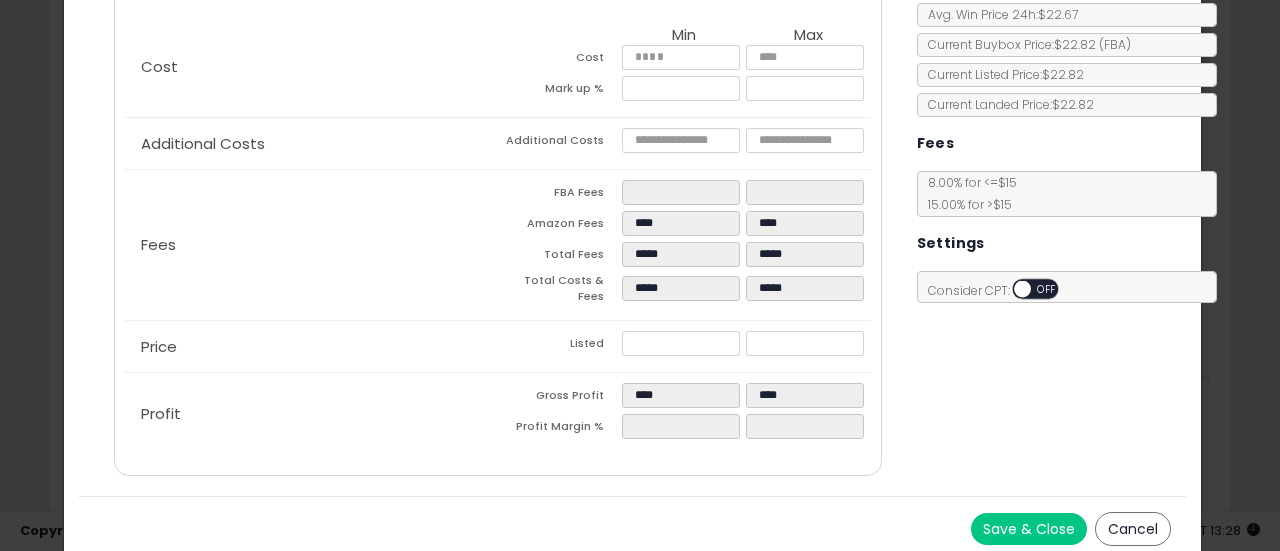 click on "Save & Close" at bounding box center (1029, 529) 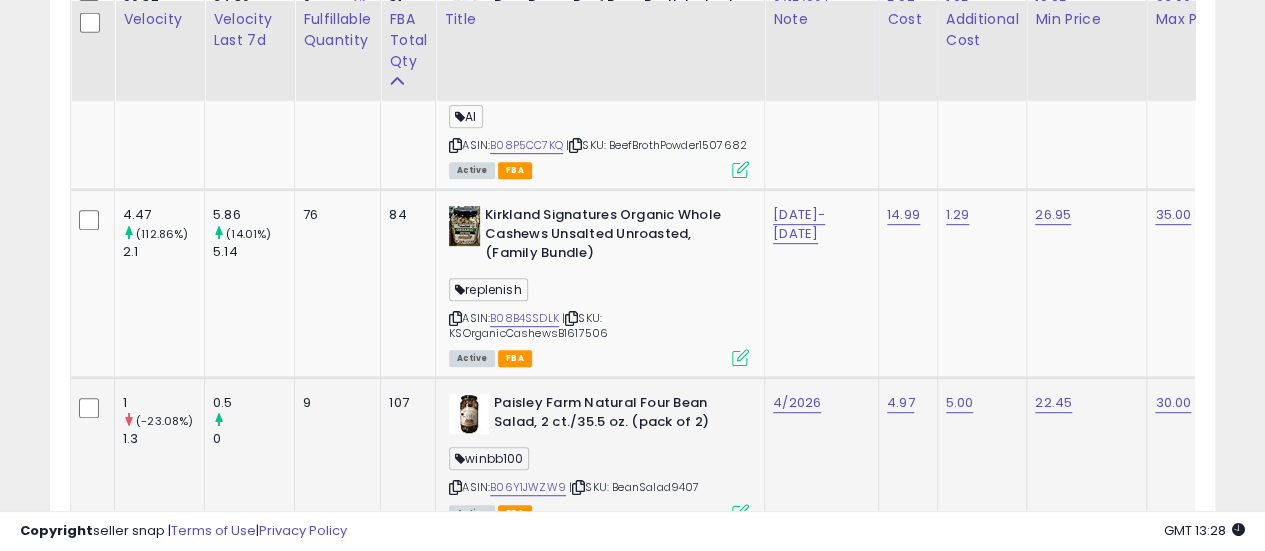 click at bounding box center (578, 487) 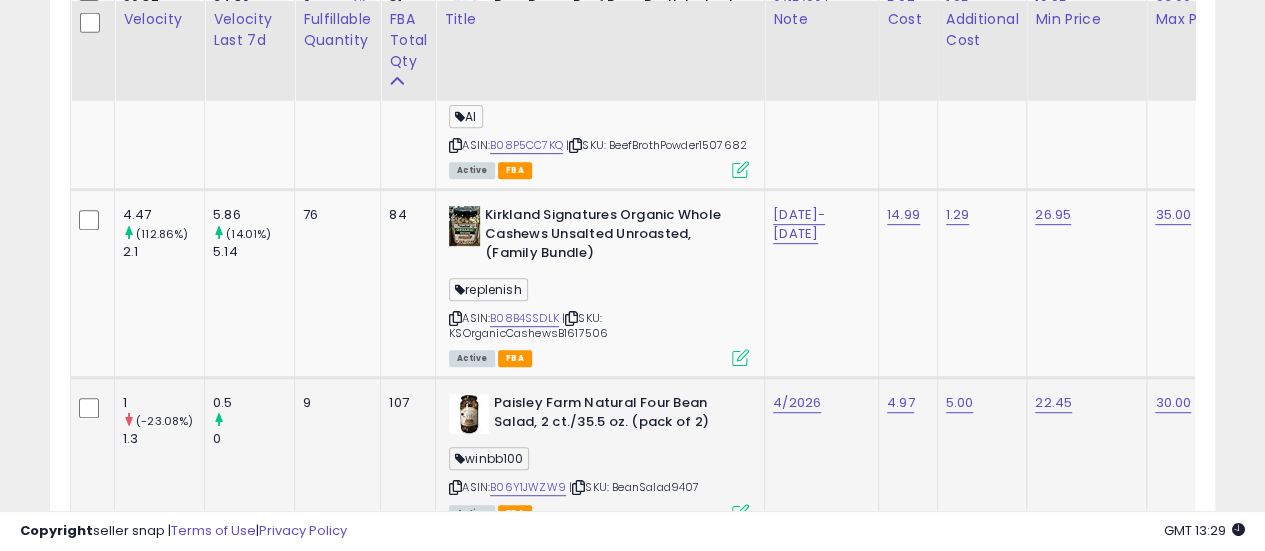 click at bounding box center (578, 487) 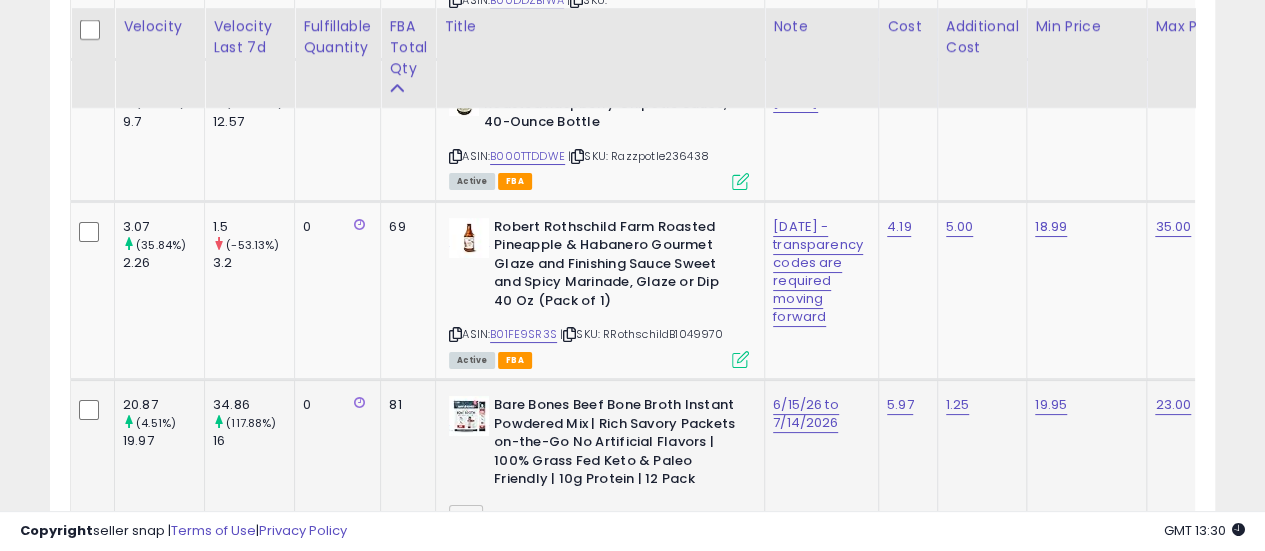 scroll, scrollTop: 7640, scrollLeft: 0, axis: vertical 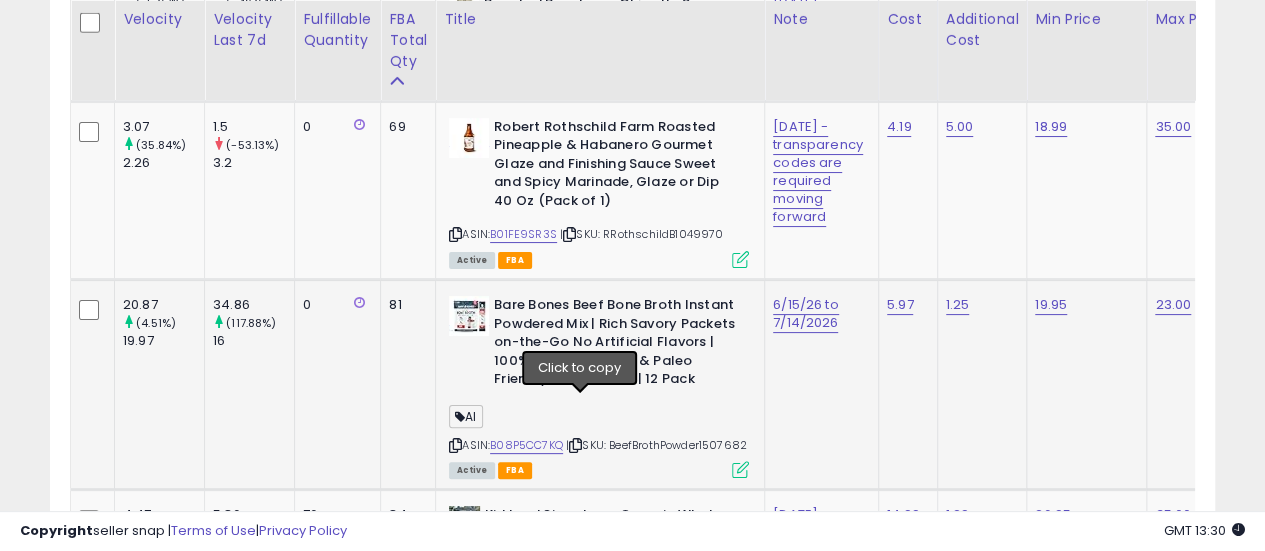 click at bounding box center (575, 445) 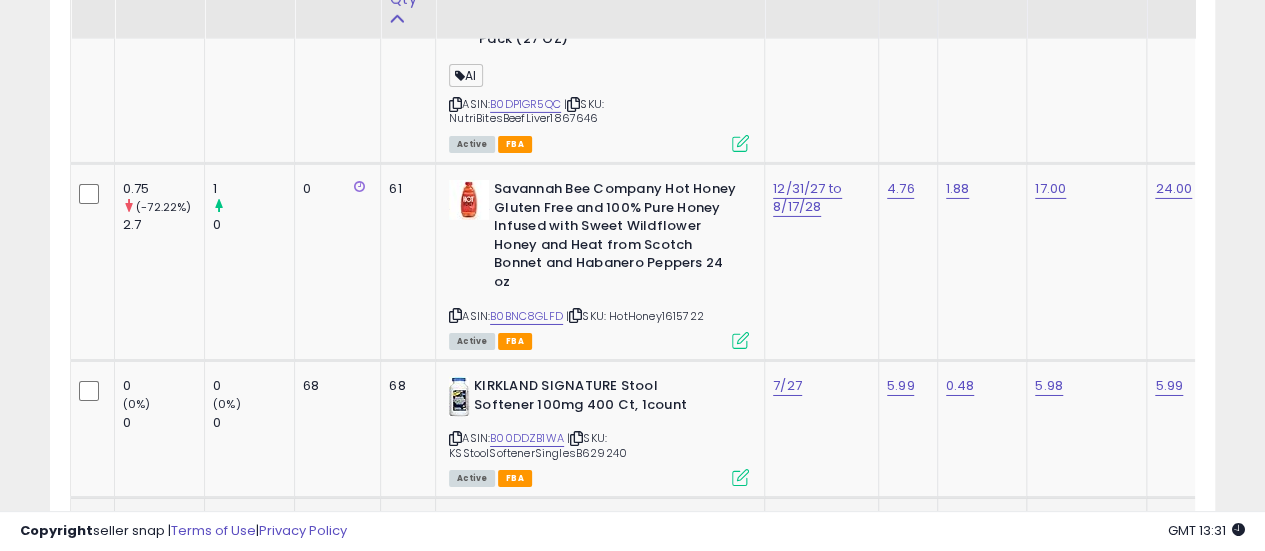 scroll, scrollTop: 7140, scrollLeft: 0, axis: vertical 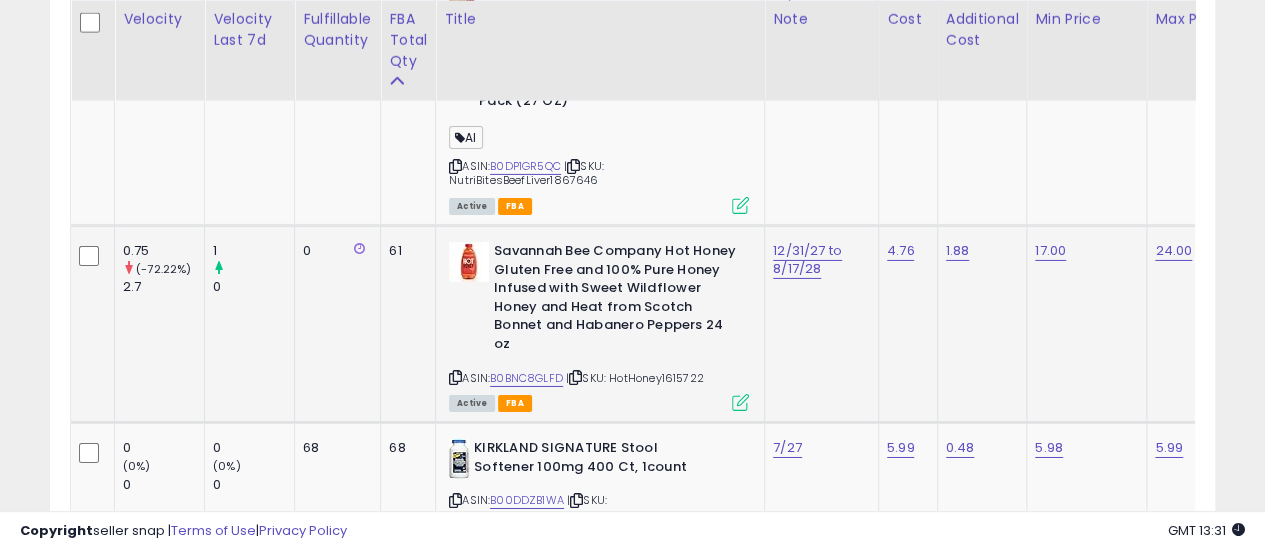 click at bounding box center [575, 377] 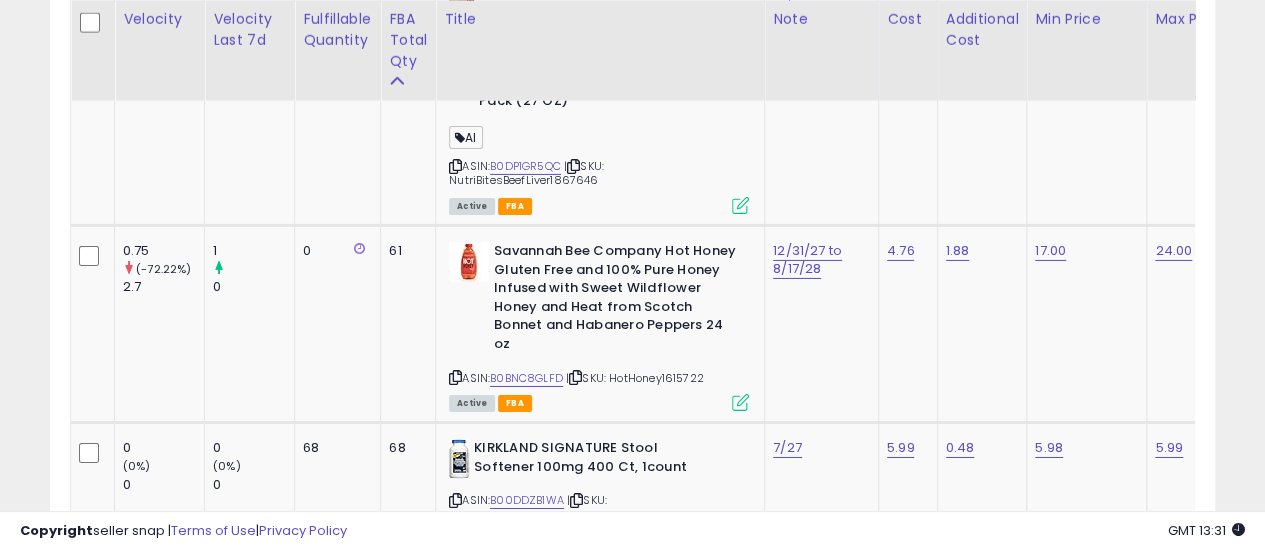 scroll, scrollTop: 0, scrollLeft: 223, axis: horizontal 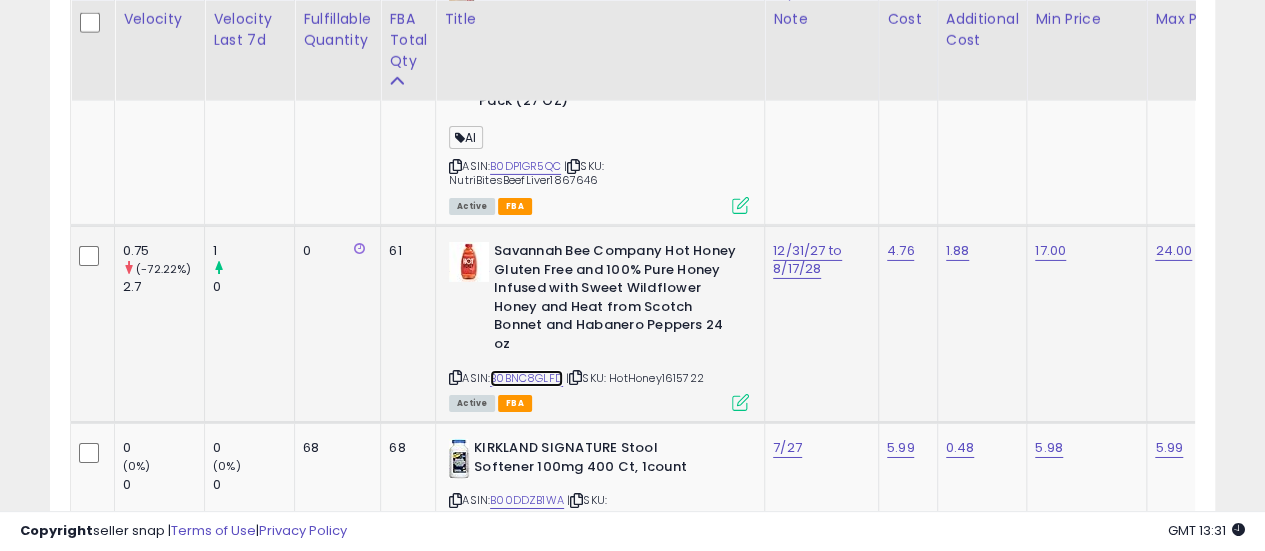 click on "B0BNC8GLFD" at bounding box center (526, 378) 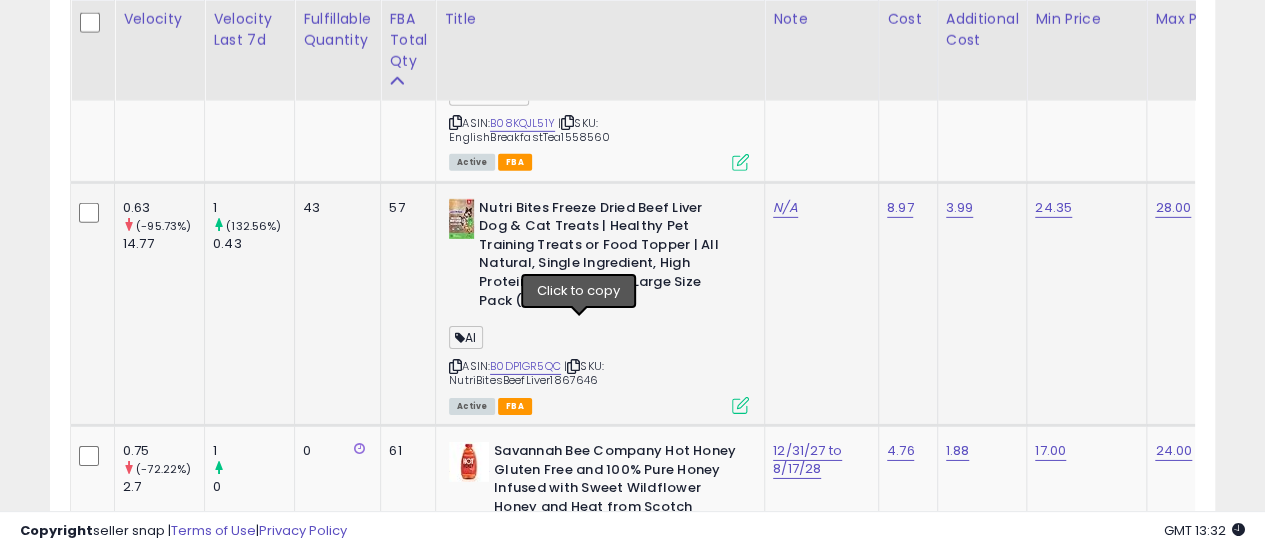 click at bounding box center (573, 366) 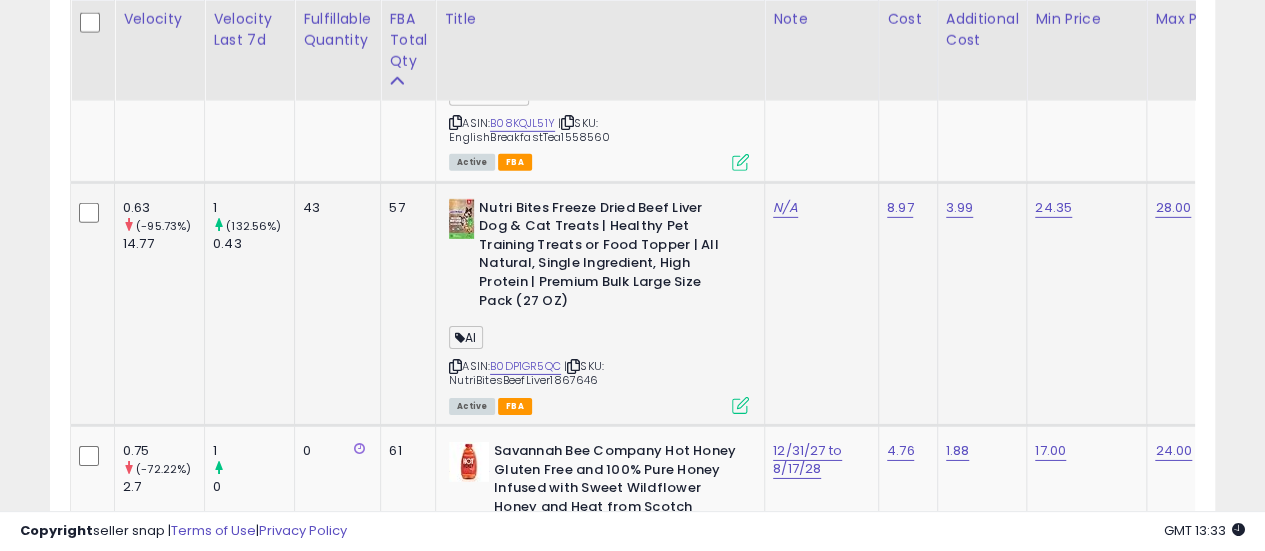 click at bounding box center [573, 366] 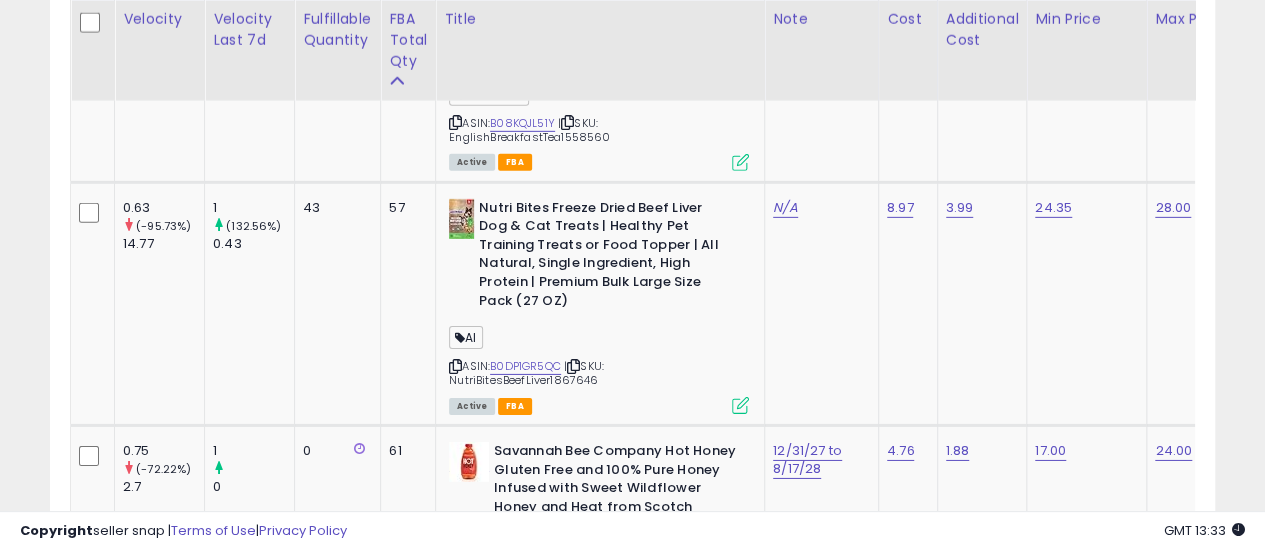scroll, scrollTop: 0, scrollLeft: 416, axis: horizontal 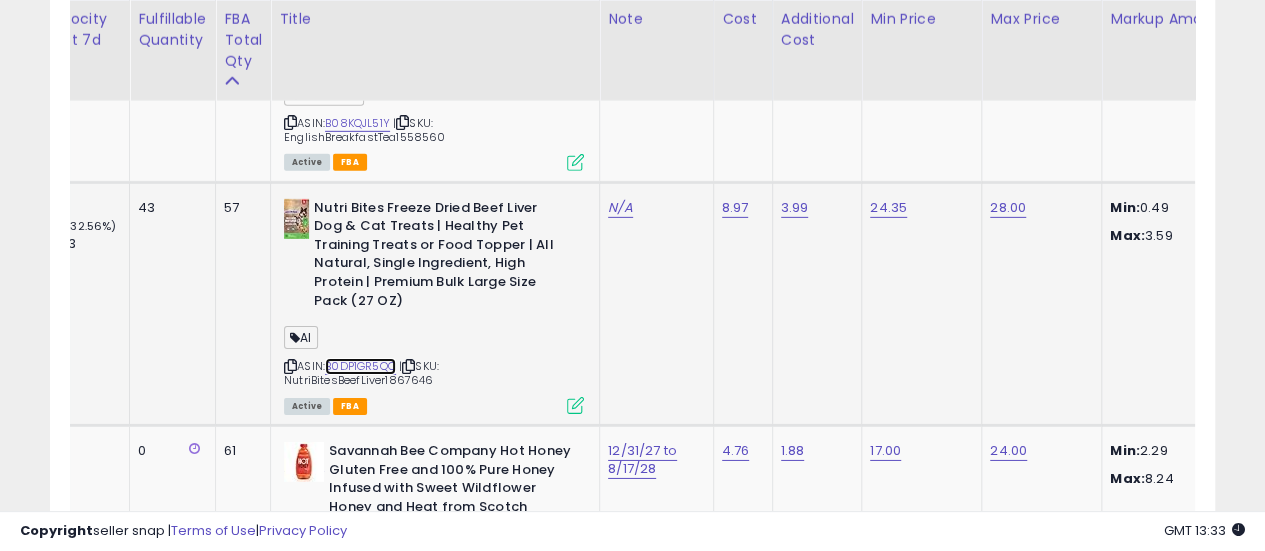 click on "B0DP1GR5QC" at bounding box center [360, 366] 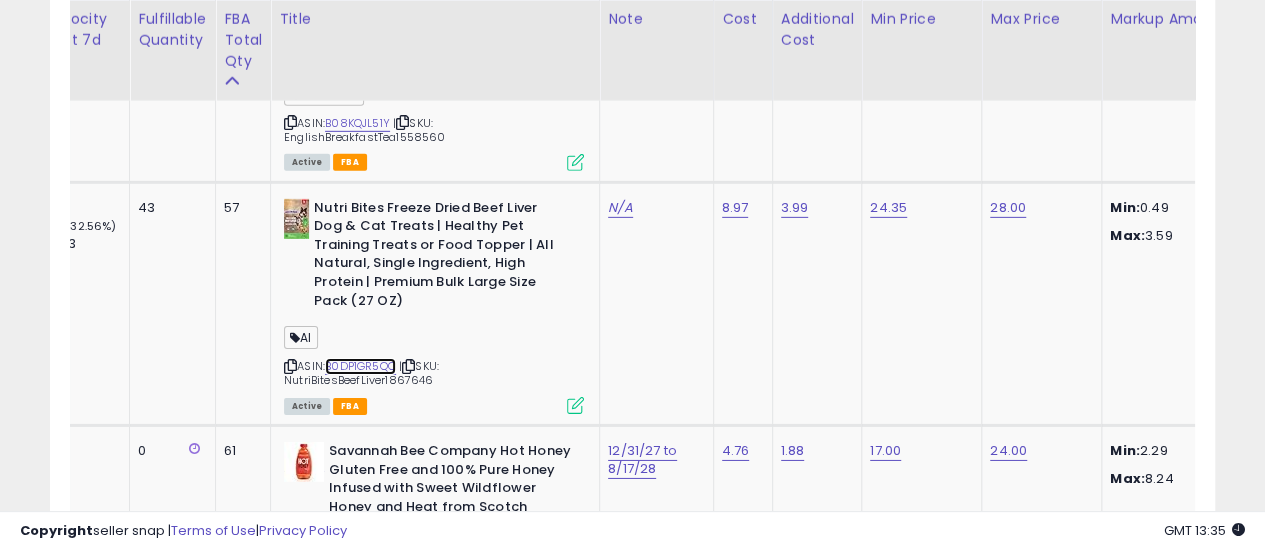 scroll, scrollTop: 0, scrollLeft: 166, axis: horizontal 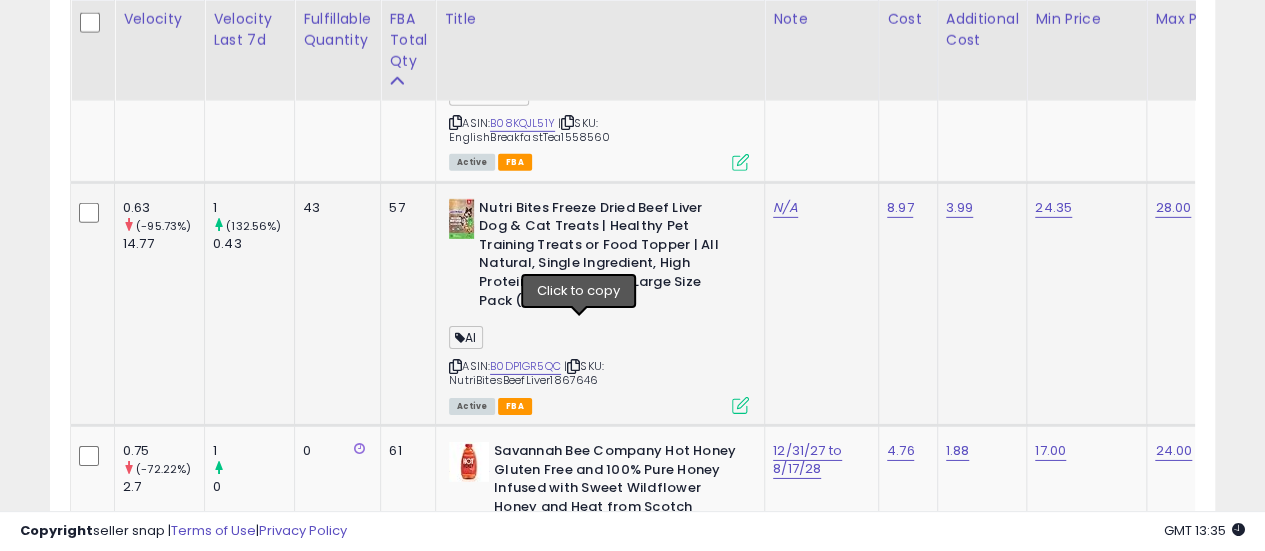 click at bounding box center (573, 366) 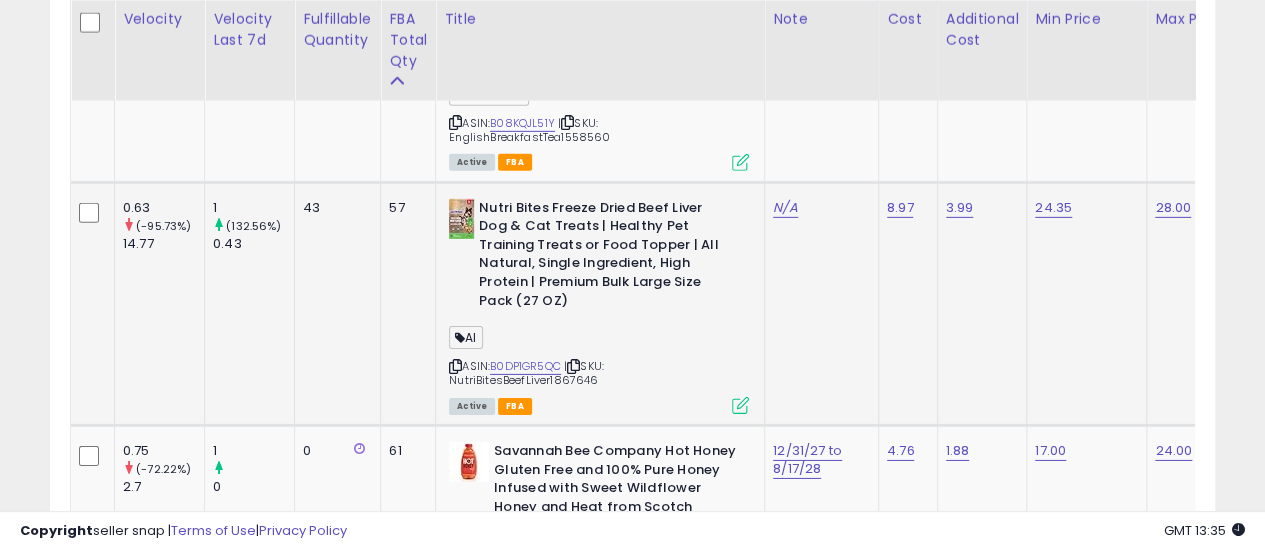 click at bounding box center (740, 405) 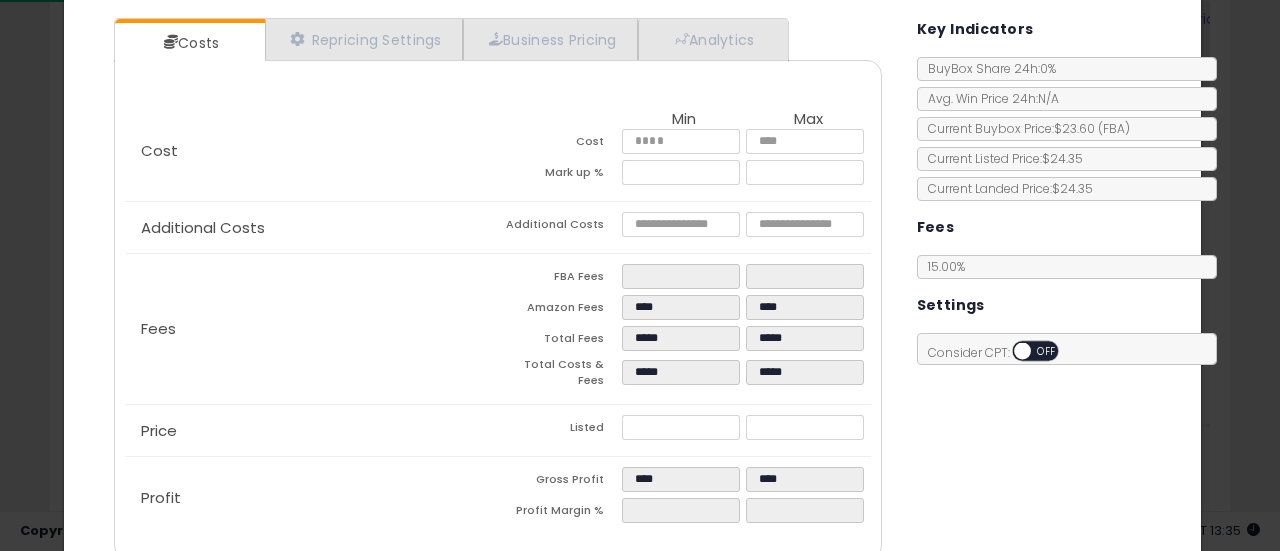 scroll, scrollTop: 200, scrollLeft: 0, axis: vertical 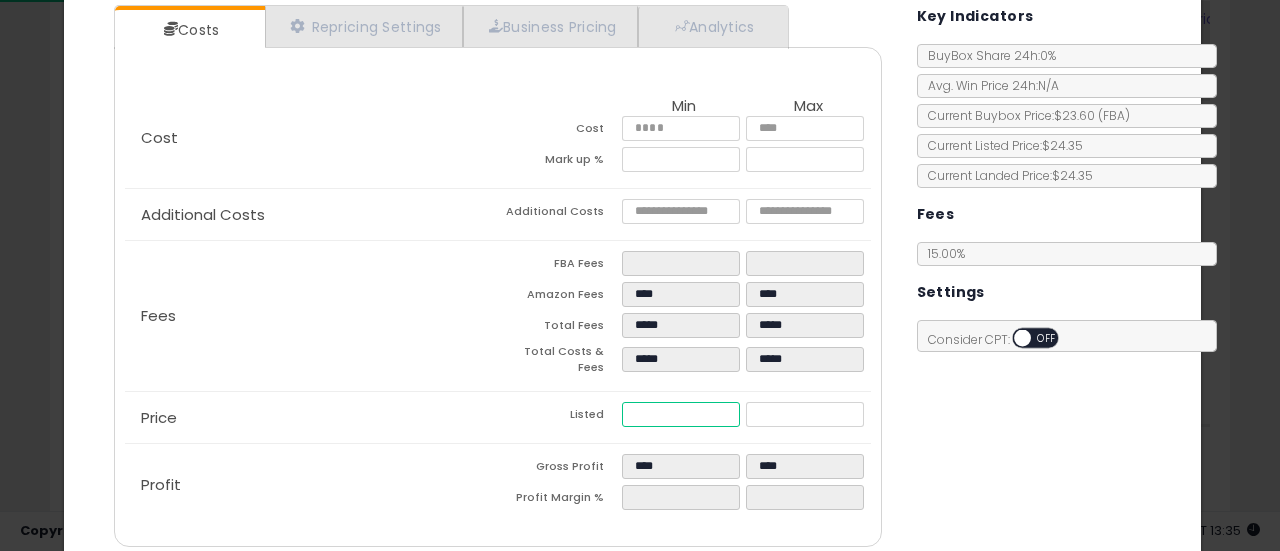 drag, startPoint x: 670, startPoint y: 407, endPoint x: 570, endPoint y: 396, distance: 100.60318 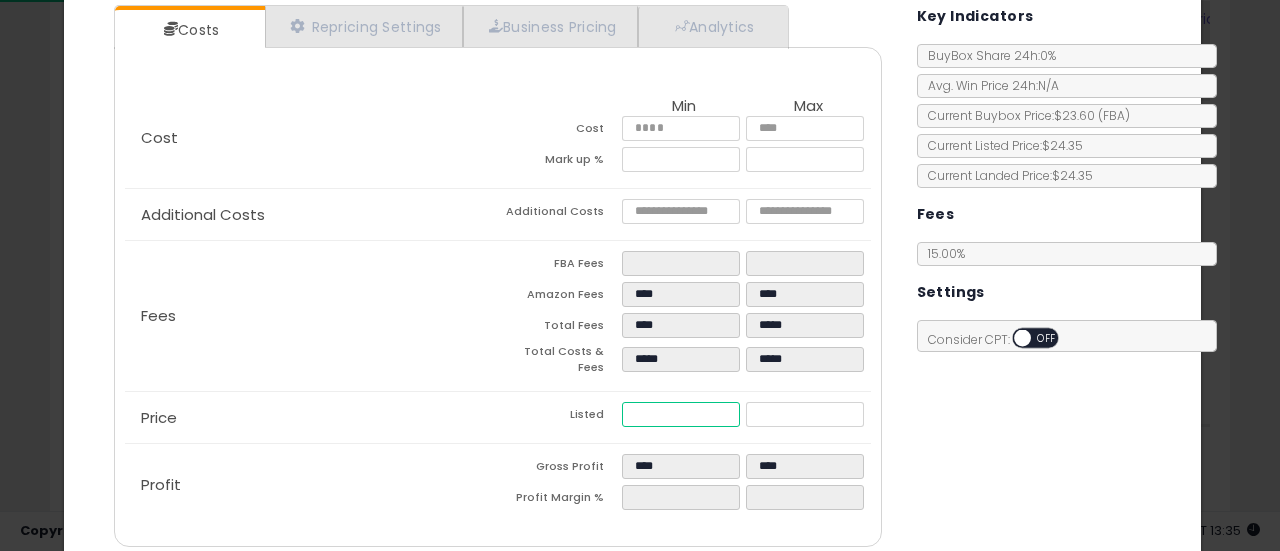 type on "*****" 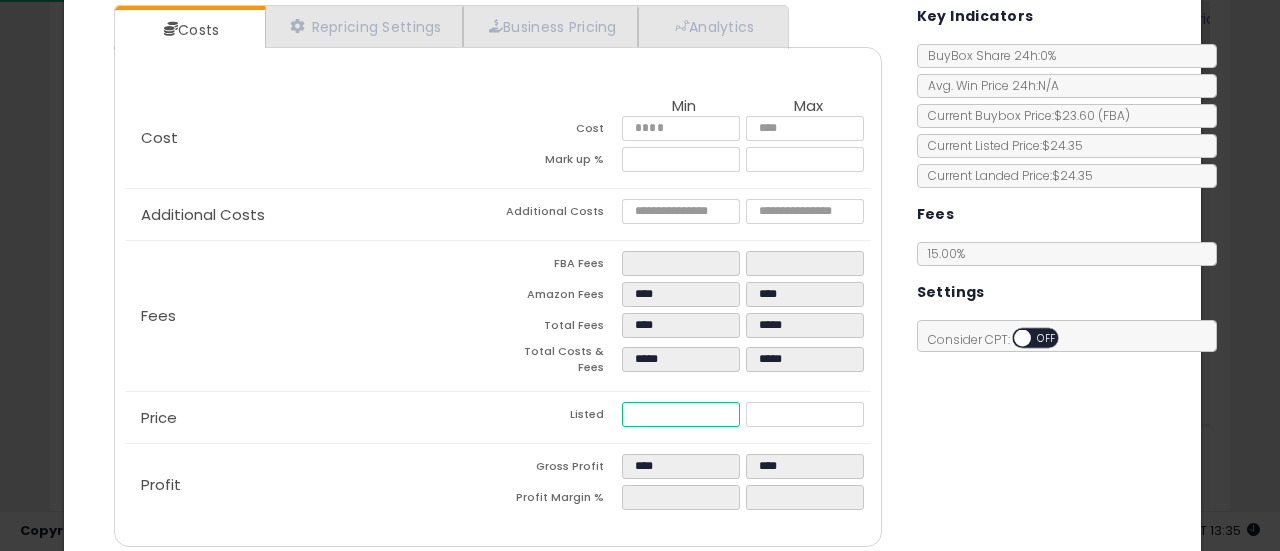 type on "****" 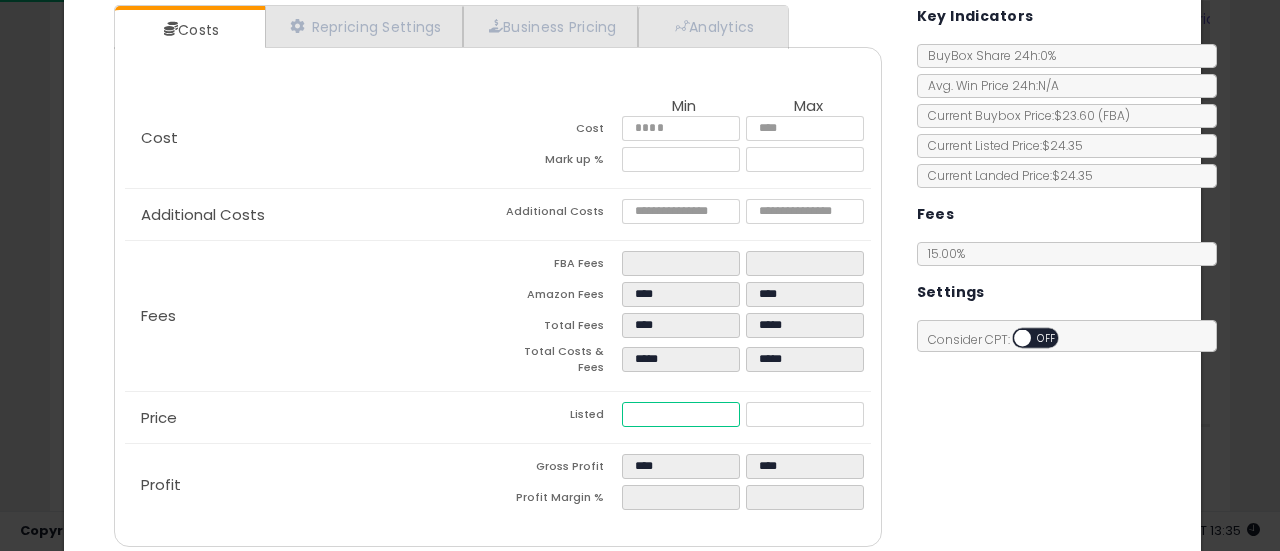 type on "****" 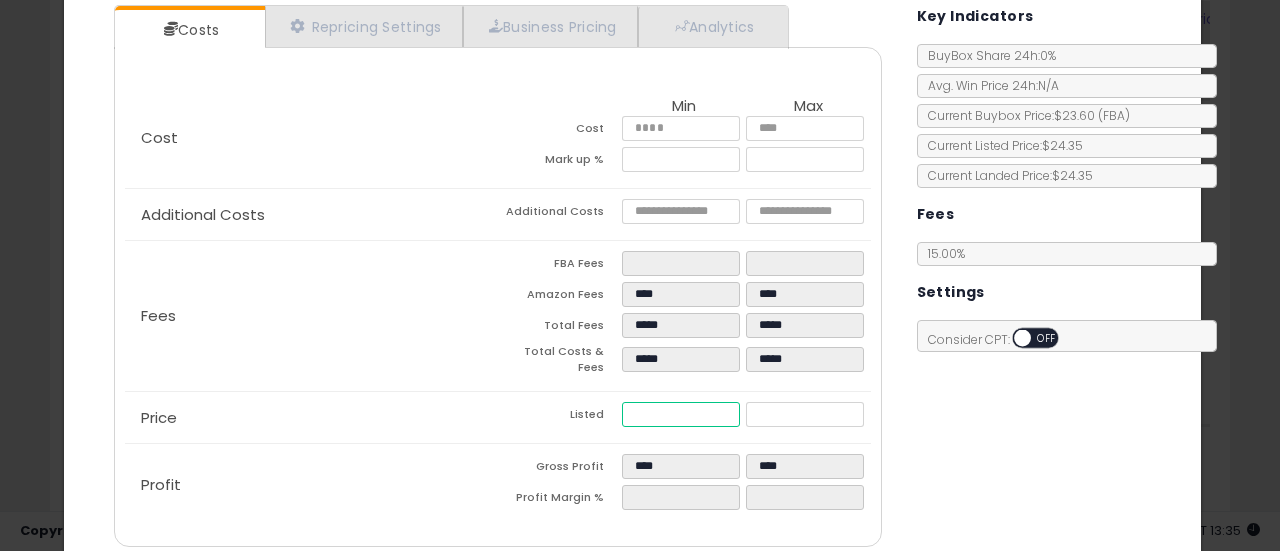 type on "****" 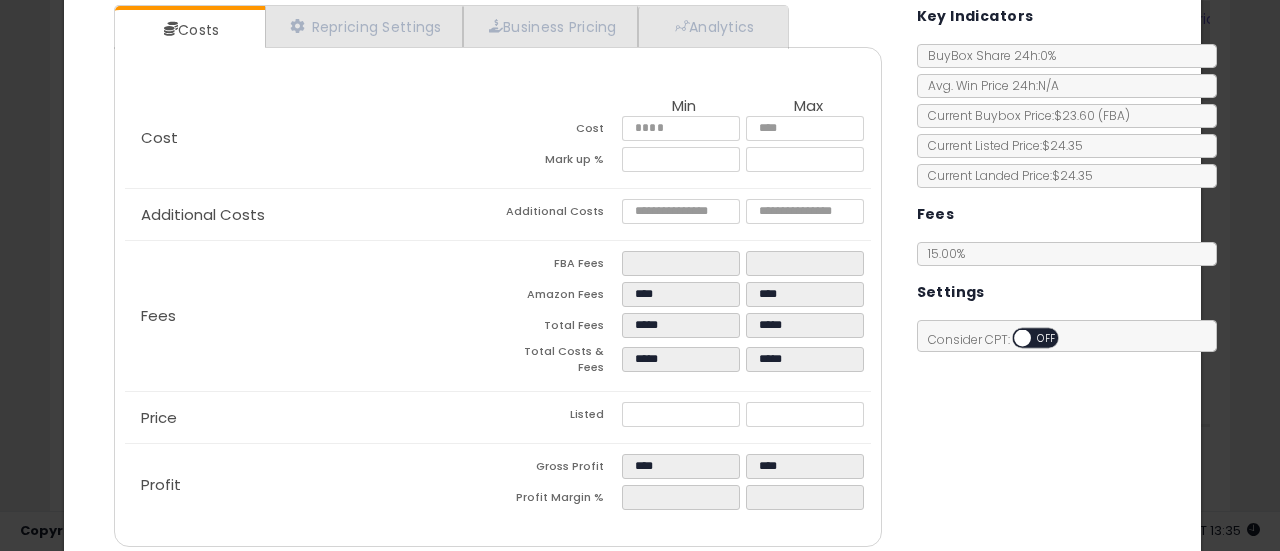 type on "*****" 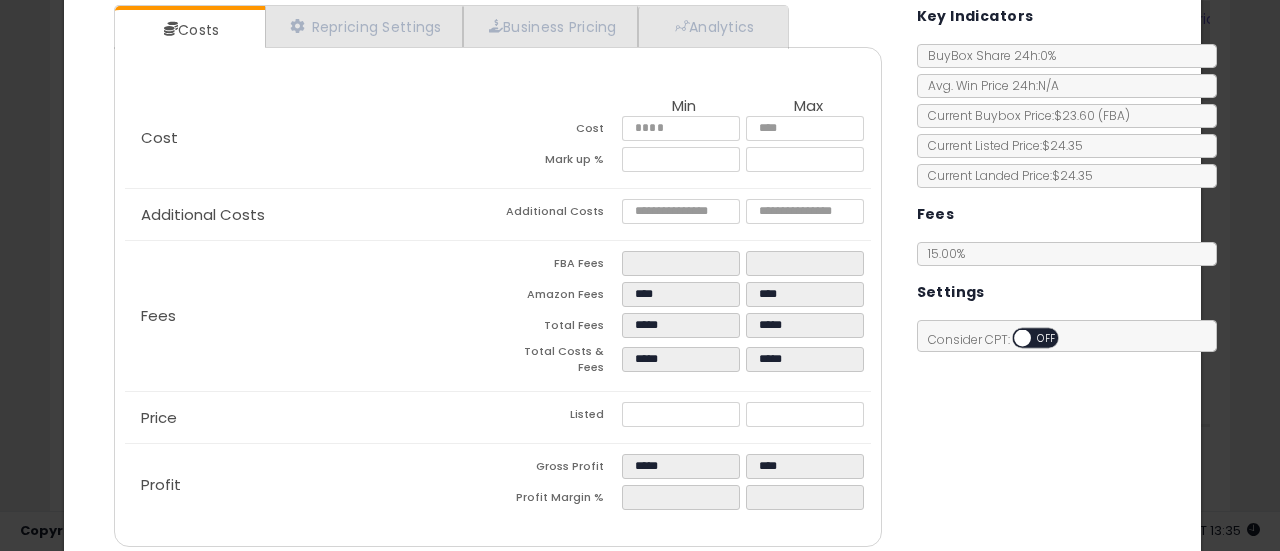 click on "Price" at bounding box center [311, 418] 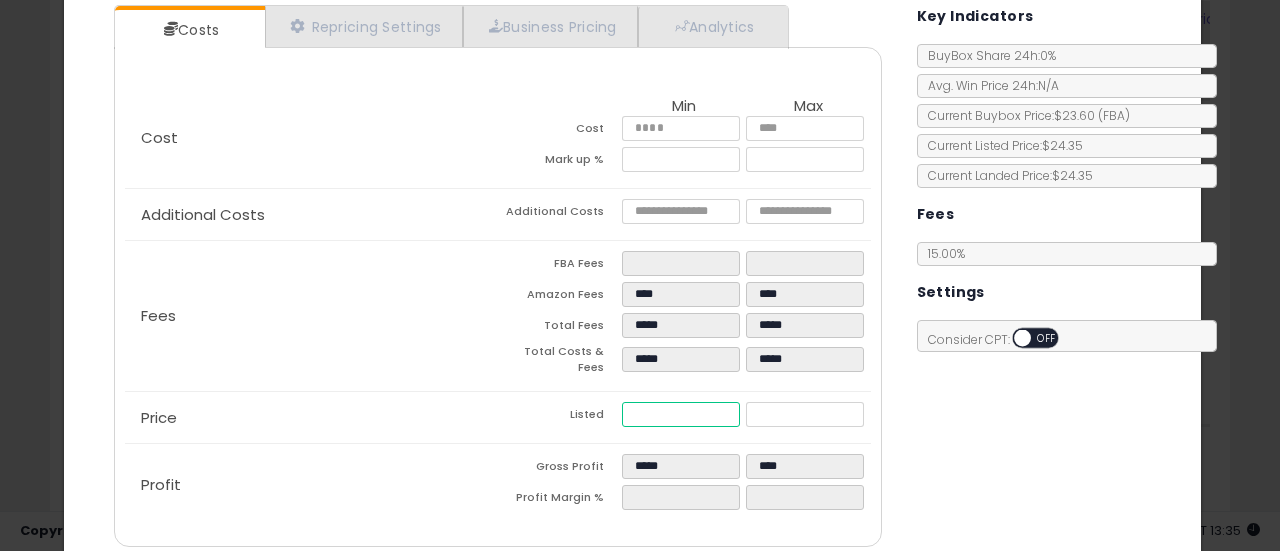 drag, startPoint x: 658, startPoint y: 405, endPoint x: 556, endPoint y: 390, distance: 103.09704 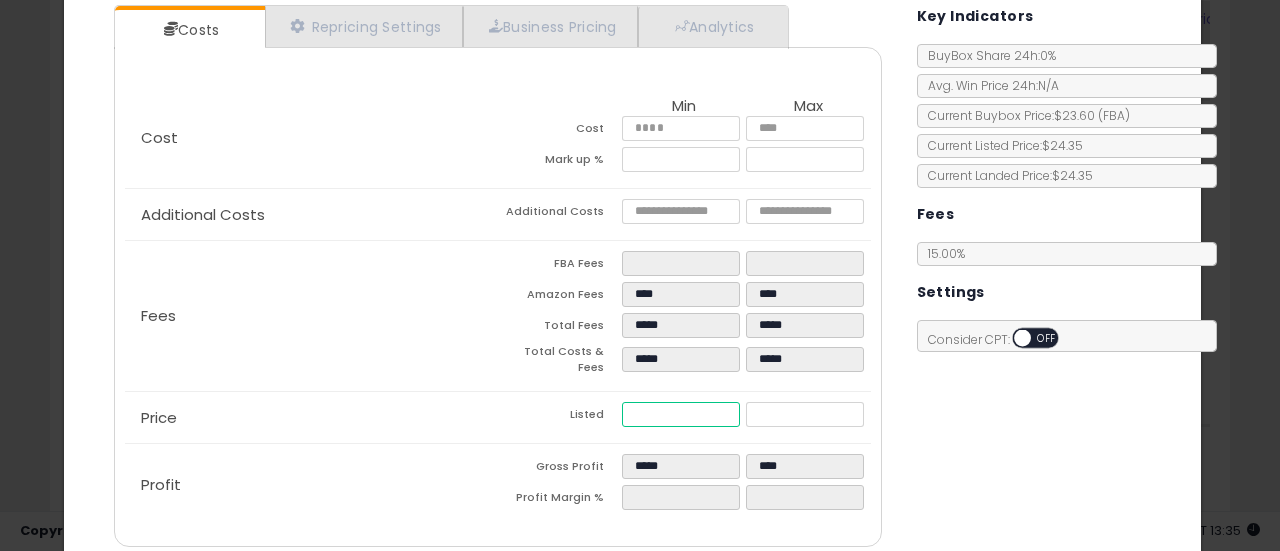click on "Price
Listed
*****
*****" 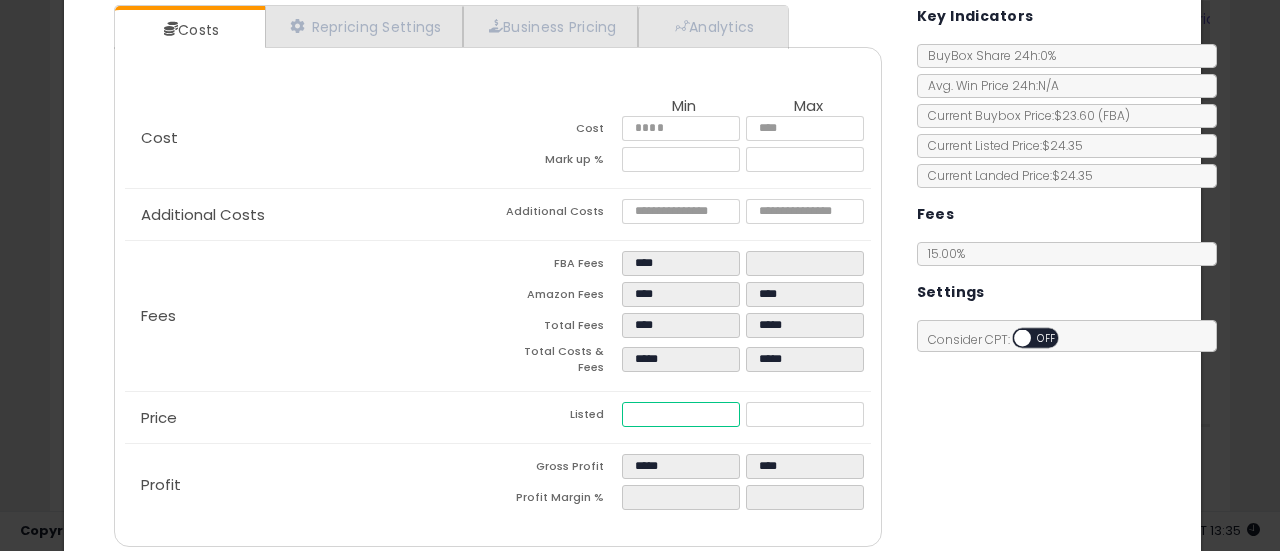 type on "**" 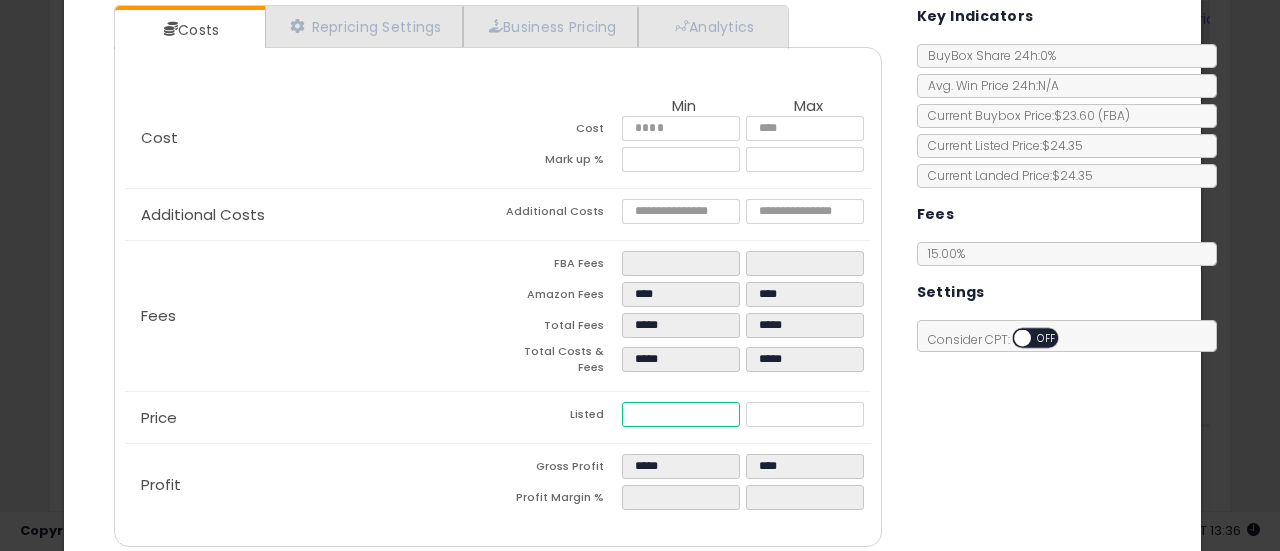 type on "**" 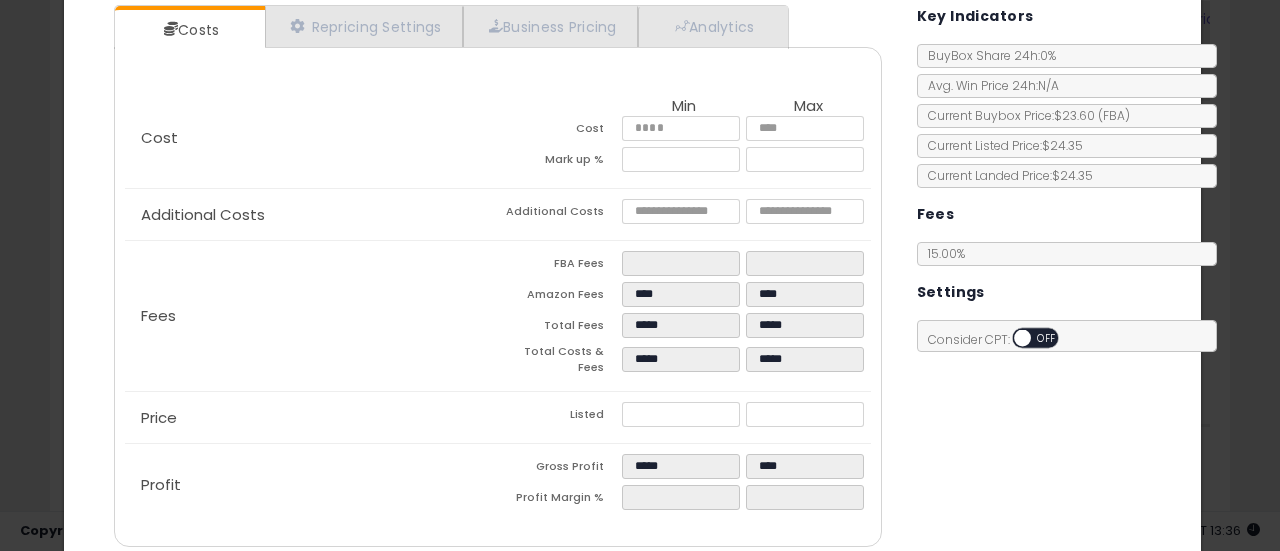 type on "****" 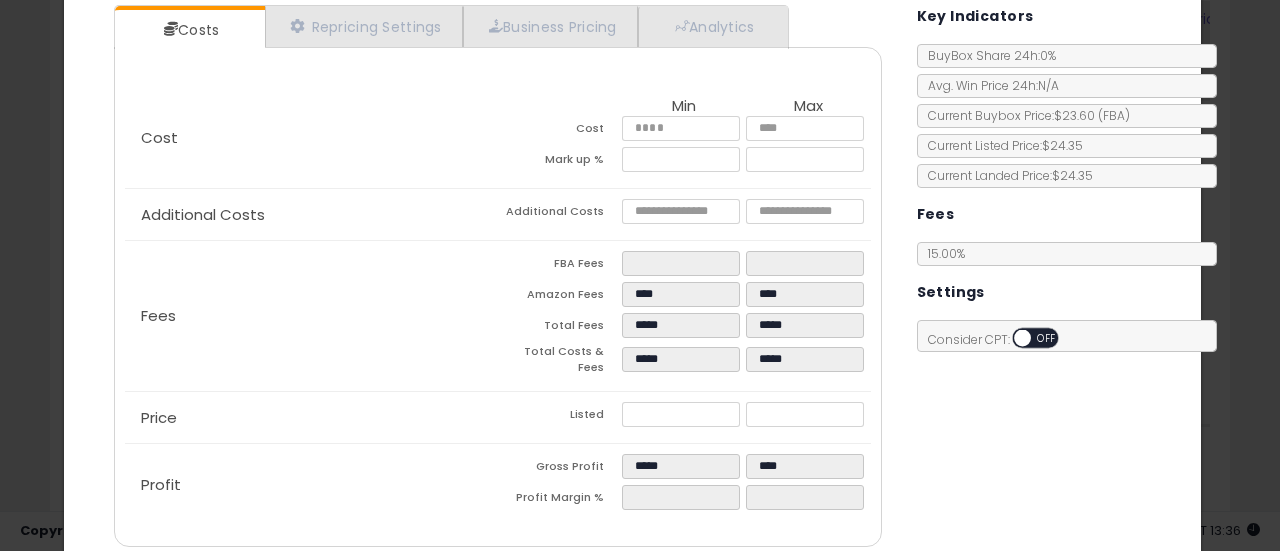 type on "*****" 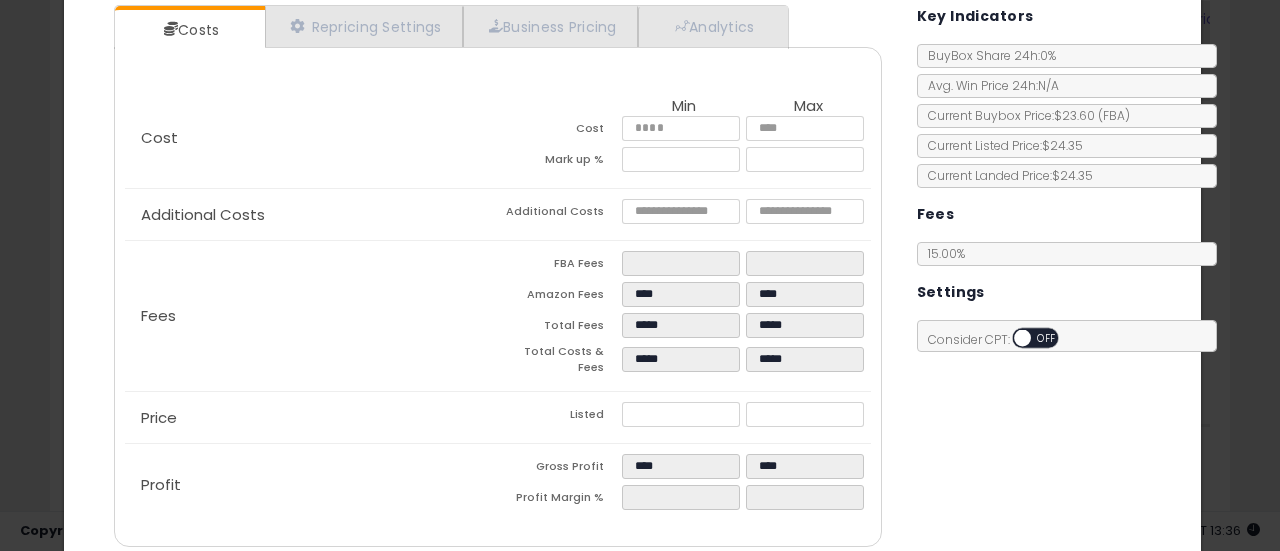 click on "Price" at bounding box center (311, 418) 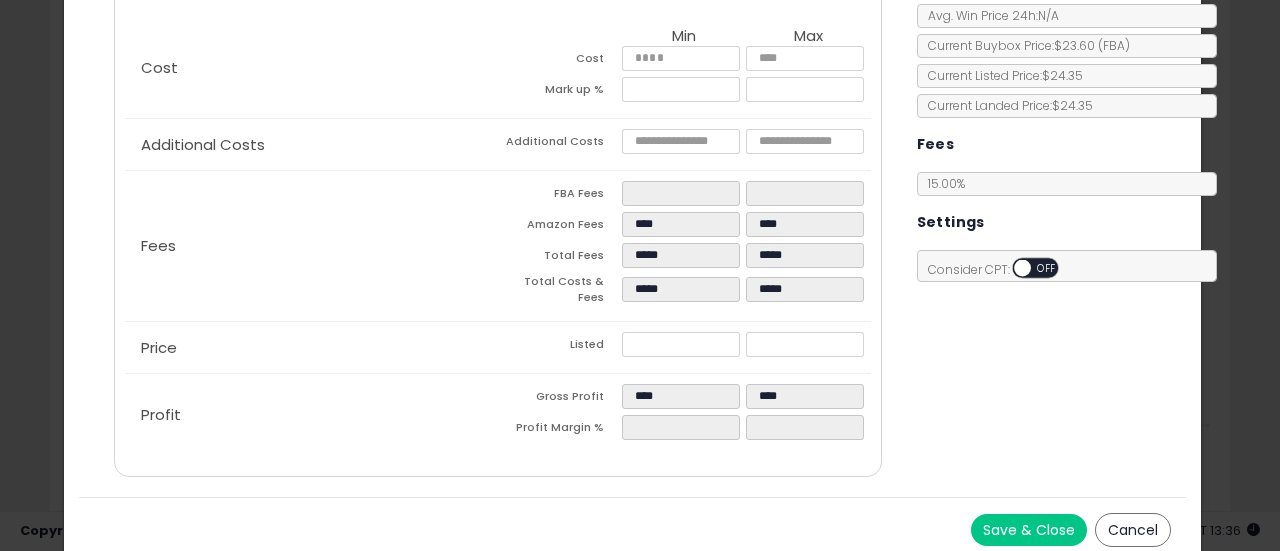 scroll, scrollTop: 70, scrollLeft: 0, axis: vertical 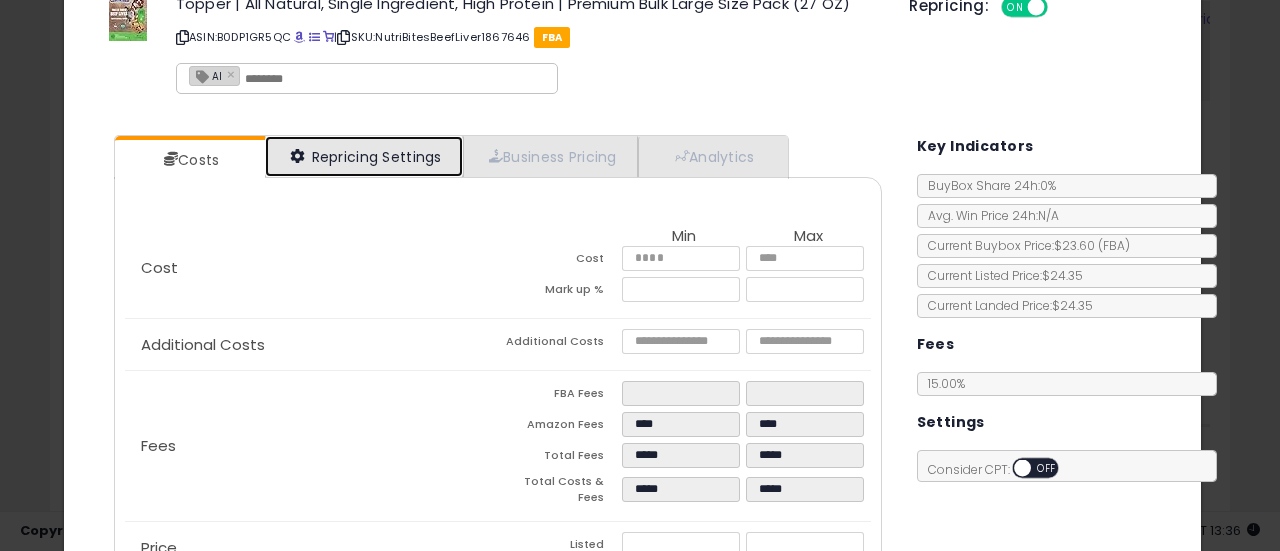 click on "Repricing Settings" at bounding box center (364, 156) 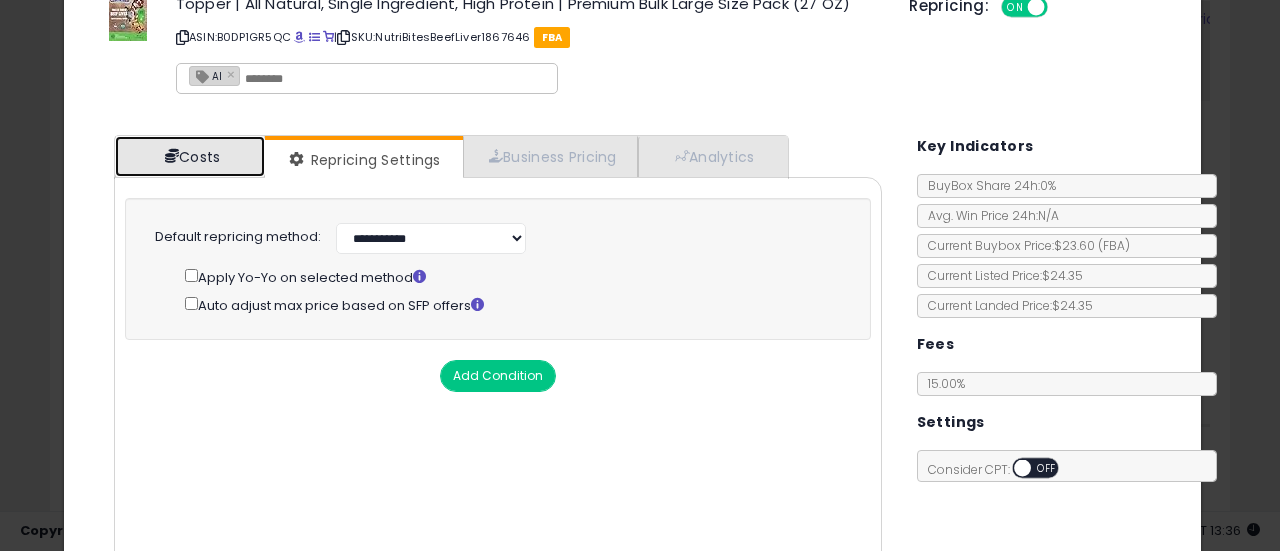 click on "Costs" at bounding box center (190, 156) 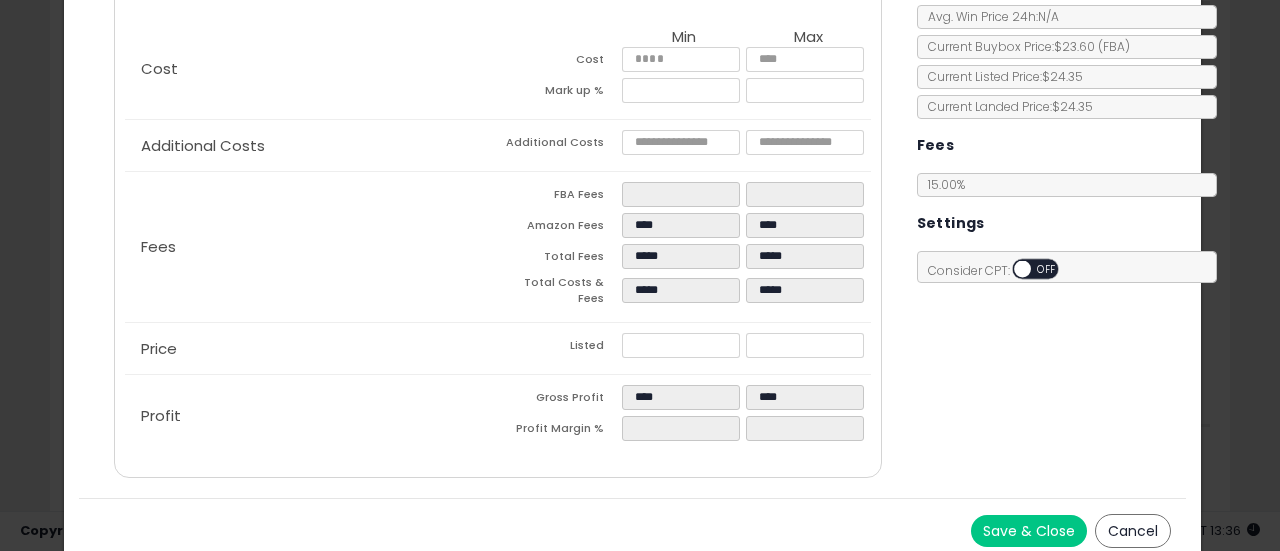 scroll, scrollTop: 270, scrollLeft: 0, axis: vertical 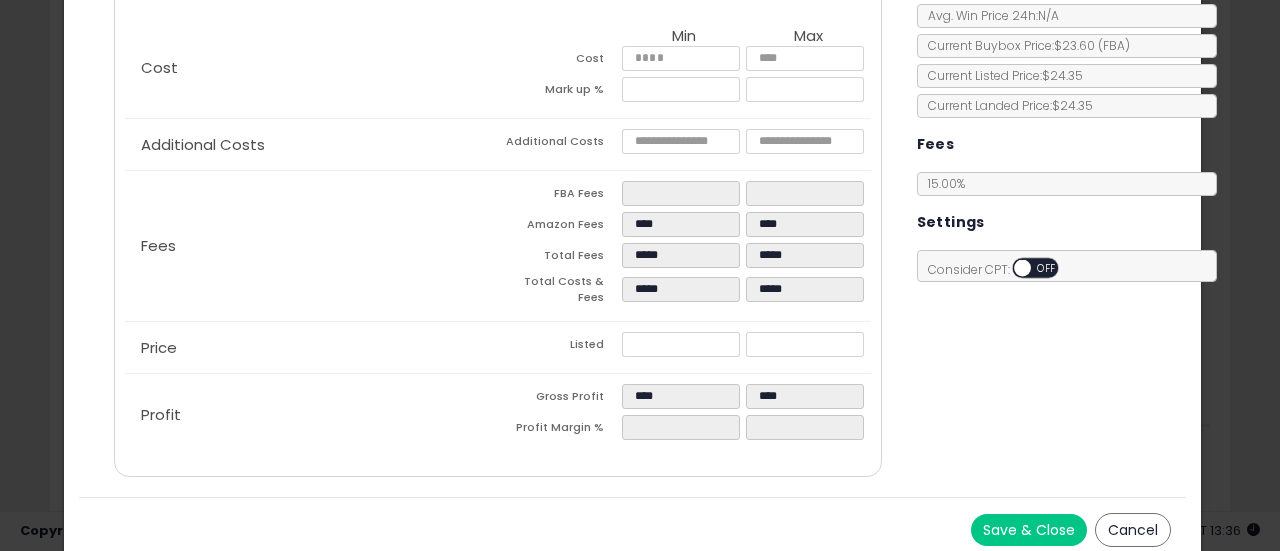 click on "Save & Close" at bounding box center [1029, 530] 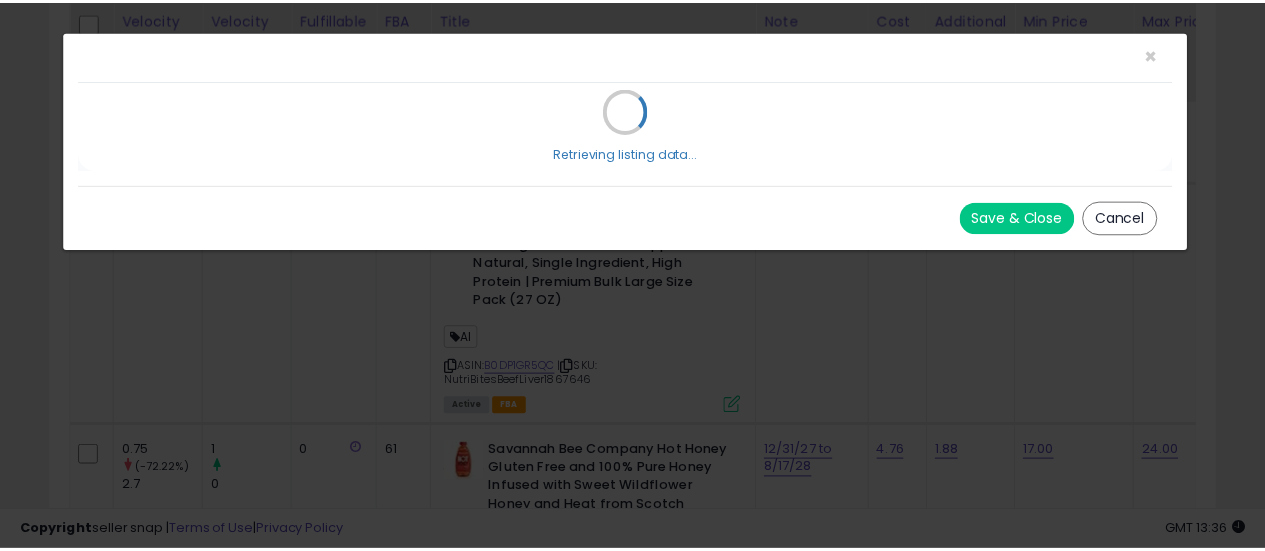 scroll, scrollTop: 0, scrollLeft: 0, axis: both 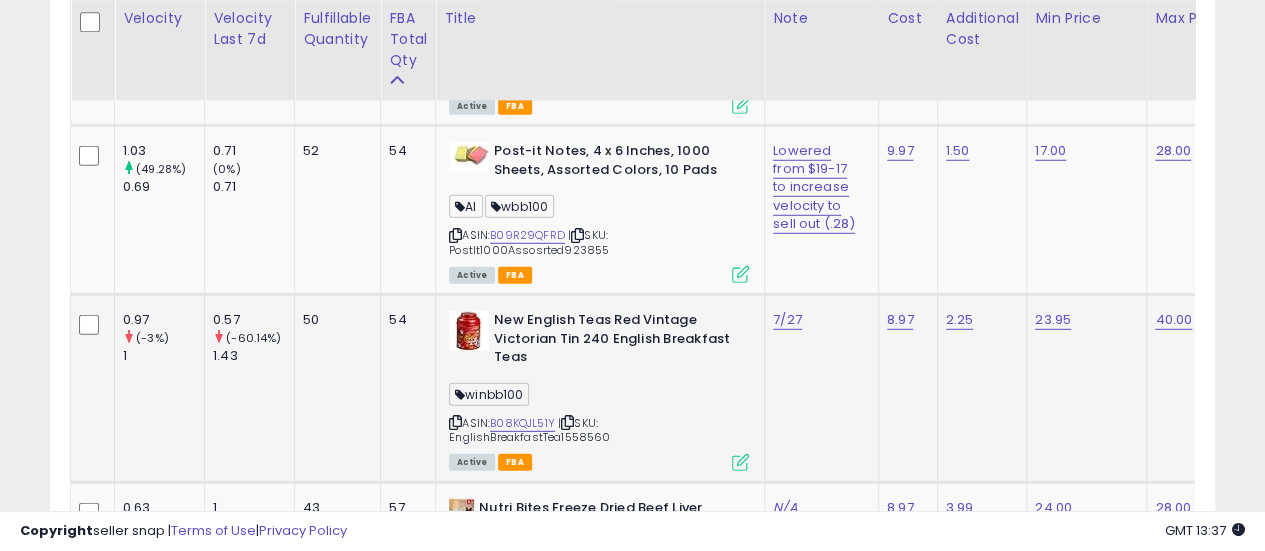 click at bounding box center [567, 422] 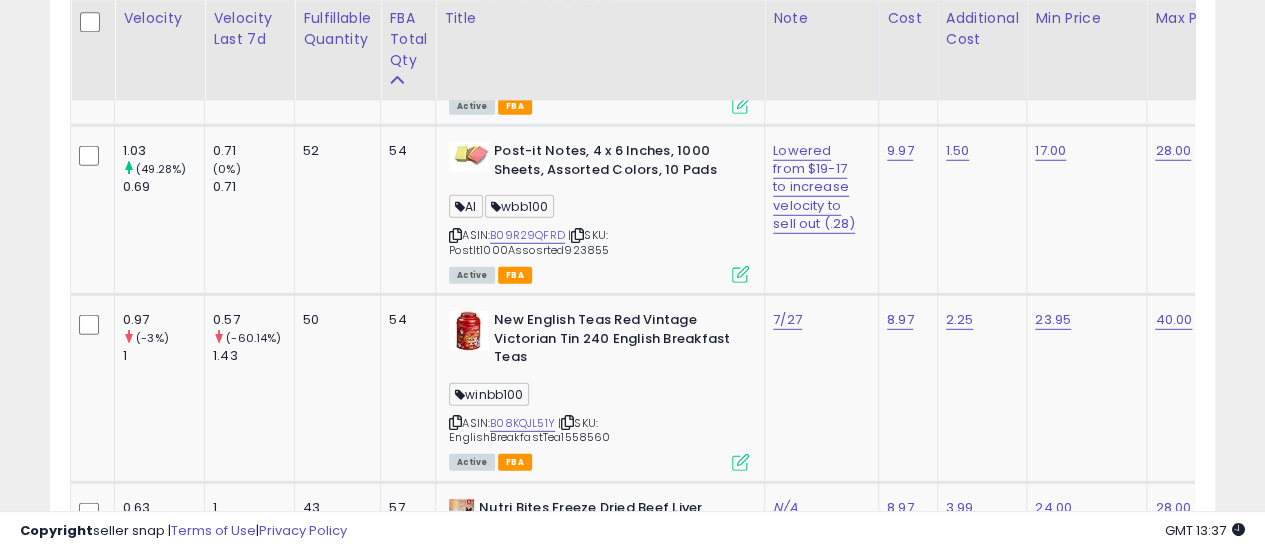 scroll, scrollTop: 0, scrollLeft: 590, axis: horizontal 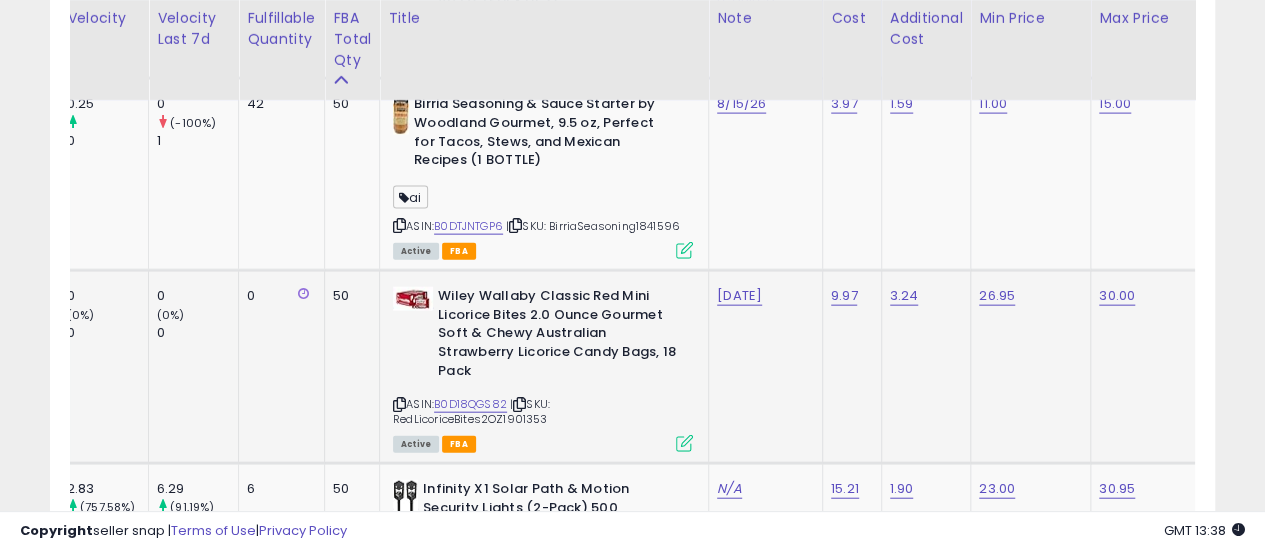 click at bounding box center [519, 404] 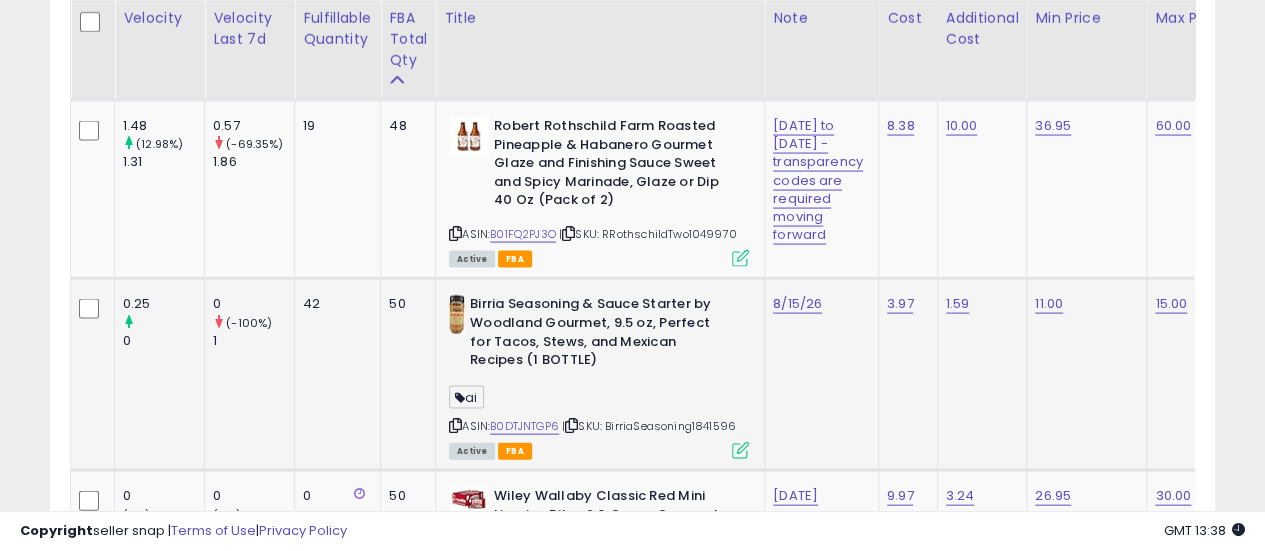 click at bounding box center [571, 425] 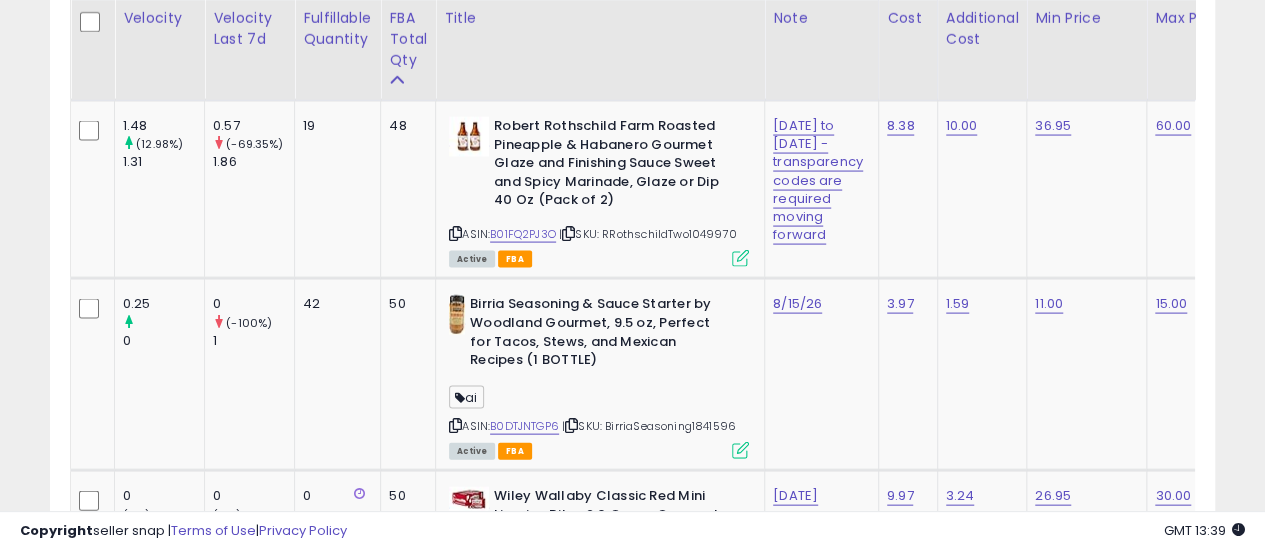 scroll, scrollTop: 0, scrollLeft: 227, axis: horizontal 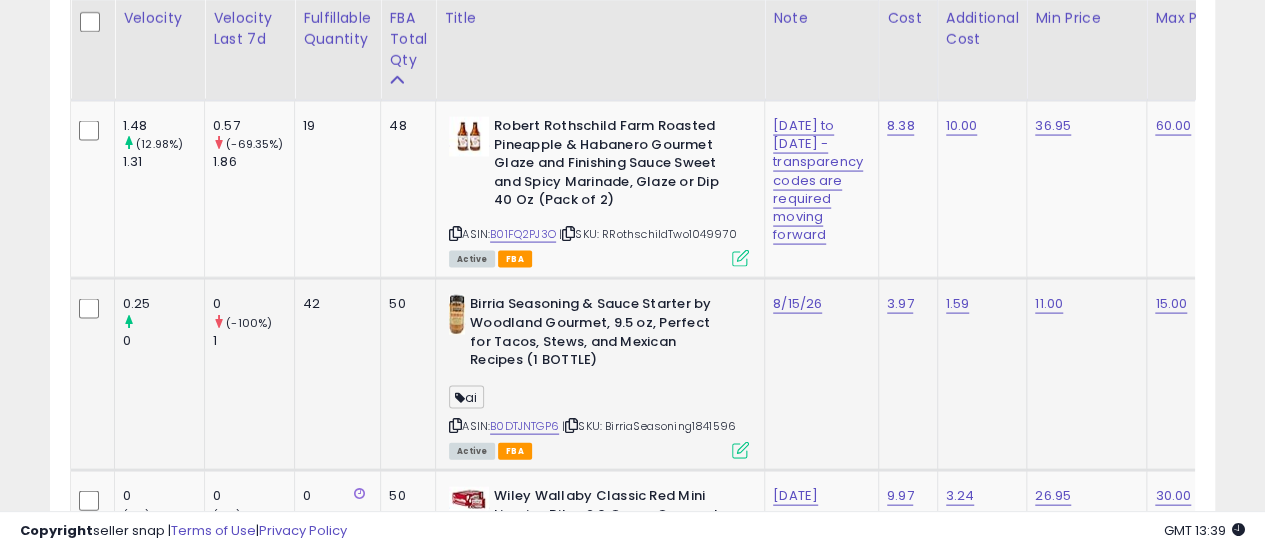click at bounding box center [740, 450] 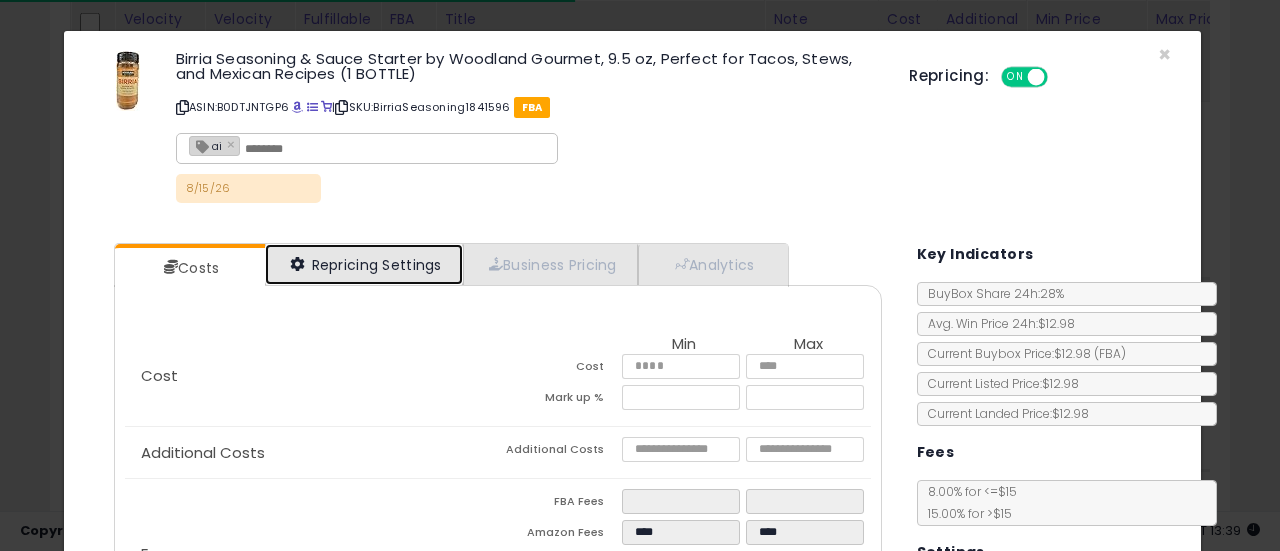 click on "Repricing Settings" at bounding box center [364, 264] 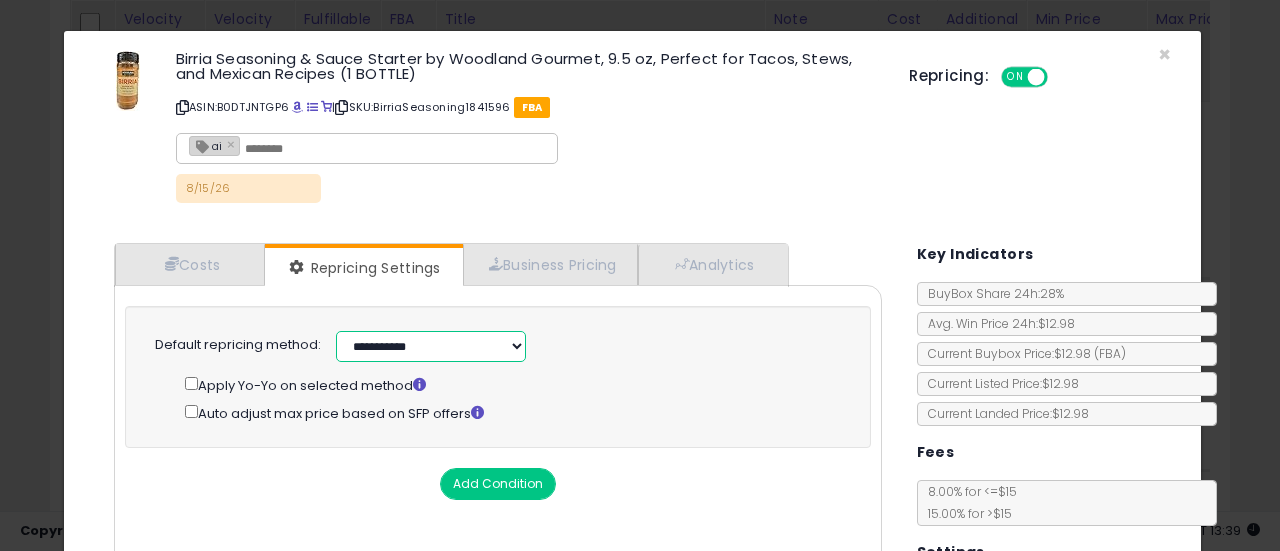 click on "**********" at bounding box center [431, 346] 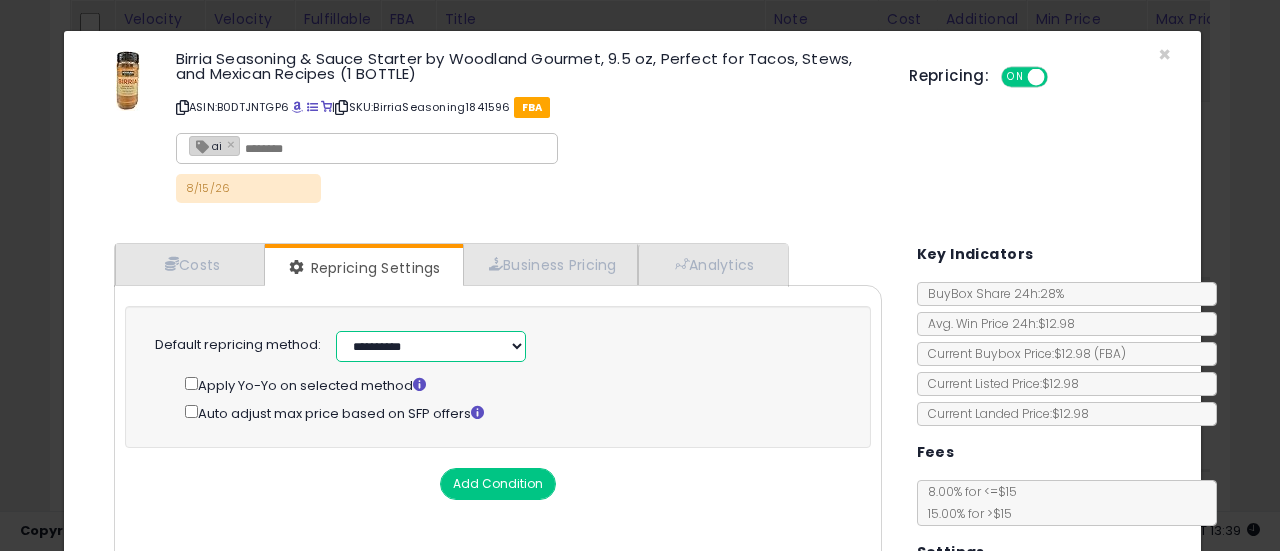 click on "**********" at bounding box center [431, 346] 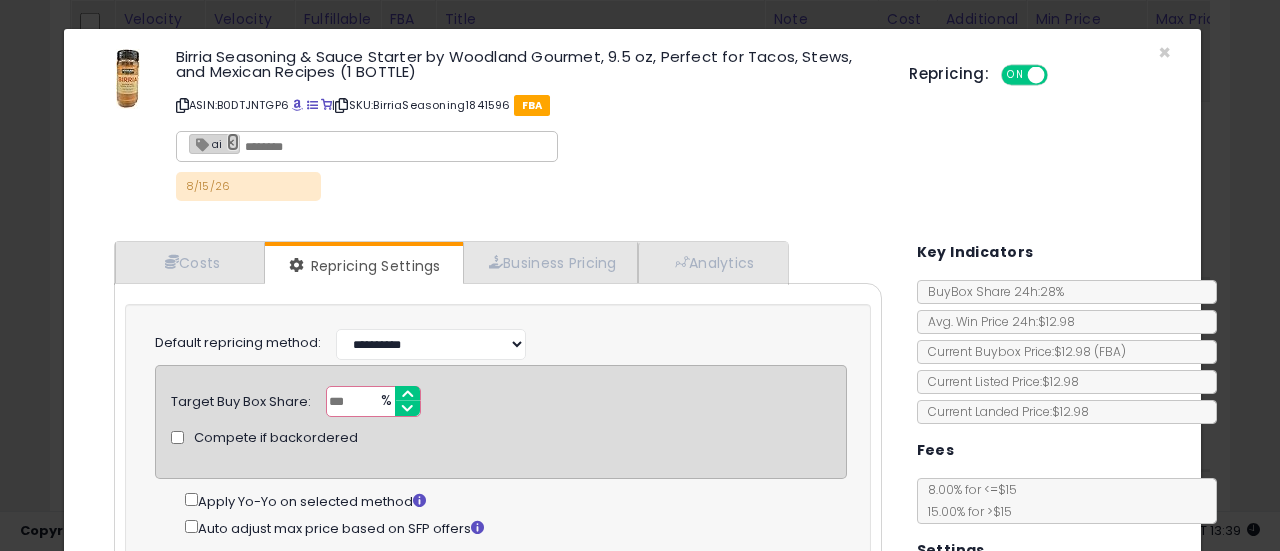 click on "×" at bounding box center [233, 142] 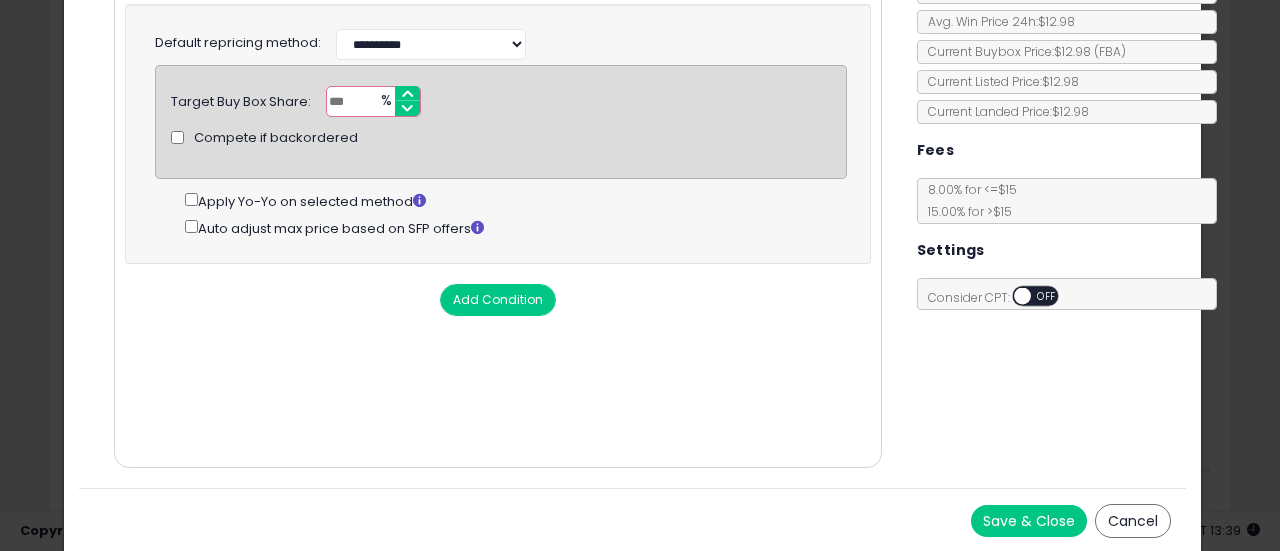 type on "********" 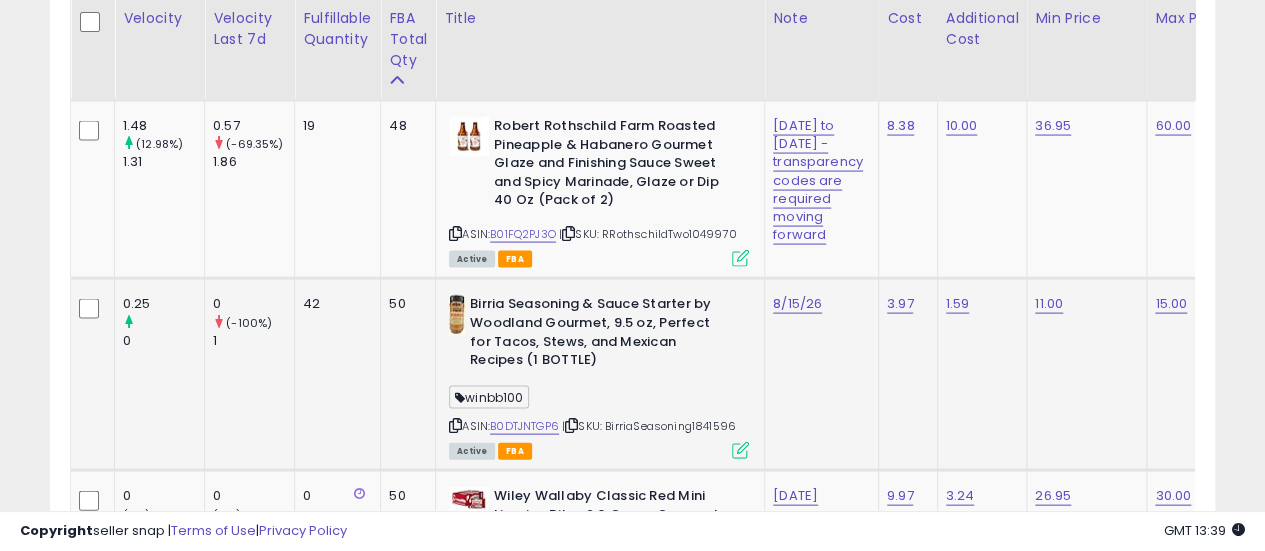 click on "|   SKU: BirriaSeasoning1841596" at bounding box center [649, 426] 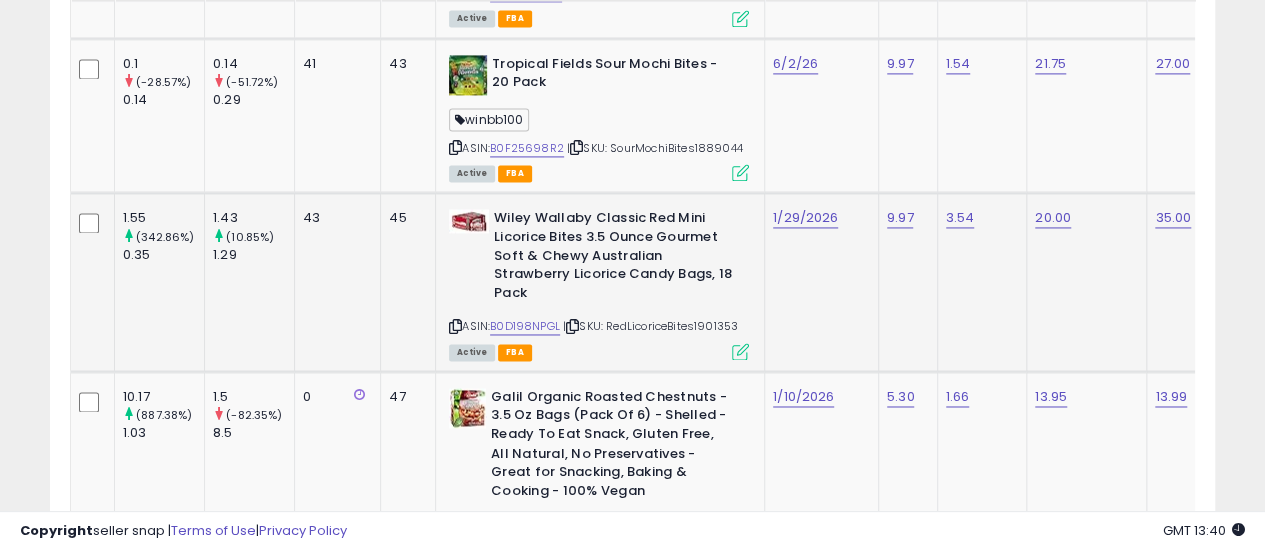 scroll, scrollTop: 5140, scrollLeft: 0, axis: vertical 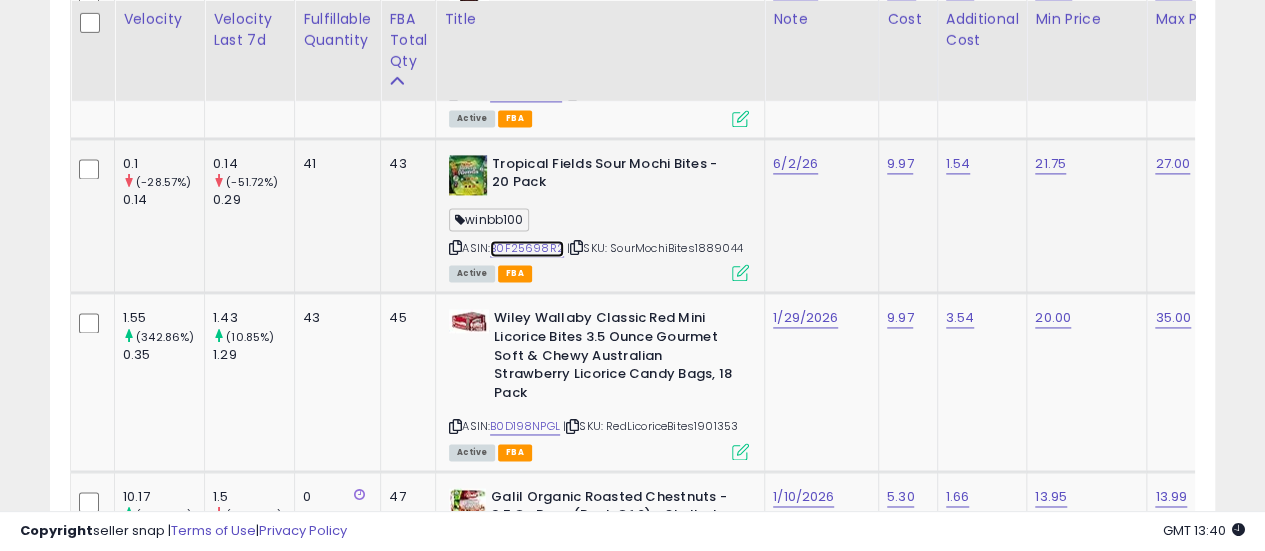 click on "B0F25698R2" at bounding box center [527, 248] 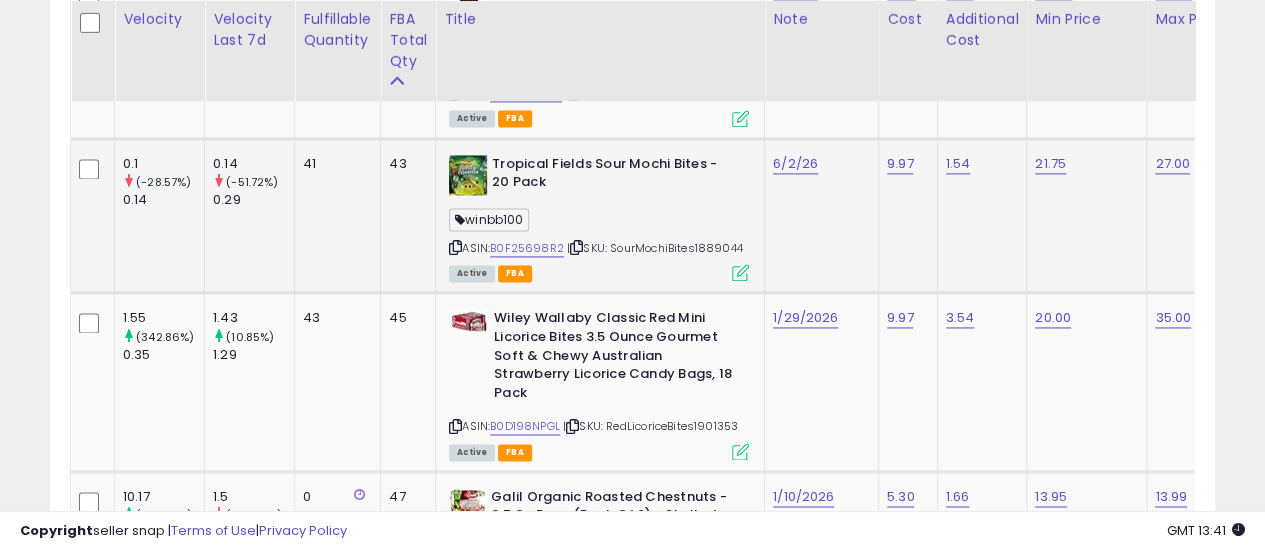 click at bounding box center (740, 272) 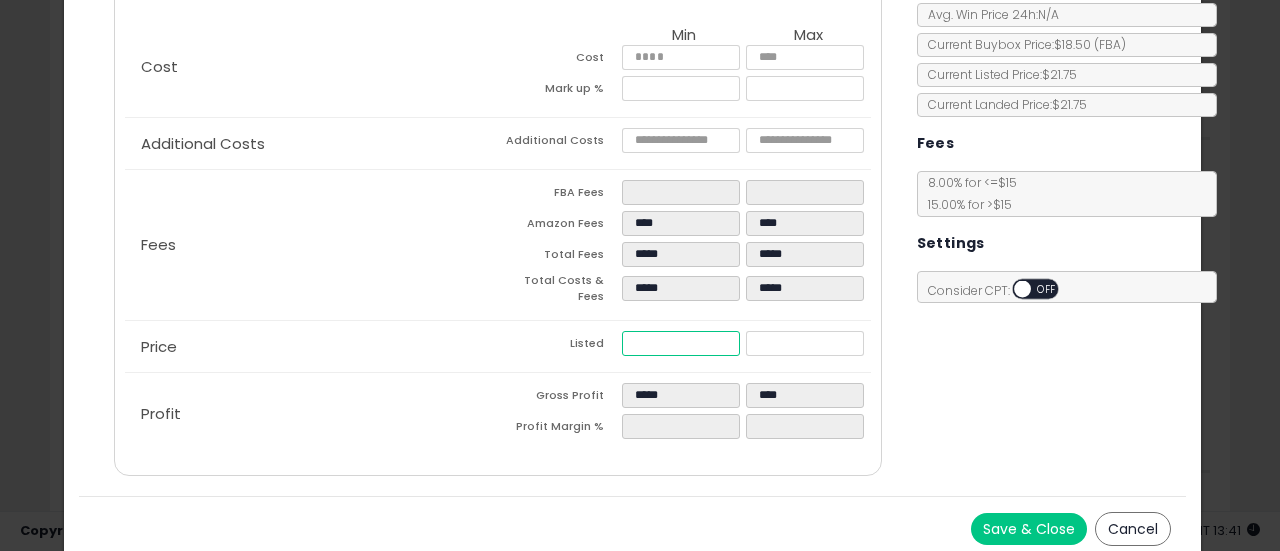 drag, startPoint x: 682, startPoint y: 333, endPoint x: 556, endPoint y: 328, distance: 126.09917 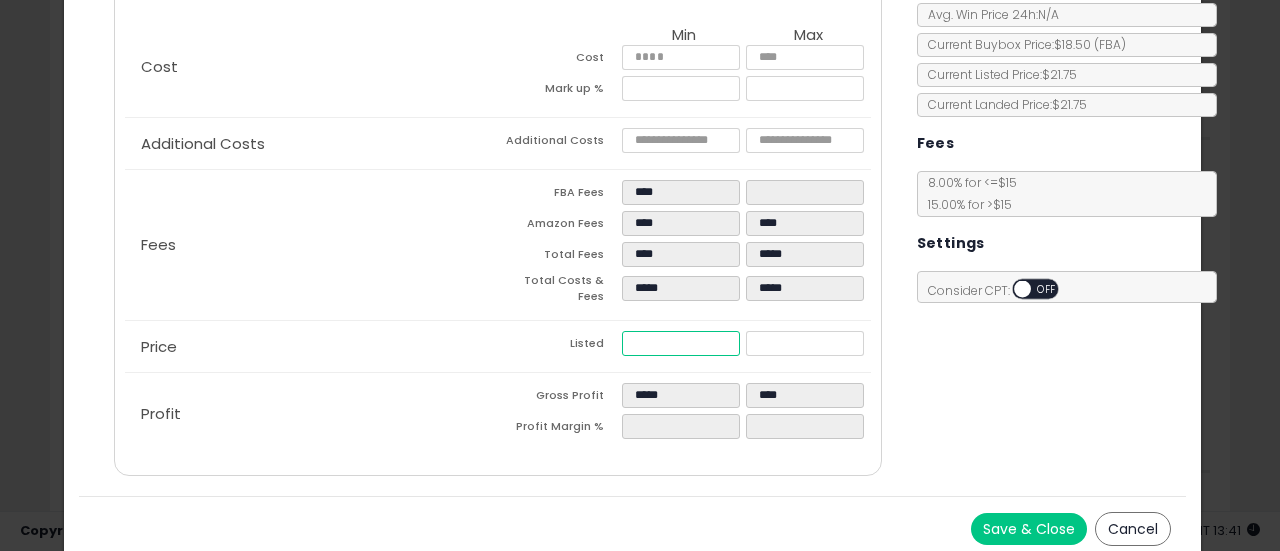 type on "****" 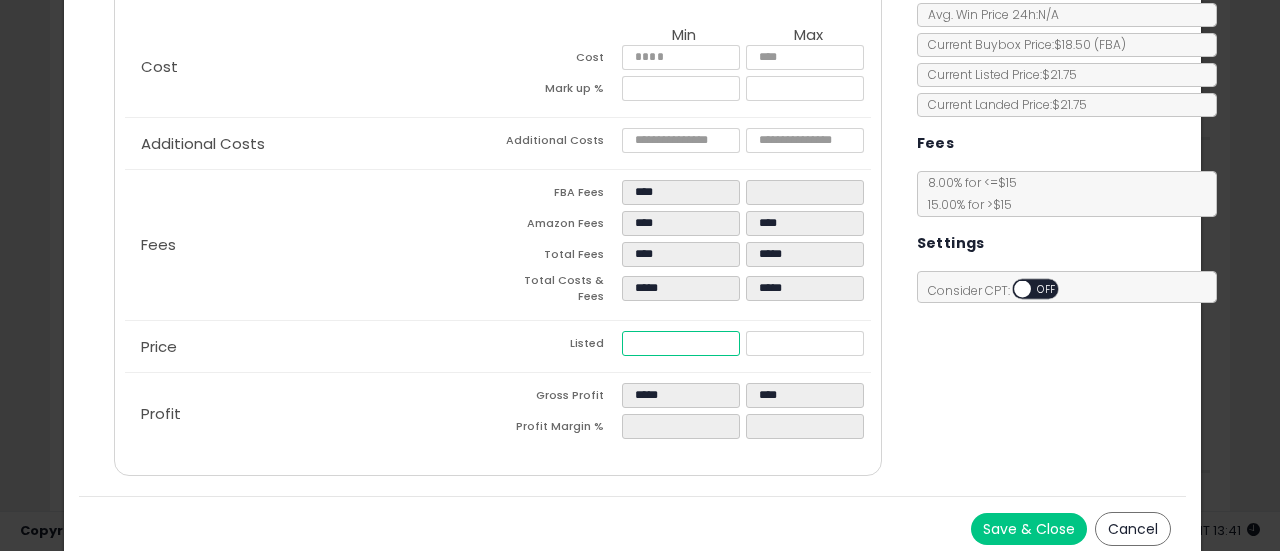 type on "*****" 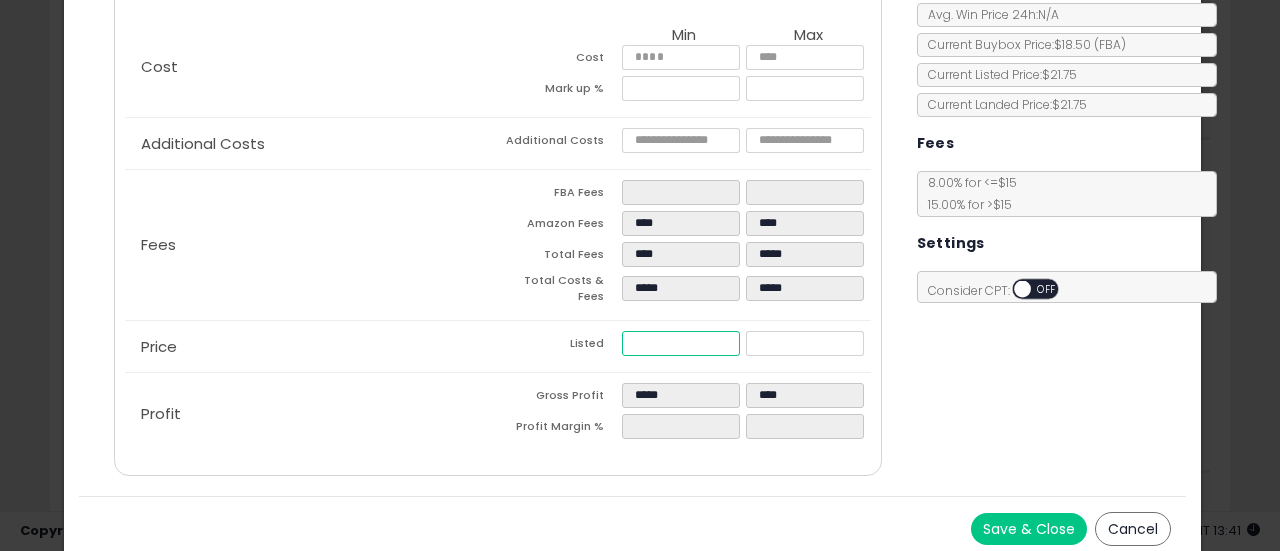 type on "****" 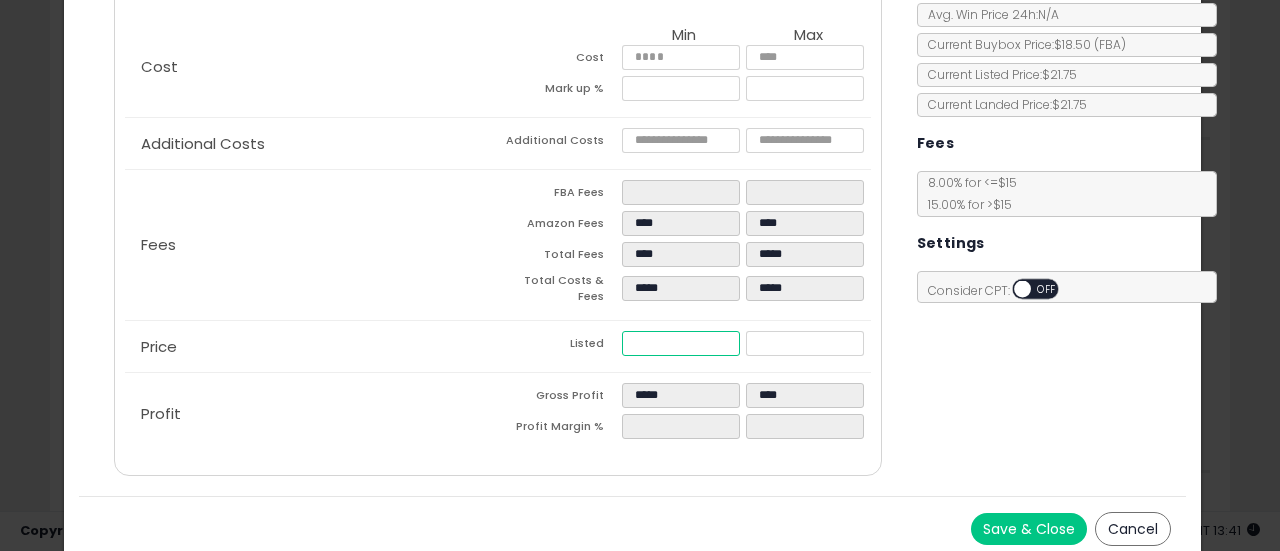 type on "****" 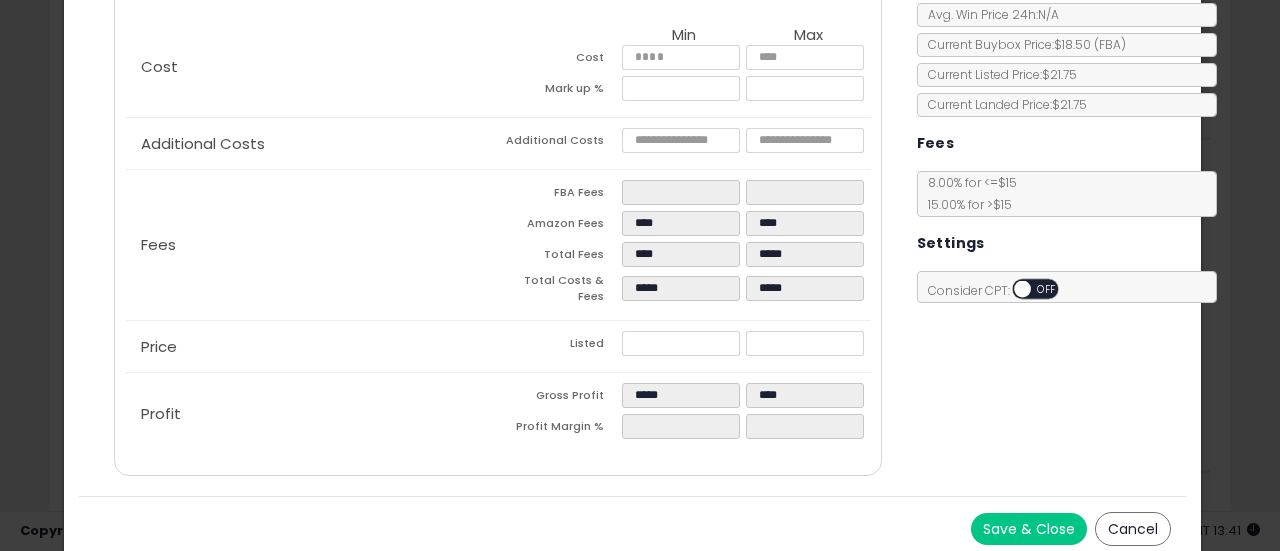 type on "******" 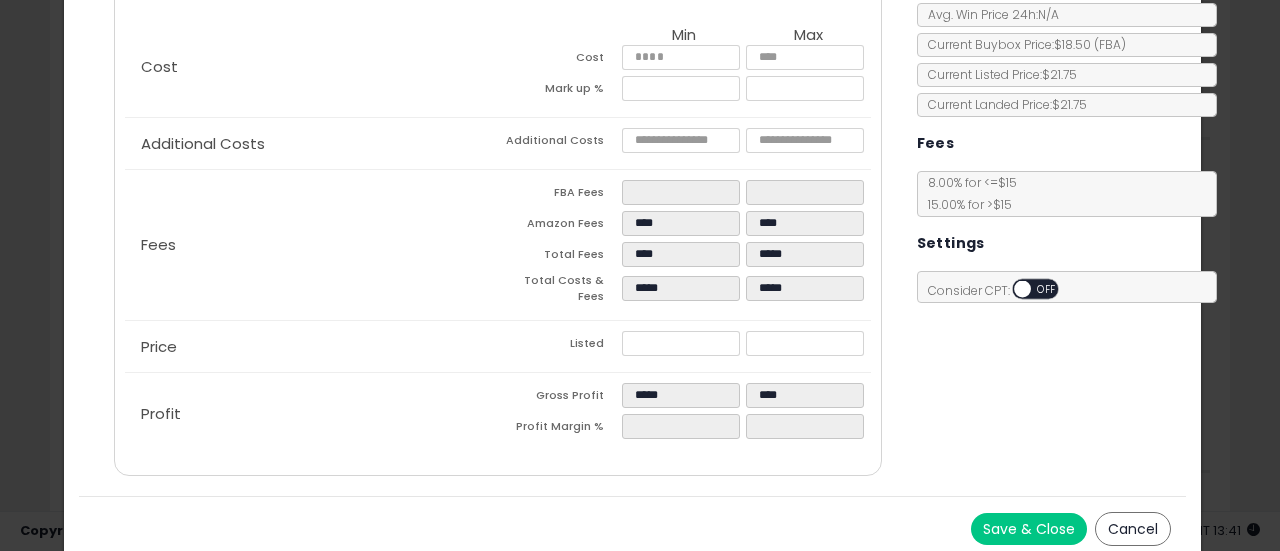 type on "******" 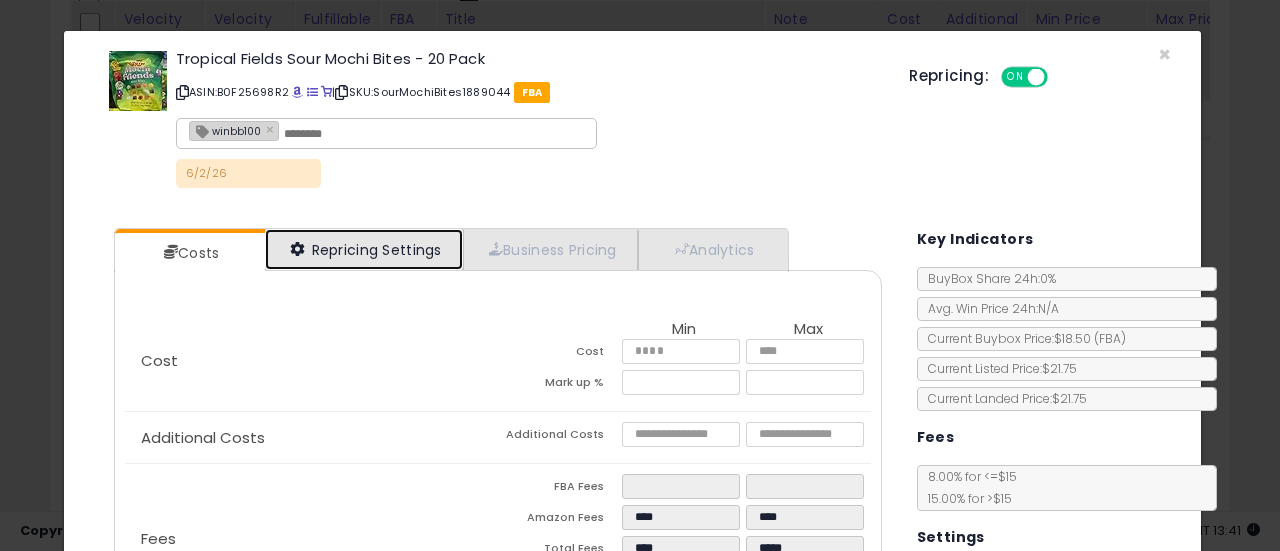 click on "Repricing Settings" at bounding box center [364, 249] 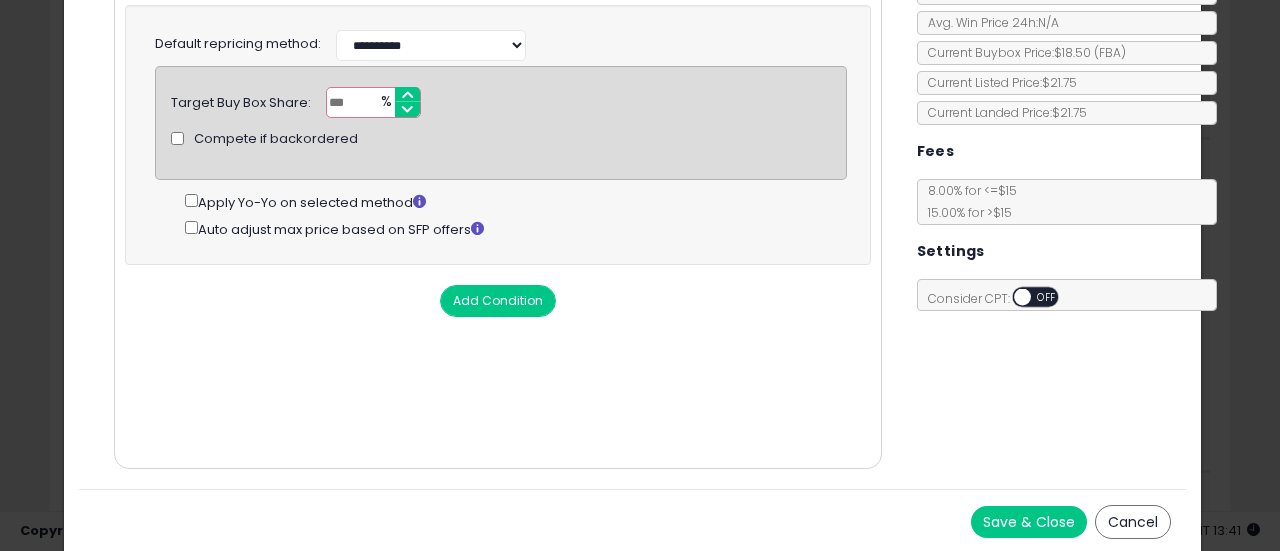 click on "Save & Close" at bounding box center (1029, 522) 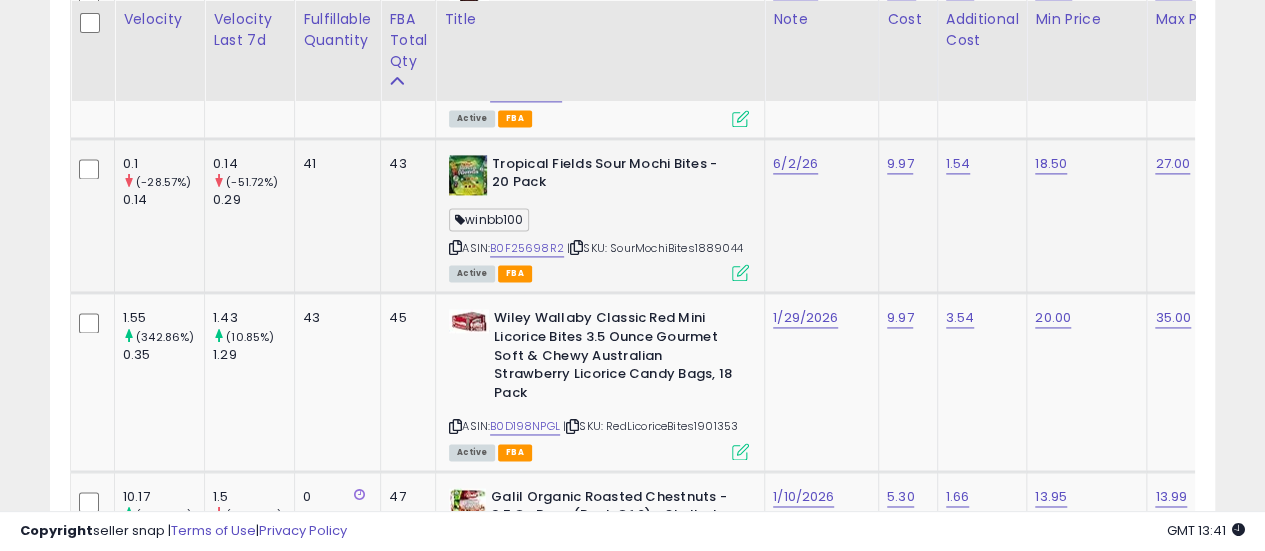 click at bounding box center [576, 247] 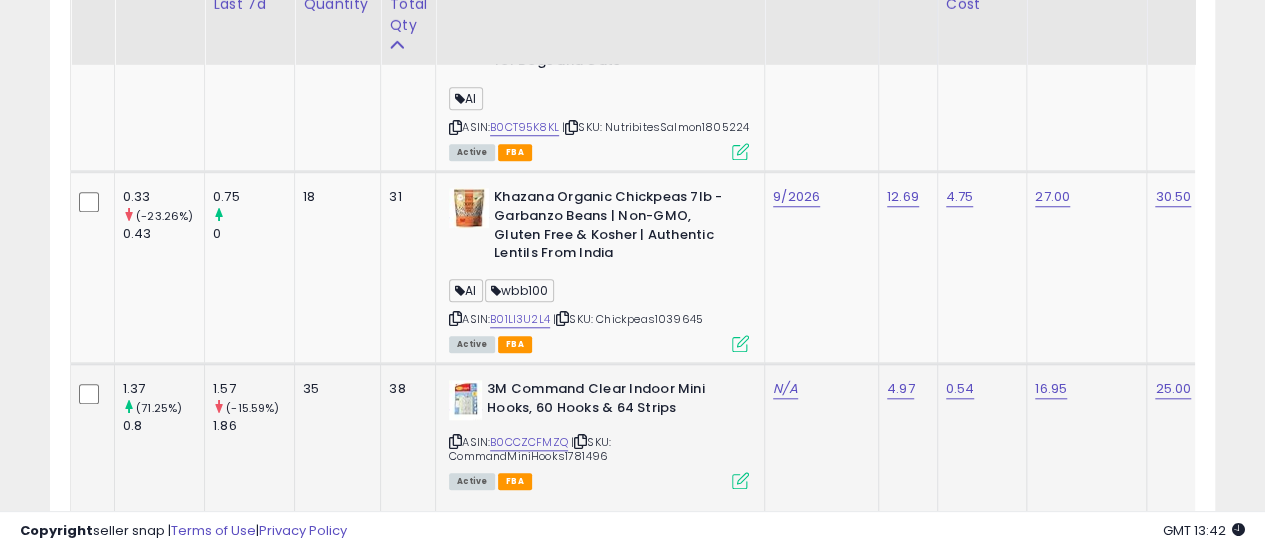 scroll, scrollTop: 4540, scrollLeft: 0, axis: vertical 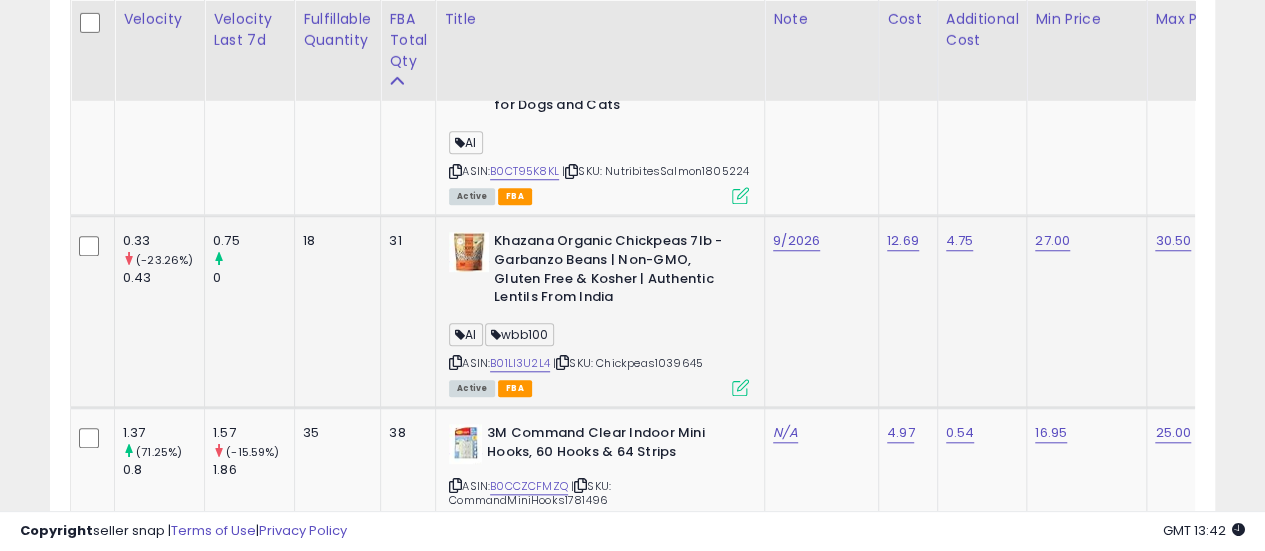 click at bounding box center [562, 362] 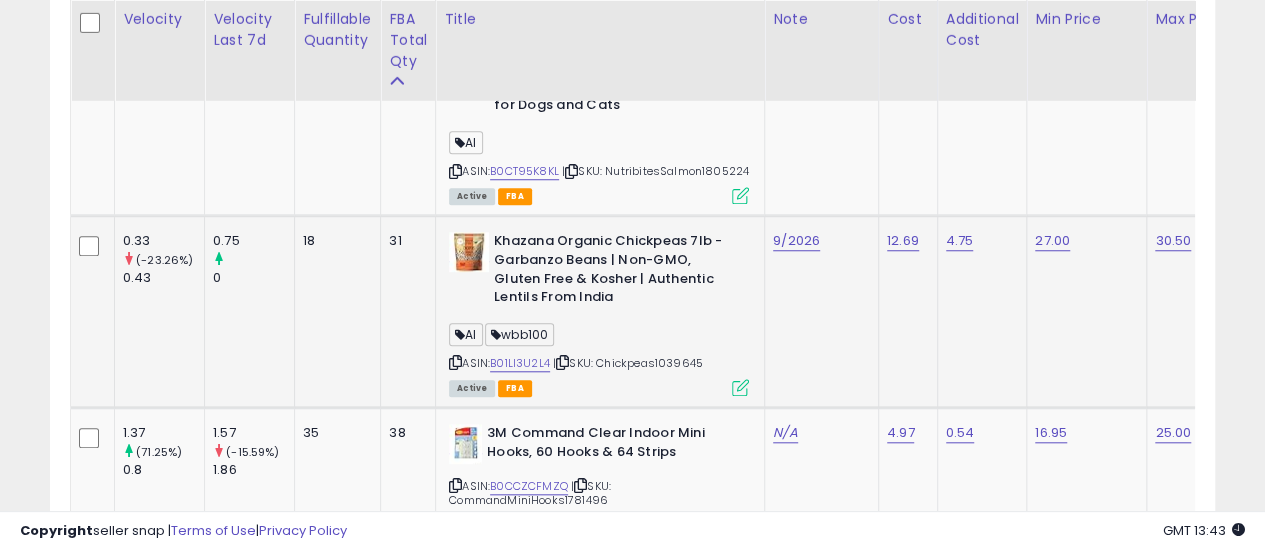 click at bounding box center (562, 362) 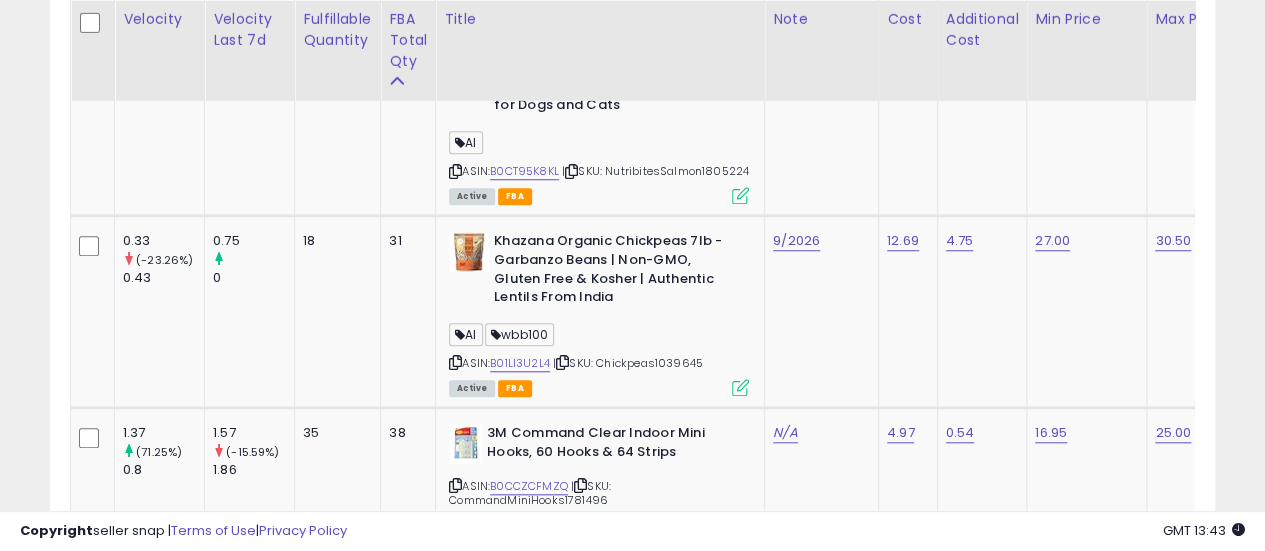 scroll, scrollTop: 0, scrollLeft: 172, axis: horizontal 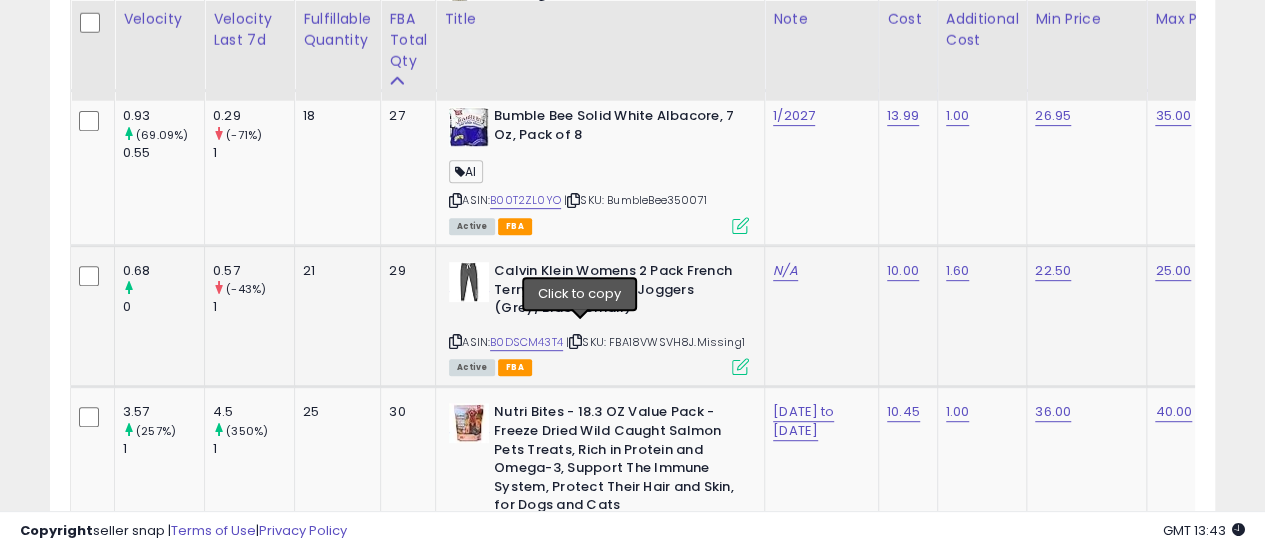 click at bounding box center [575, 341] 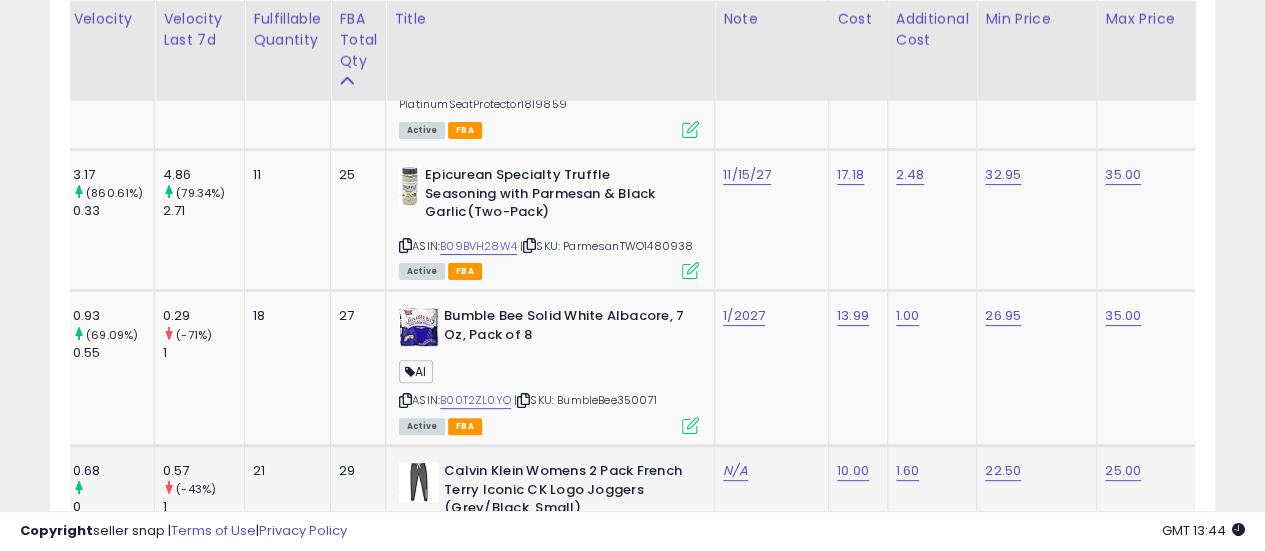 click on "Calvin Klein Womens 2 Pack French Terry Iconic CK Logo Joggers (Grey/Black, Small)" at bounding box center (549, 492) 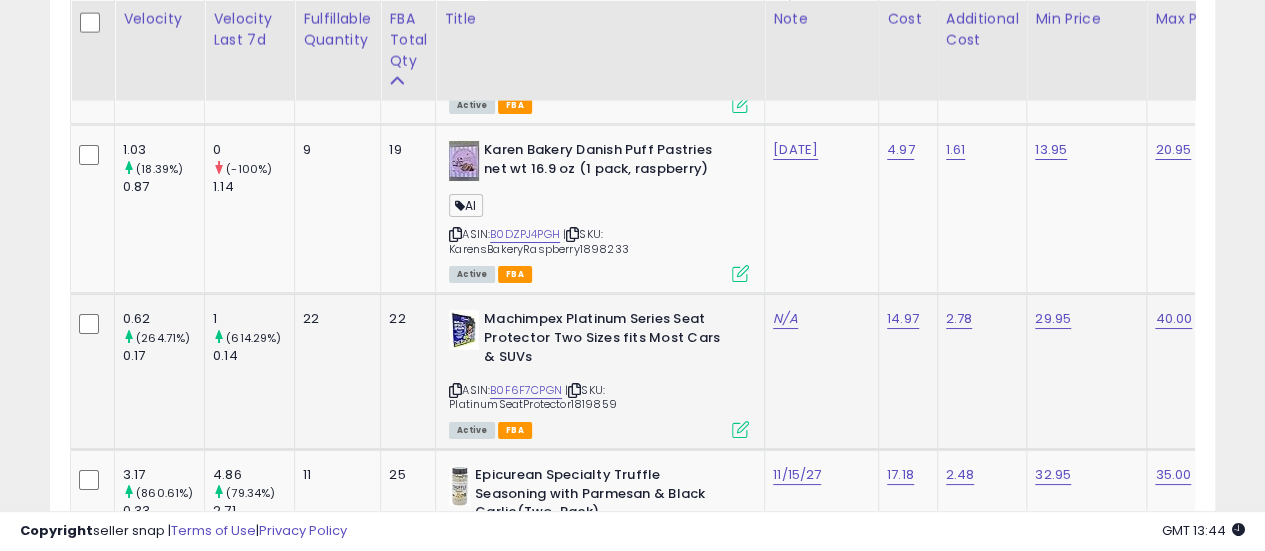 click at bounding box center (574, 390) 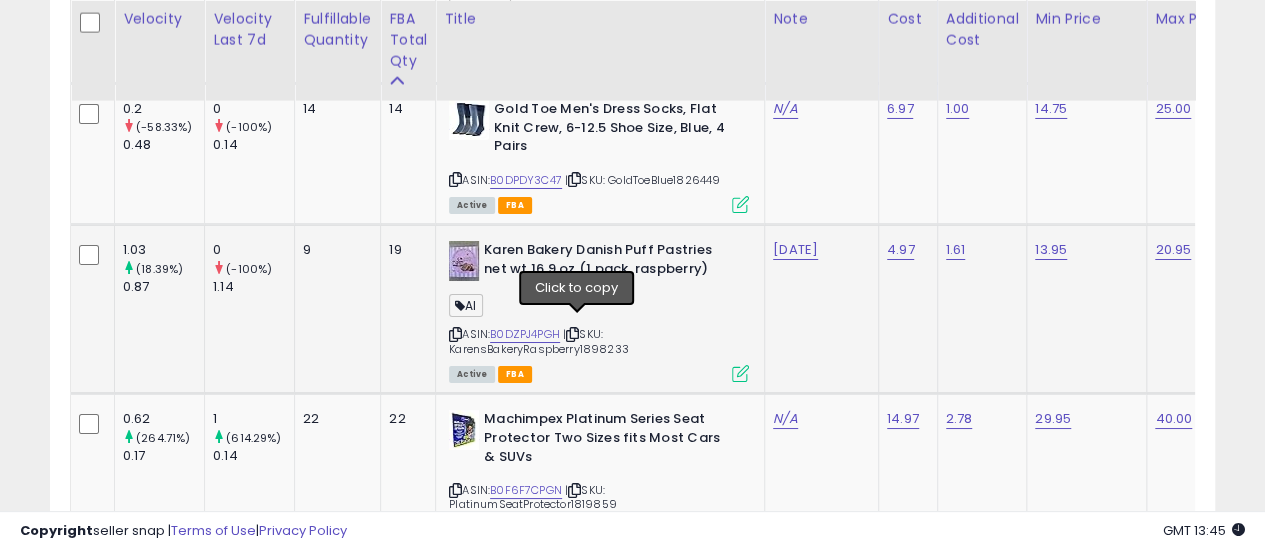 click at bounding box center [572, 334] 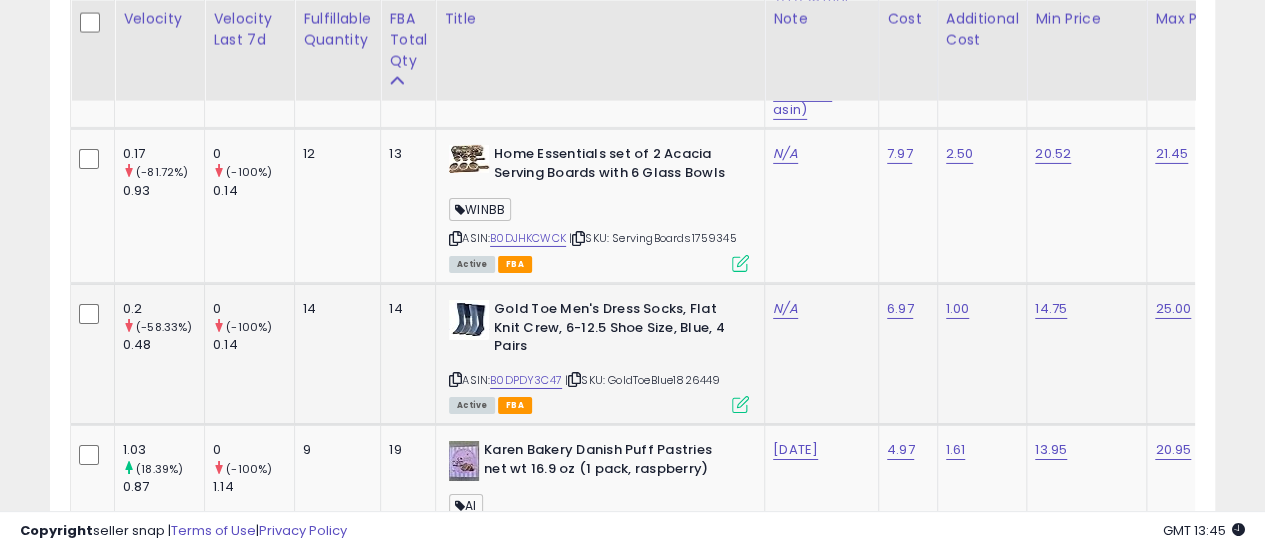 click at bounding box center (574, 379) 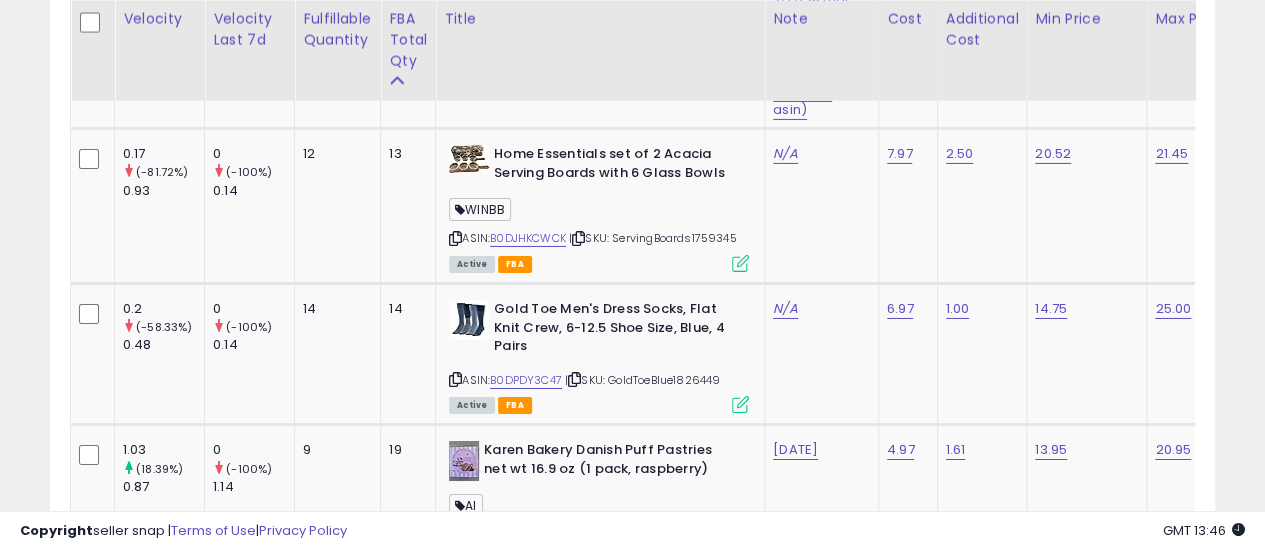 scroll, scrollTop: 0, scrollLeft: 146, axis: horizontal 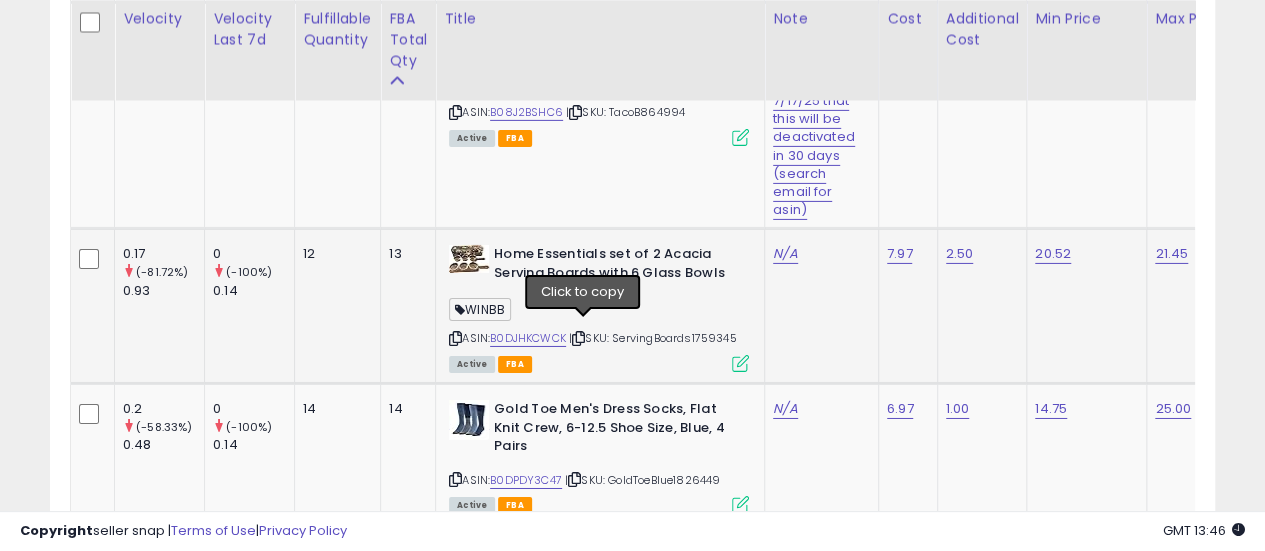 click at bounding box center [578, 338] 